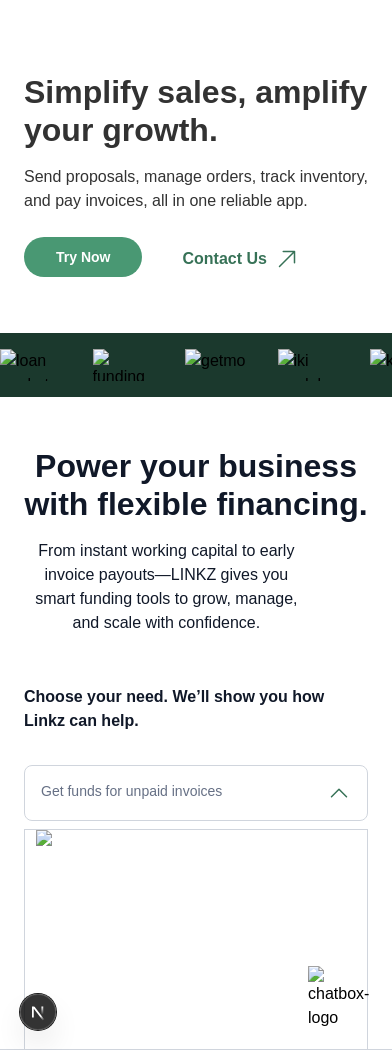 scroll, scrollTop: 447, scrollLeft: 1, axis: both 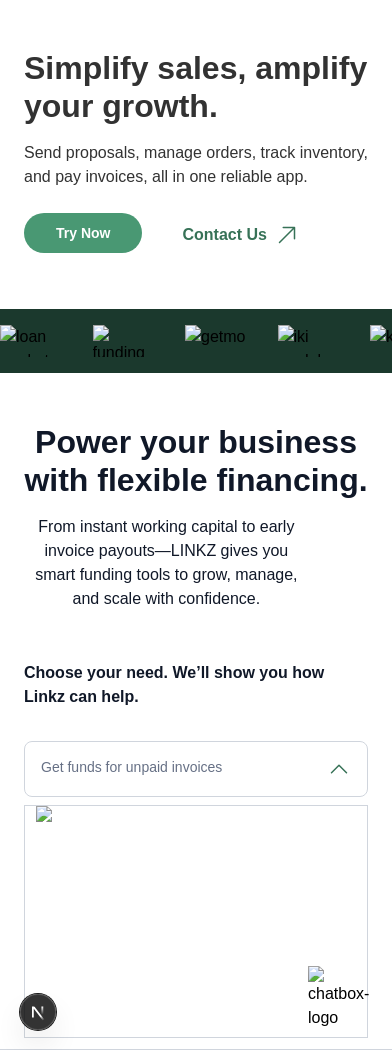 click on "Get funds for unpaid invoices" at bounding box center (196, 769) 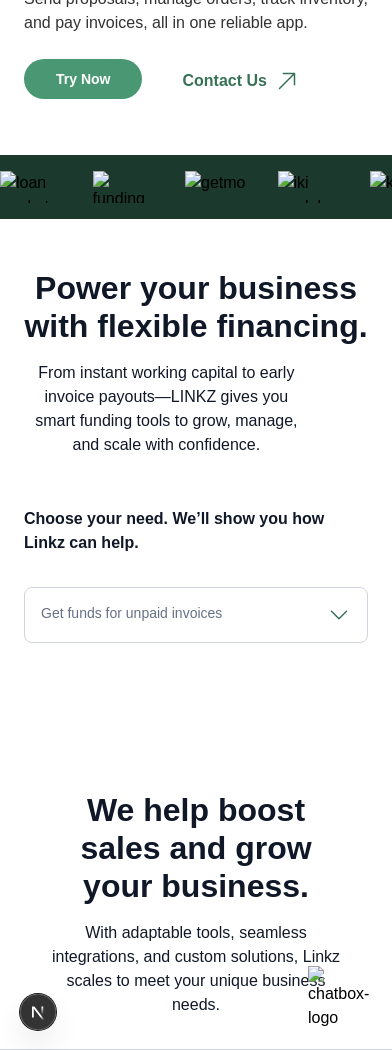 scroll, scrollTop: 614, scrollLeft: 0, axis: vertical 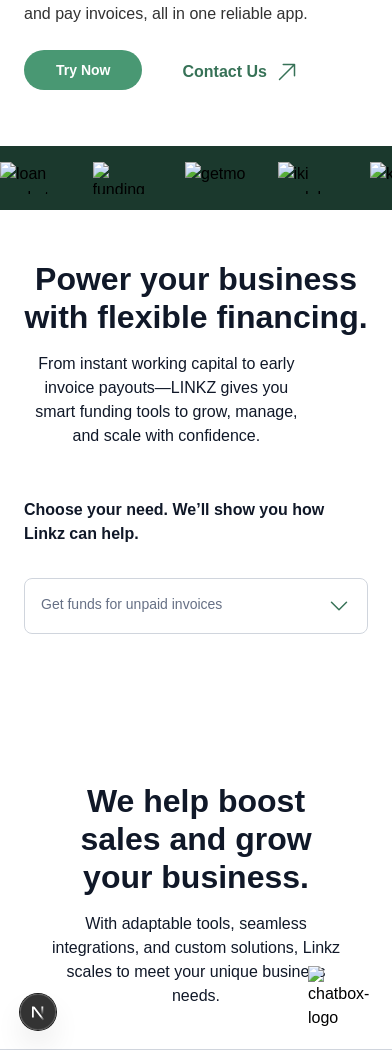 click 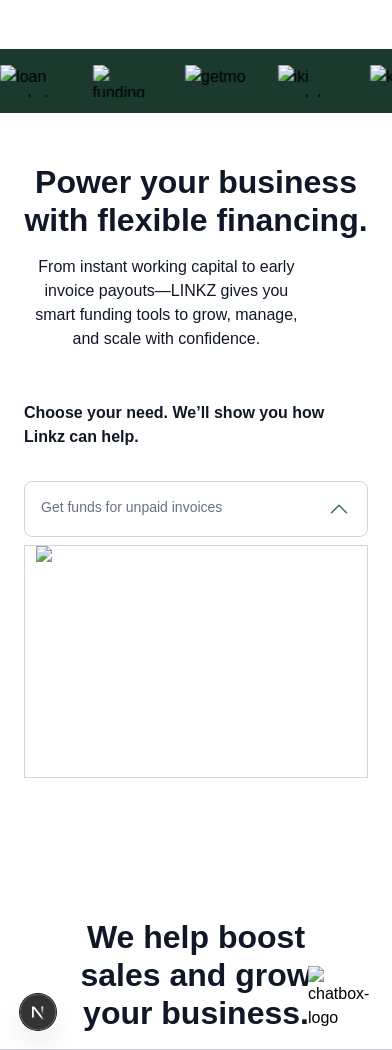 scroll, scrollTop: 713, scrollLeft: 0, axis: vertical 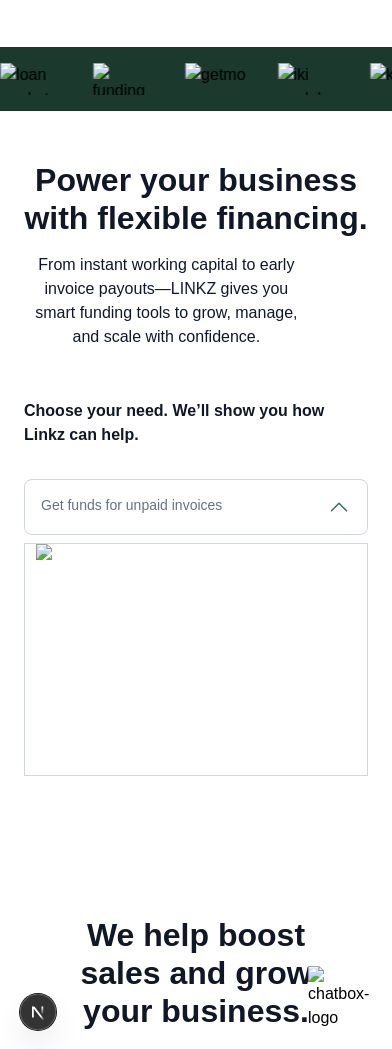 click on "Get funds for unpaid invoices" at bounding box center (196, 507) 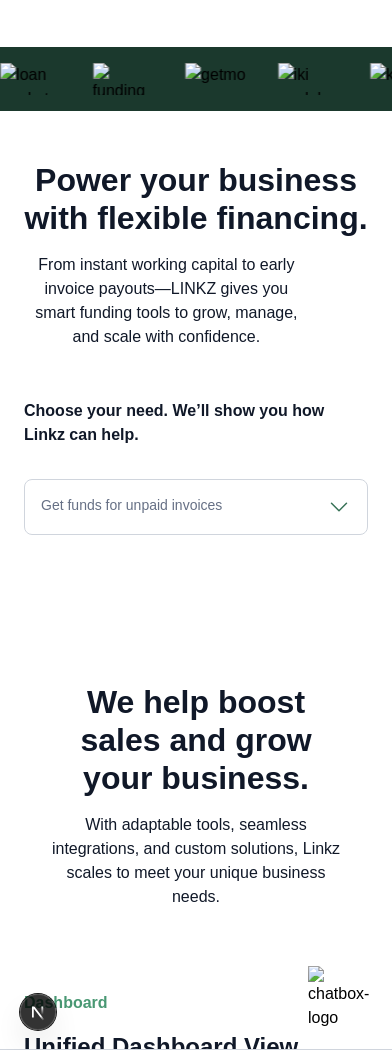 click on "Get funds for unpaid invoices" at bounding box center (196, 507) 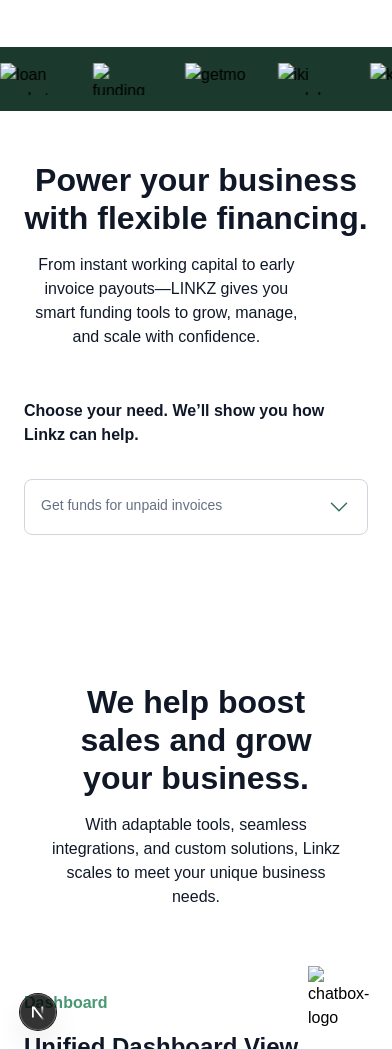 click on "Get funds for unpaid invoices" at bounding box center (196, 507) 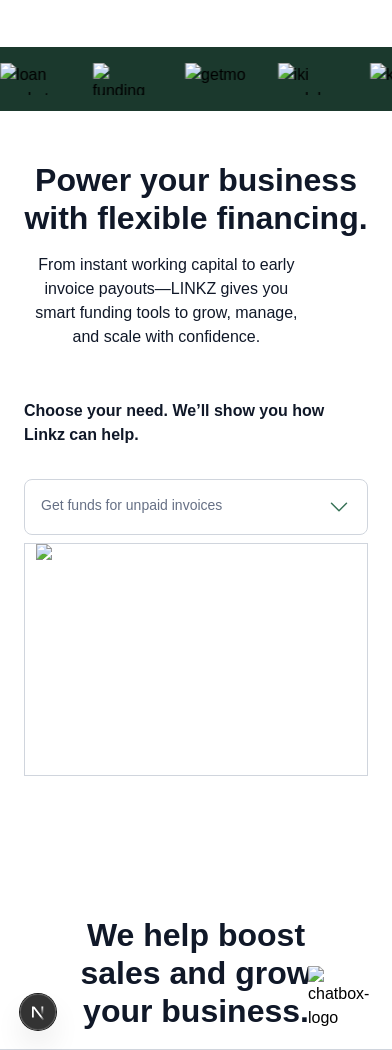 click on "Get funds for unpaid invoices" at bounding box center [196, 507] 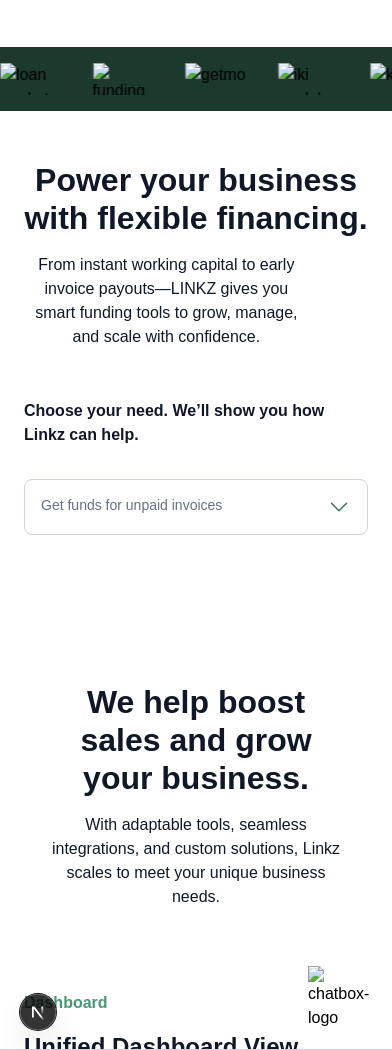 click on "Get funds for unpaid invoices" at bounding box center (196, 507) 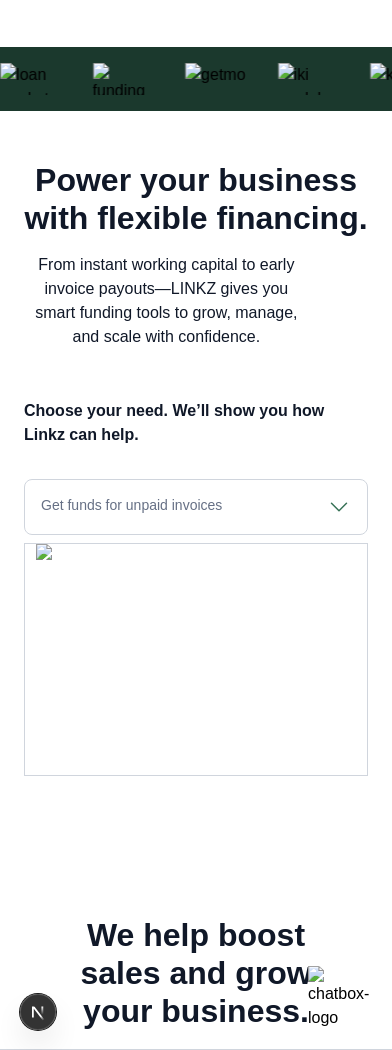 click on "Get funds for unpaid invoices" at bounding box center [196, 507] 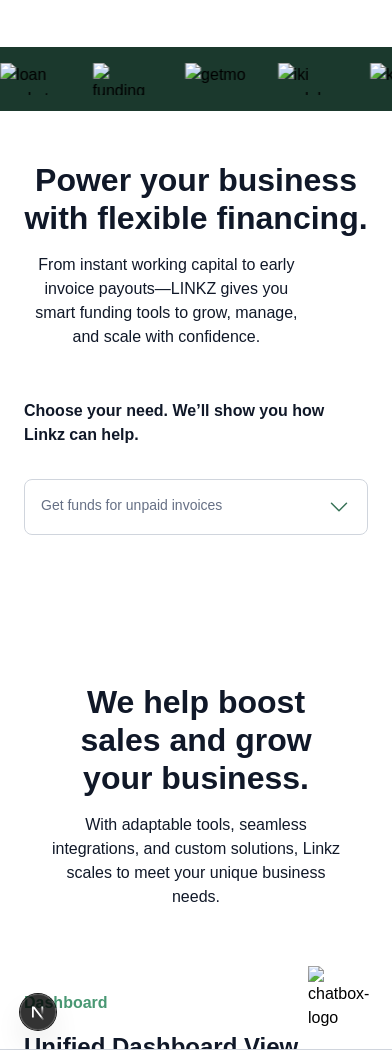 click on "Get funds for unpaid invoices" at bounding box center (196, 507) 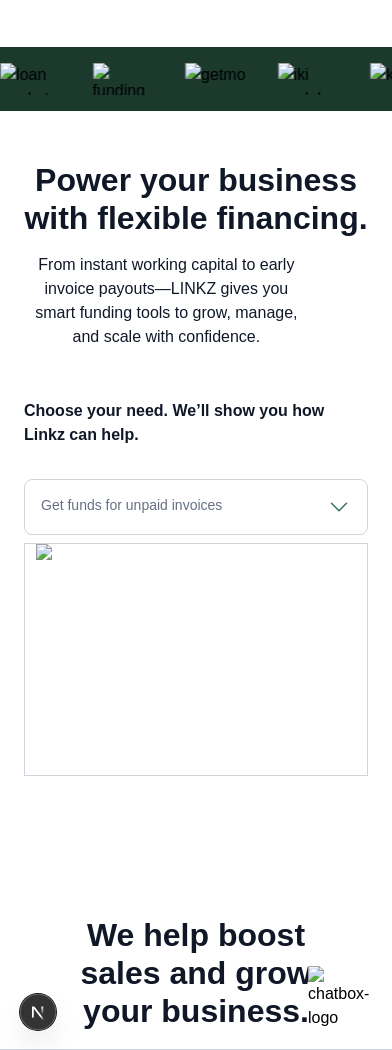 click on "Get funds for unpaid invoices" at bounding box center (196, 507) 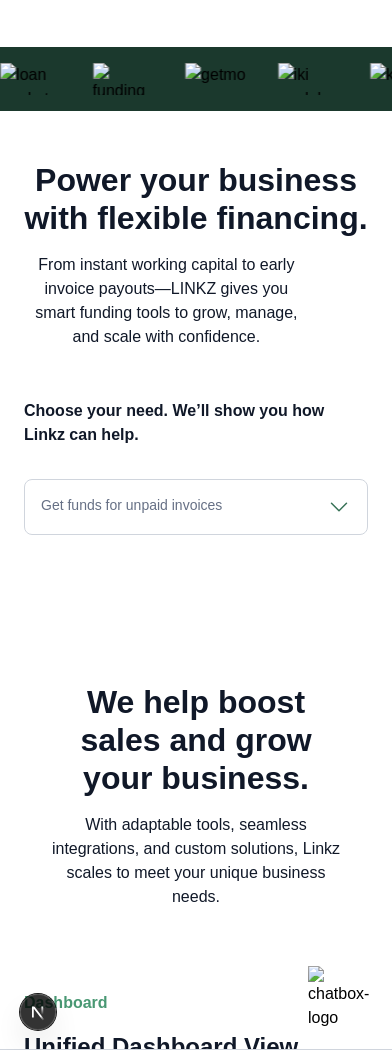 click on "Get funds for unpaid invoices" at bounding box center [196, 507] 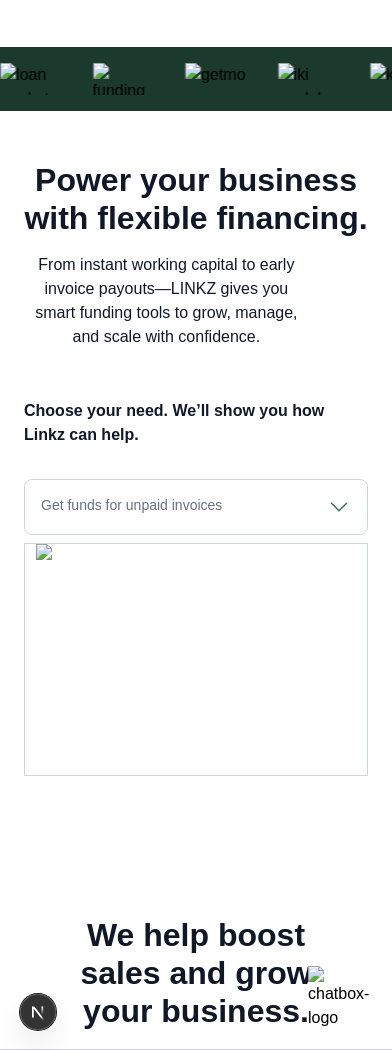 click on "Get funds for unpaid invoices" at bounding box center (196, 507) 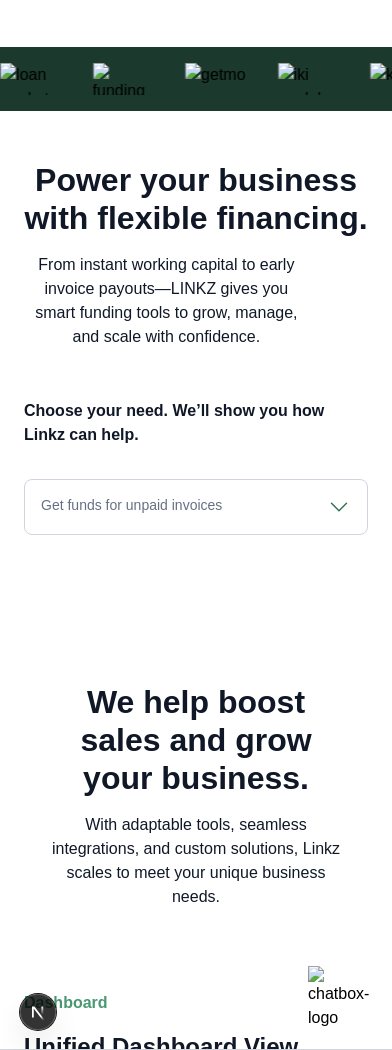 click on "Get funds for unpaid invoices" at bounding box center (196, 507) 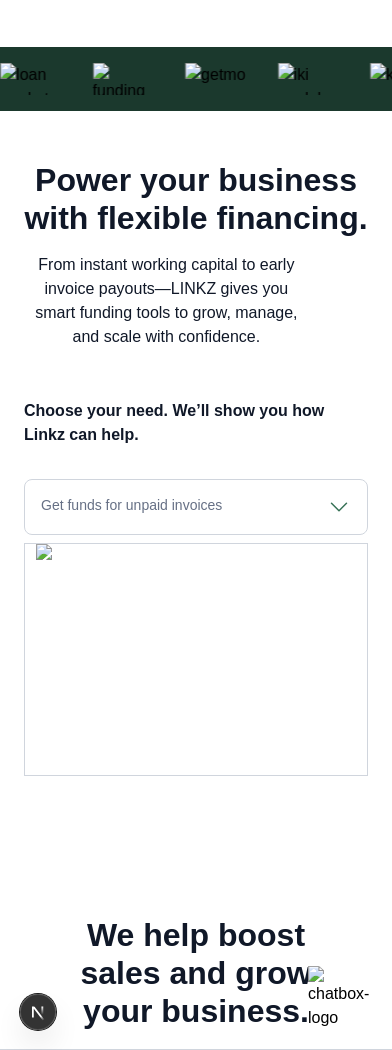 click on "Get funds for unpaid invoices" at bounding box center (196, 507) 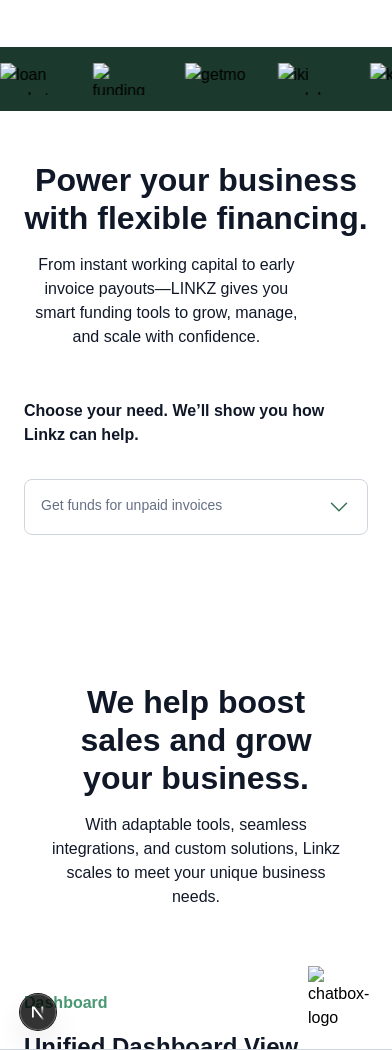 click on "Get funds for unpaid invoices" at bounding box center (196, 507) 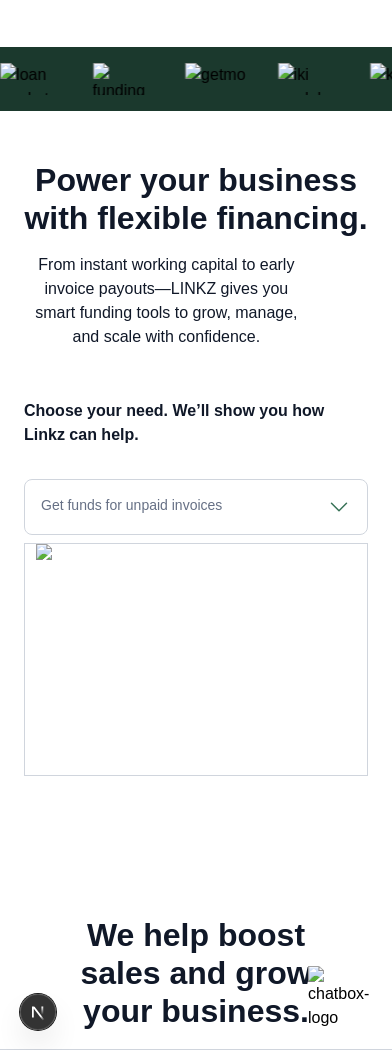 click on "Get funds for unpaid invoices" at bounding box center (196, 507) 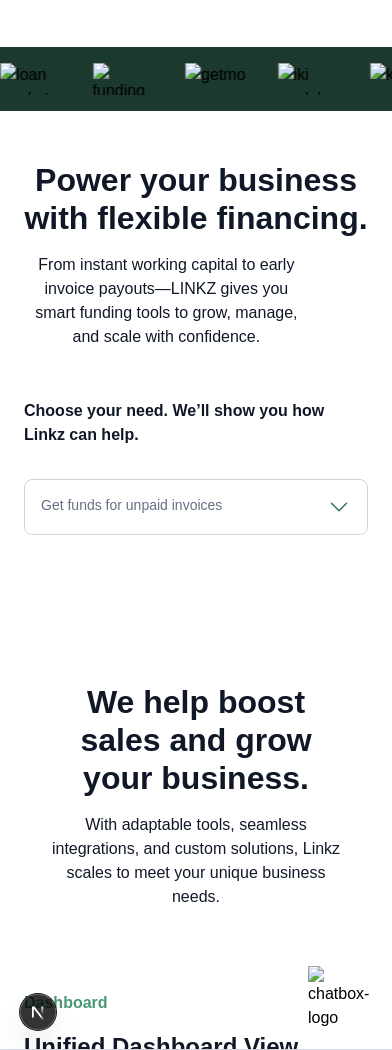 click on "Get funds for unpaid invoices" at bounding box center [196, 507] 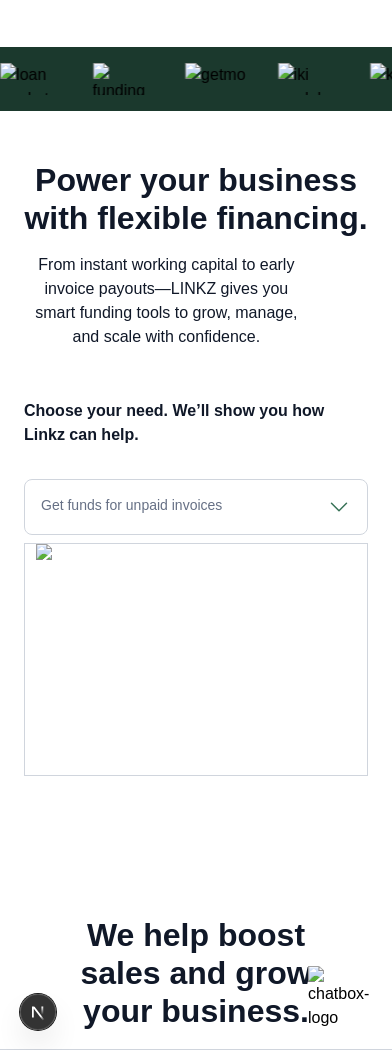 click on "Get funds for unpaid invoices" at bounding box center [196, 507] 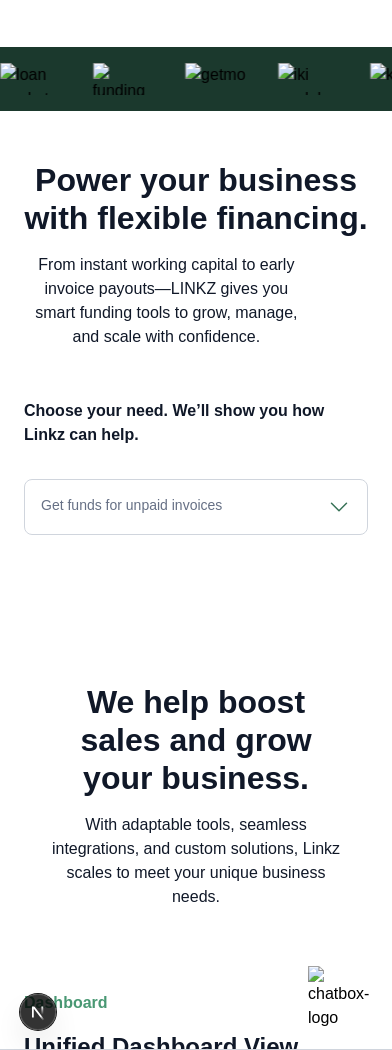 click on "Get funds for unpaid invoices" at bounding box center (196, 507) 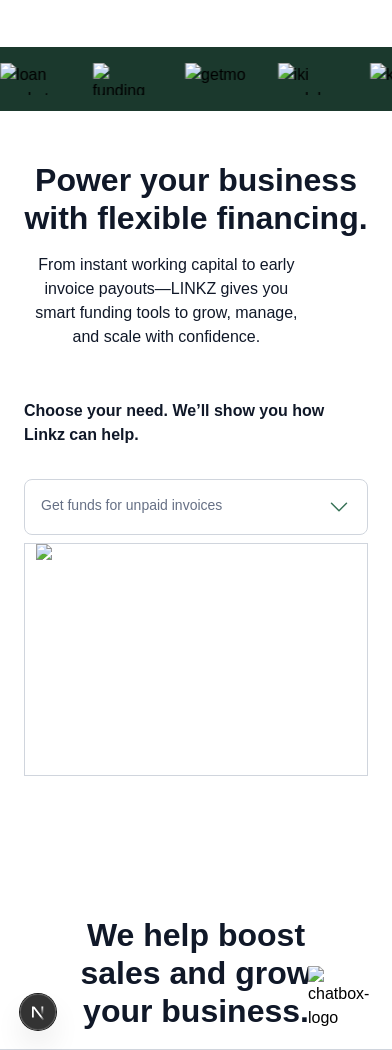 click on "Get funds for unpaid invoices" at bounding box center [196, 507] 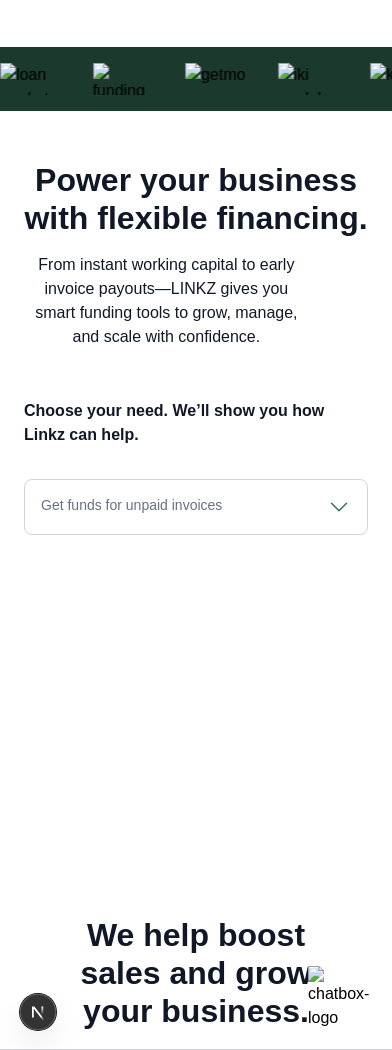 click on "Get funds for unpaid invoices" at bounding box center [196, 507] 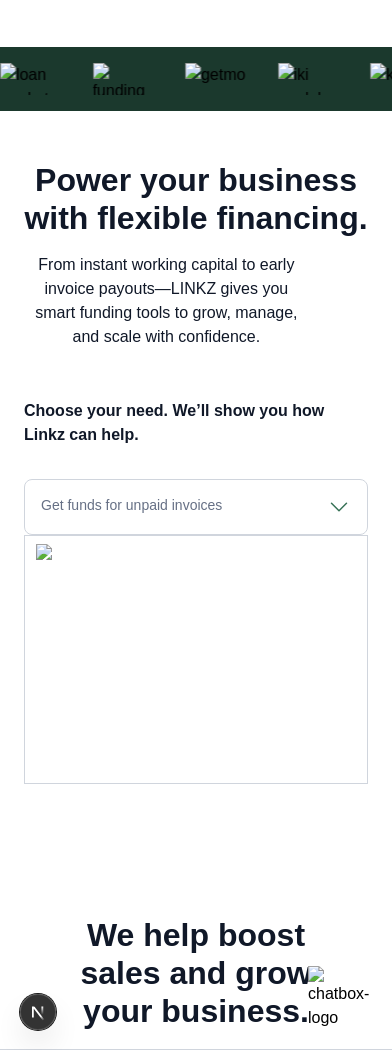 click on "Get funds for unpaid invoices" at bounding box center (196, 507) 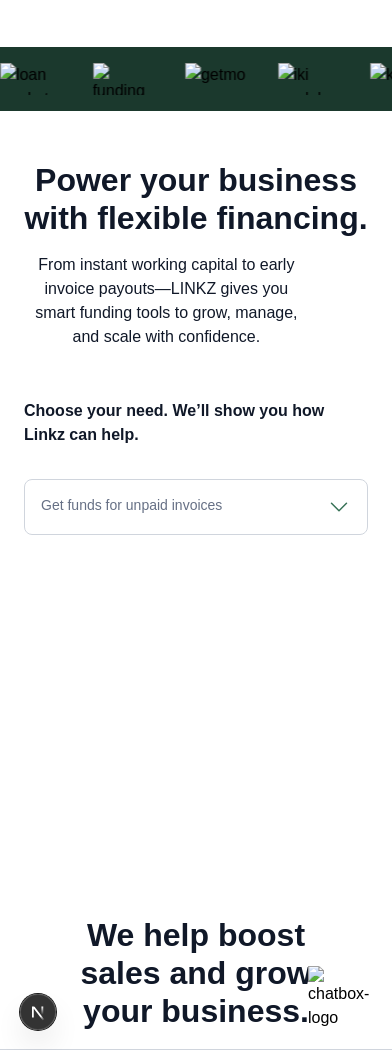 click on "Get funds for unpaid invoices" at bounding box center [196, 507] 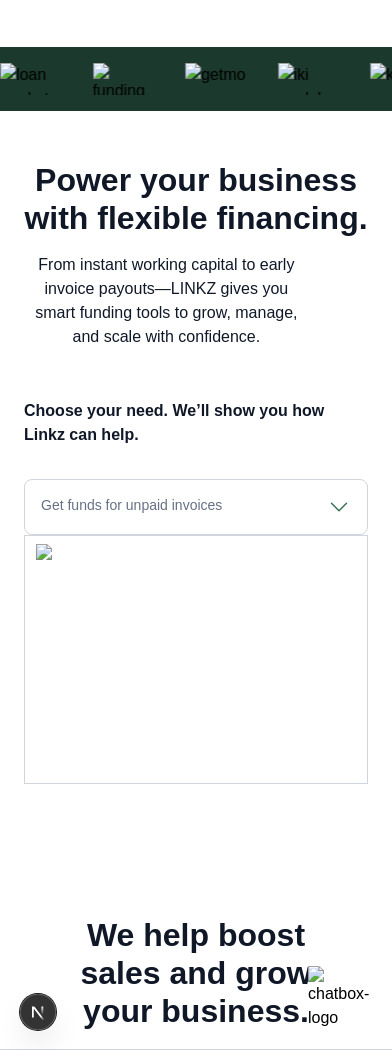click on "Get funds for unpaid invoices" at bounding box center (196, 507) 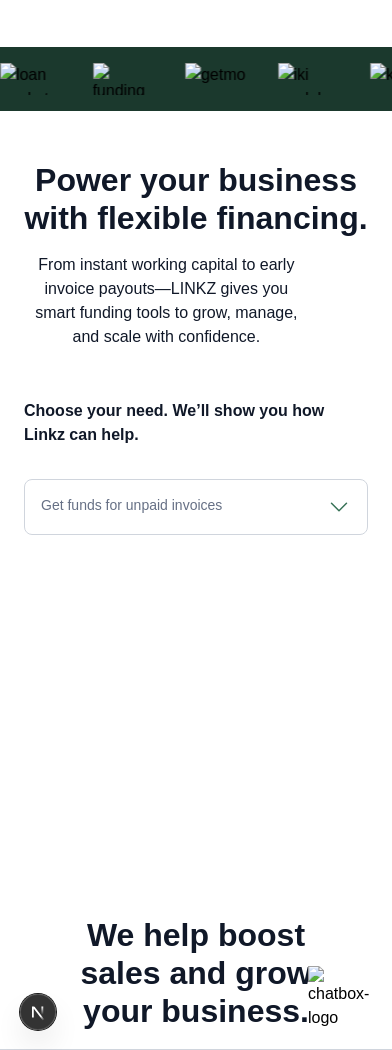 click on "Get funds for unpaid invoices" at bounding box center (196, 507) 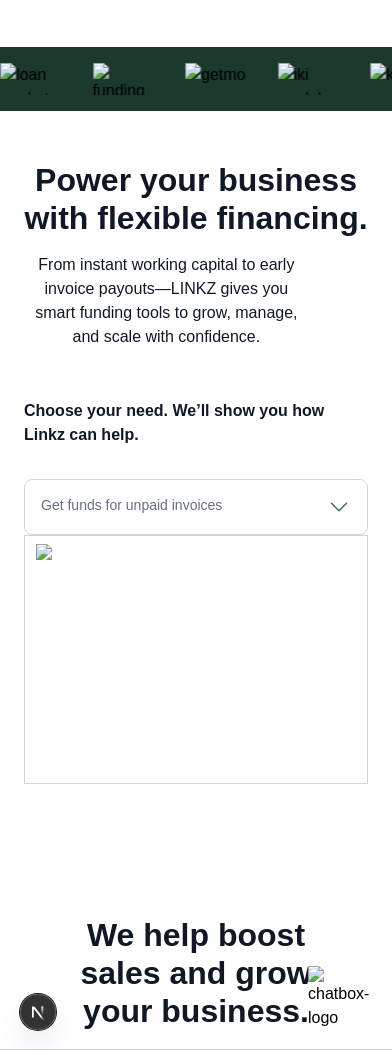click on "Get funds for unpaid invoices" at bounding box center (196, 507) 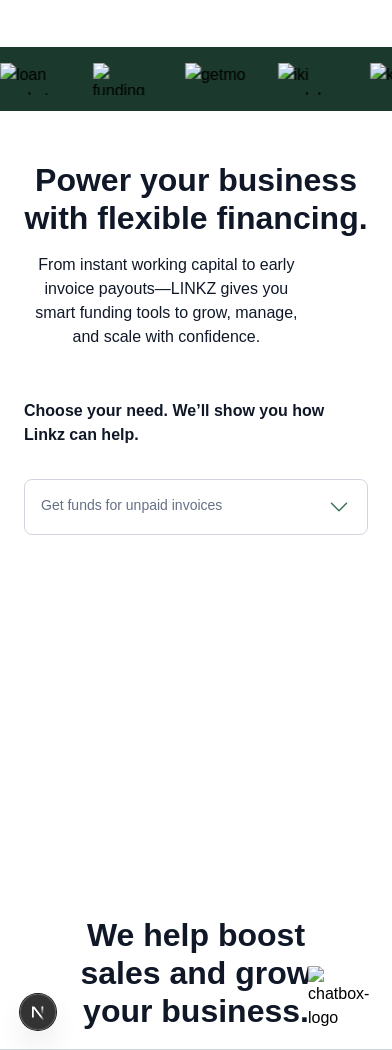 click on "Get funds for unpaid invoices" at bounding box center (196, 507) 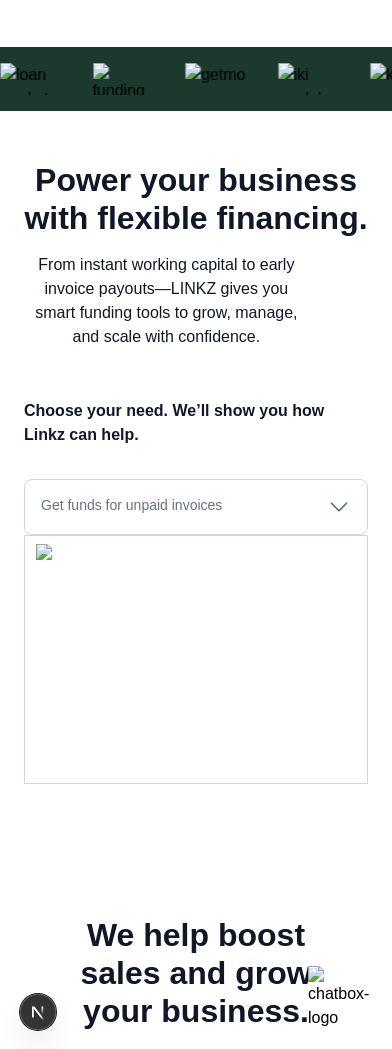 click on "Get funds for unpaid invoices" at bounding box center [196, 507] 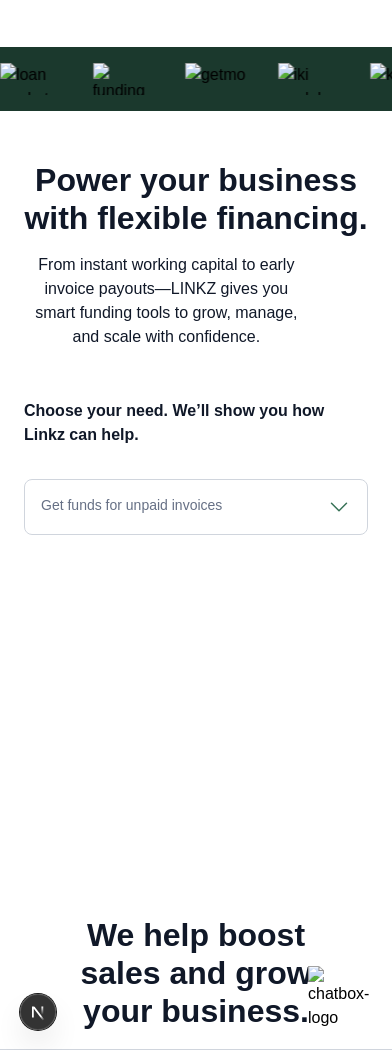 click on "Get funds for unpaid invoices" at bounding box center [196, 507] 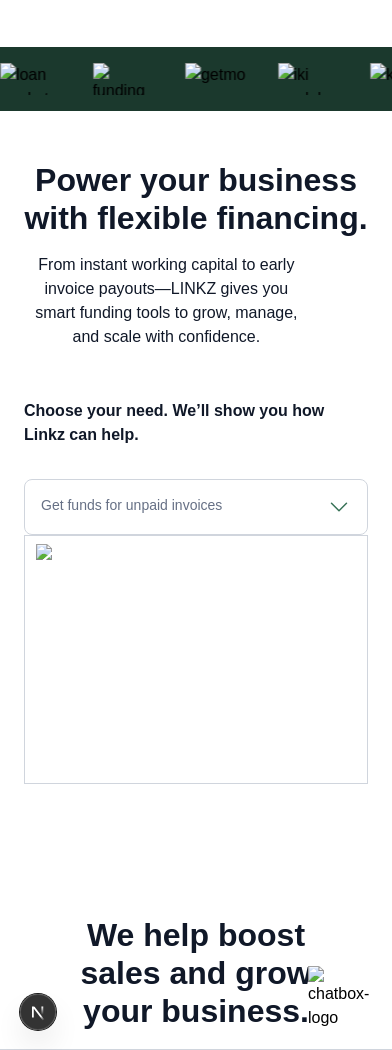 click on "Get funds for unpaid invoices" at bounding box center (196, 507) 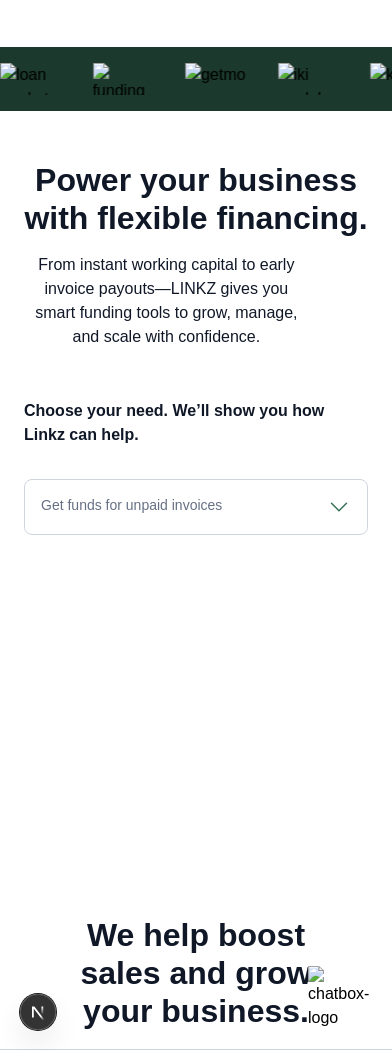 click on "Get funds for unpaid invoices" at bounding box center [196, 507] 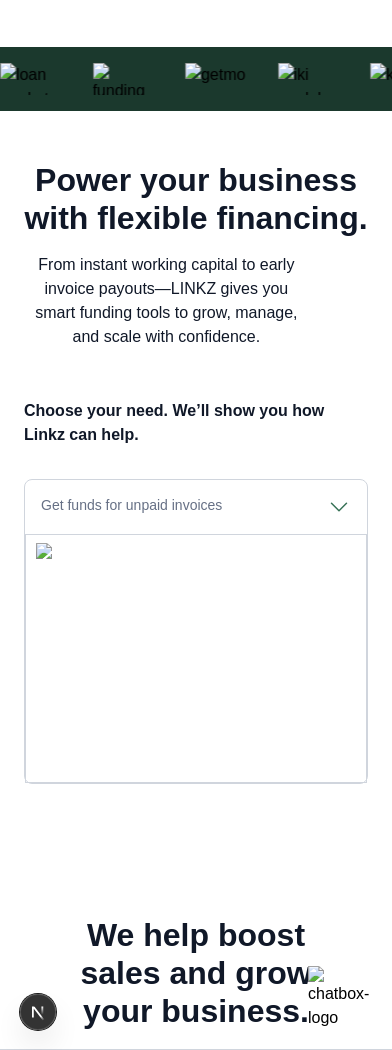 click 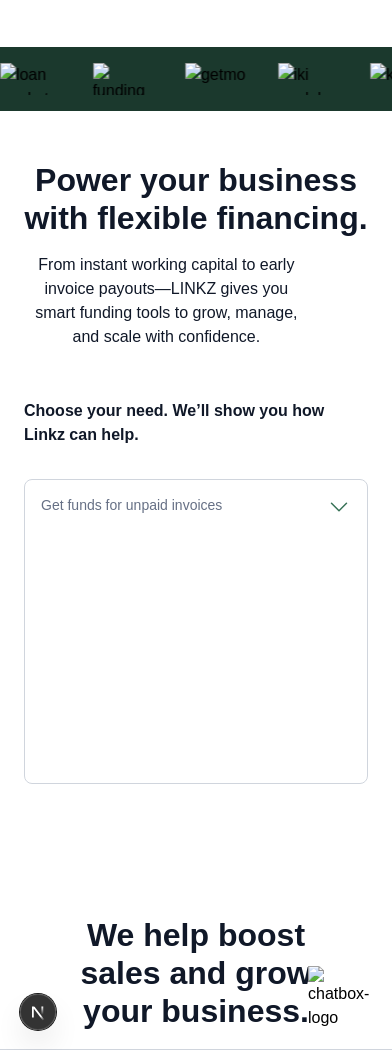 click 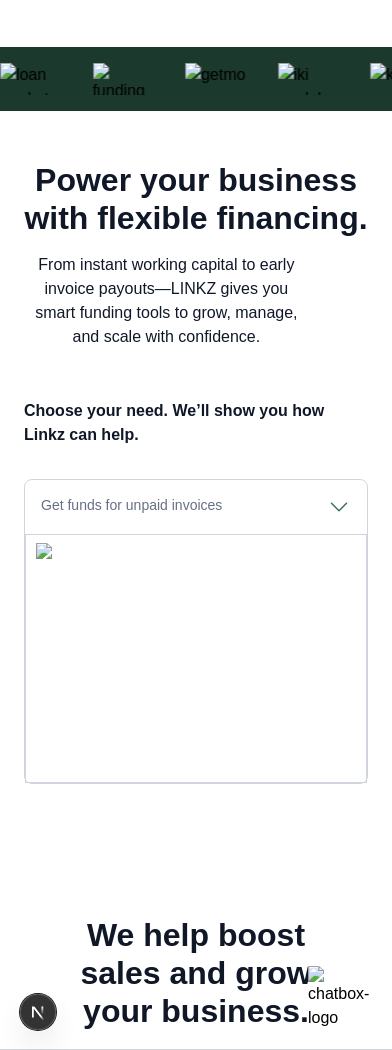 click 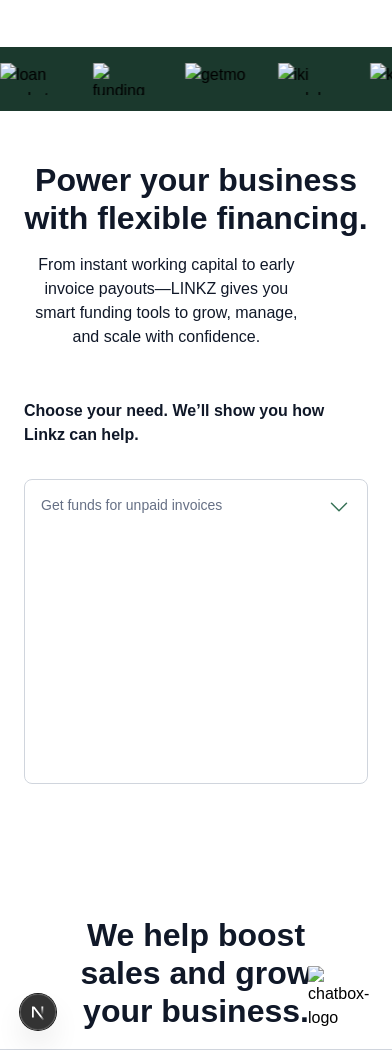 click 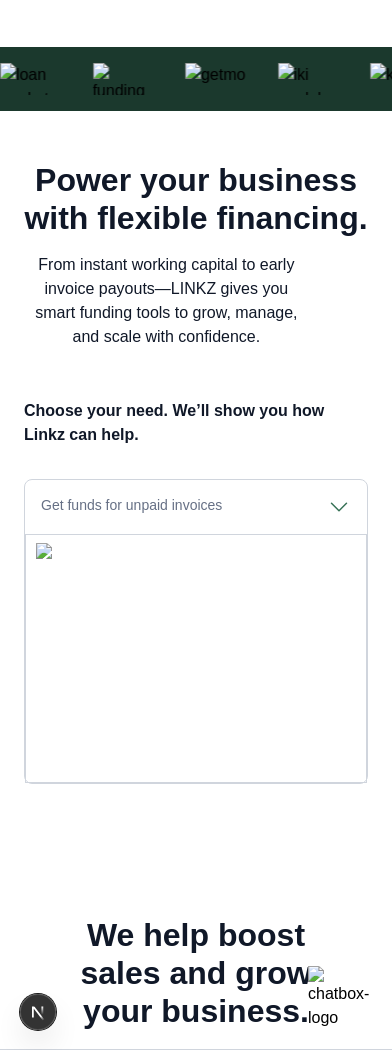 click 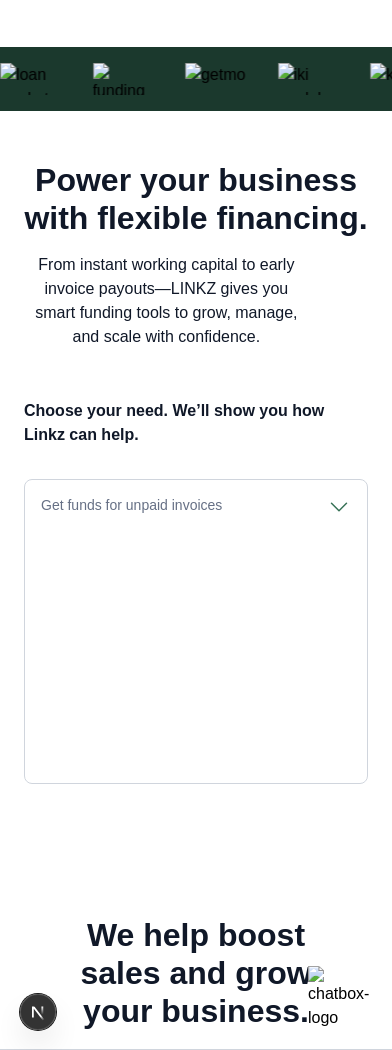 click 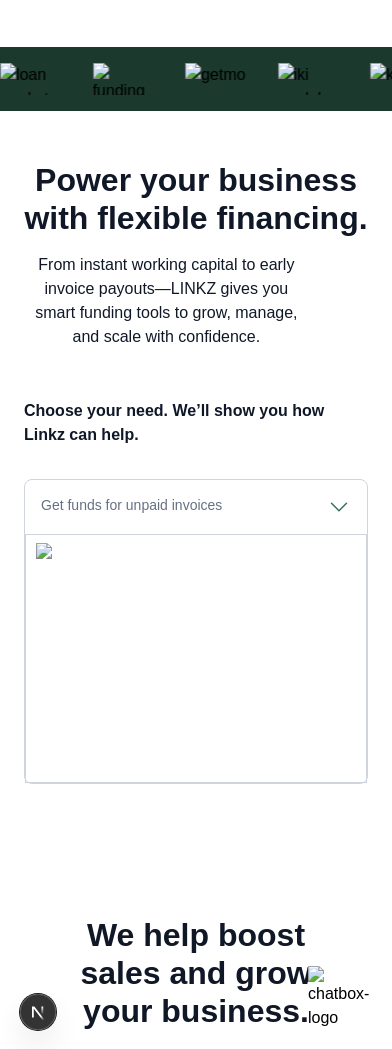 click 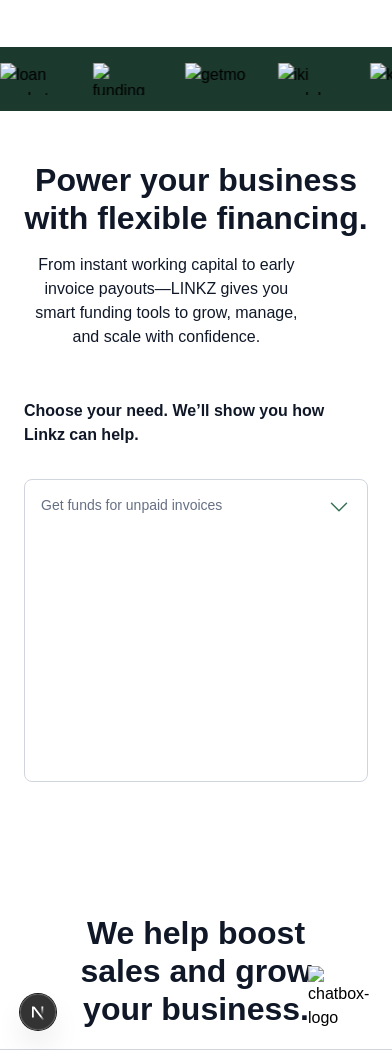 click on "Get funds for unpaid invoices" at bounding box center (196, 507) 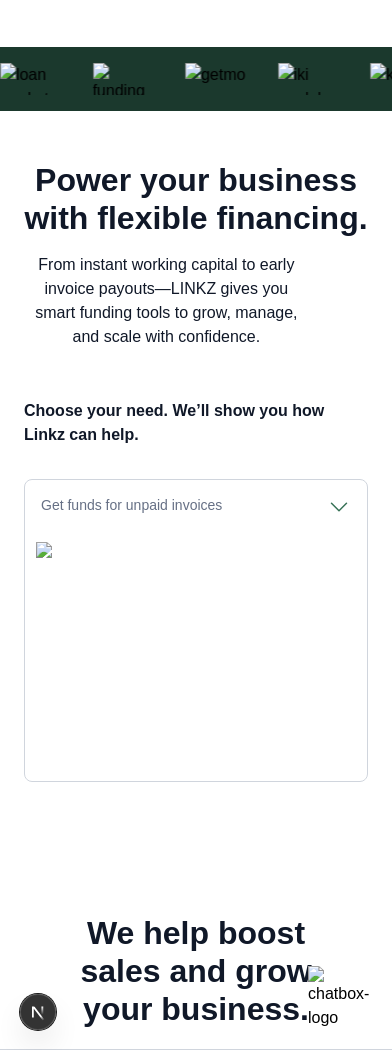click on "Get funds for unpaid invoices" at bounding box center (196, 507) 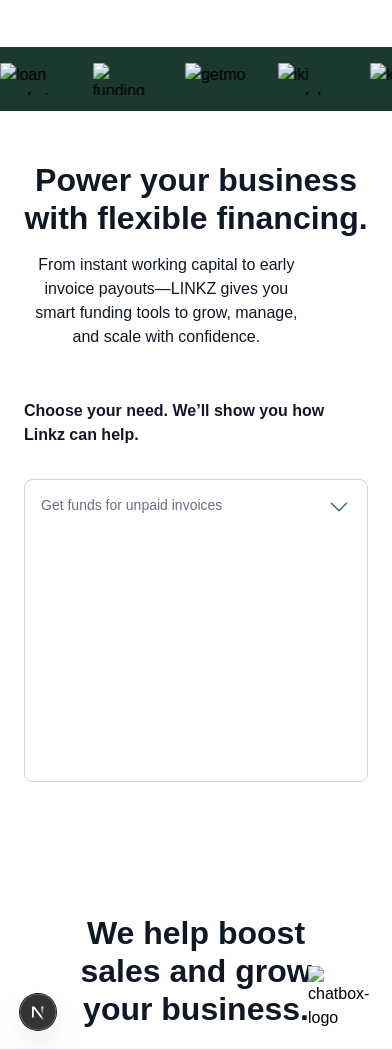 click on "Get funds for unpaid invoices" at bounding box center [196, 507] 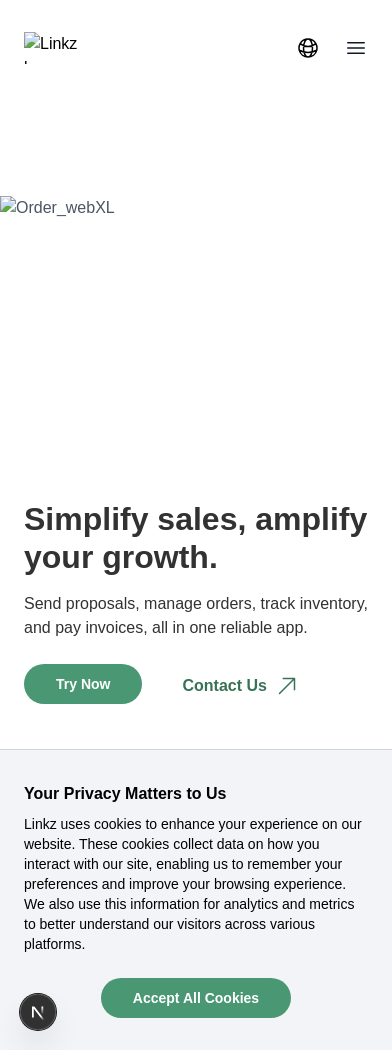 scroll, scrollTop: 0, scrollLeft: 0, axis: both 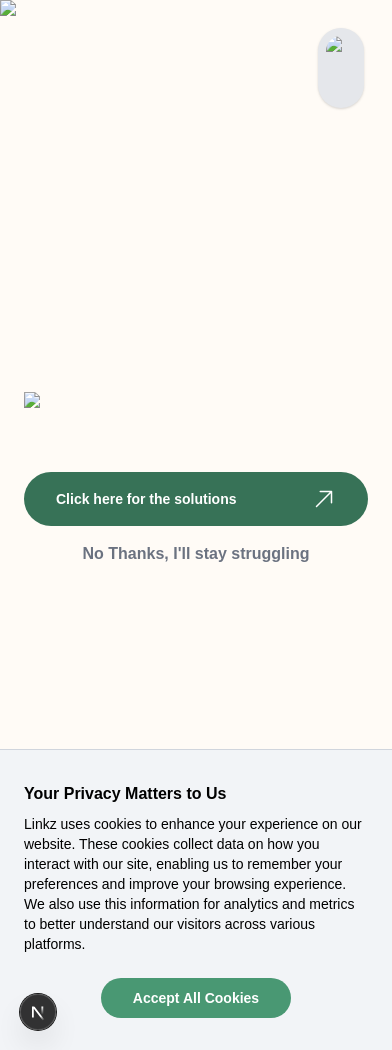 click at bounding box center [341, 68] 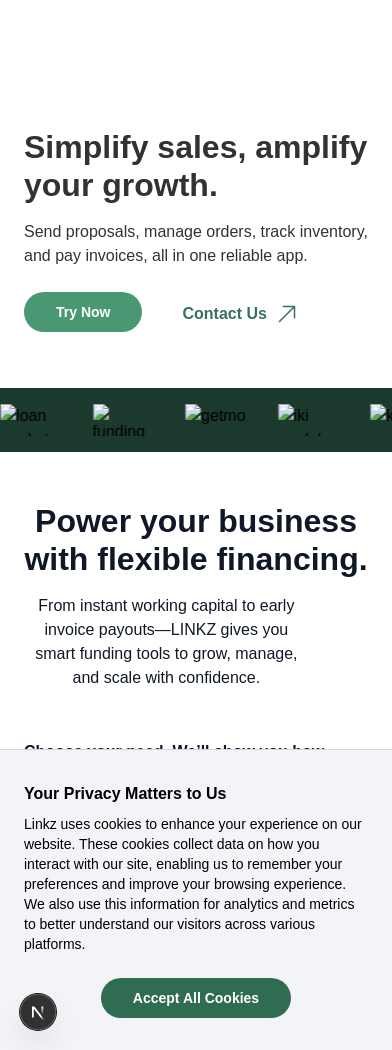 click on "Accept All Cookies" at bounding box center (196, 998) 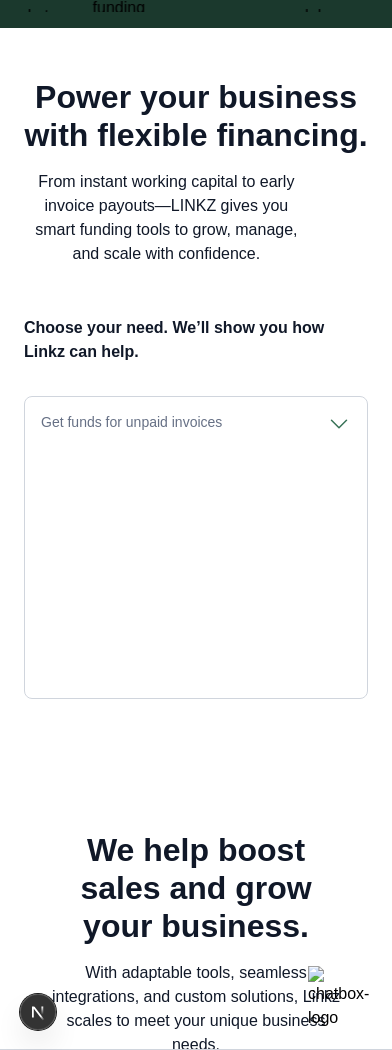 scroll, scrollTop: 797, scrollLeft: 0, axis: vertical 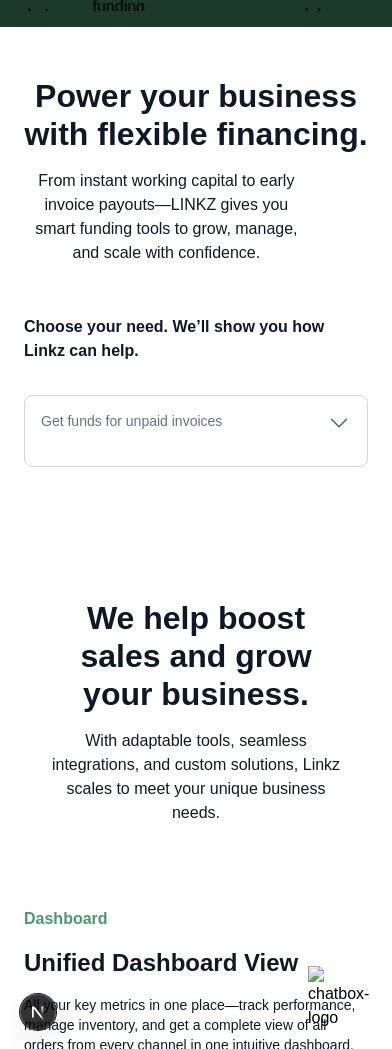 click on "Get funds for unpaid invoices" at bounding box center (196, 423) 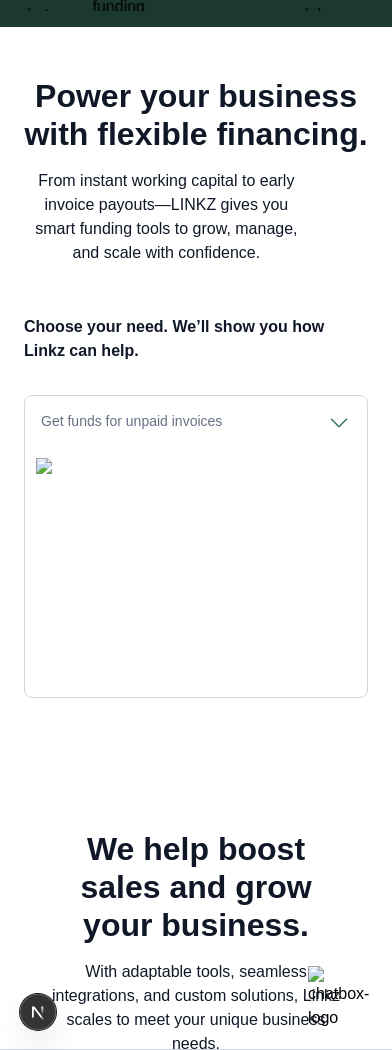 click on "Get funds for unpaid invoices" at bounding box center (196, 423) 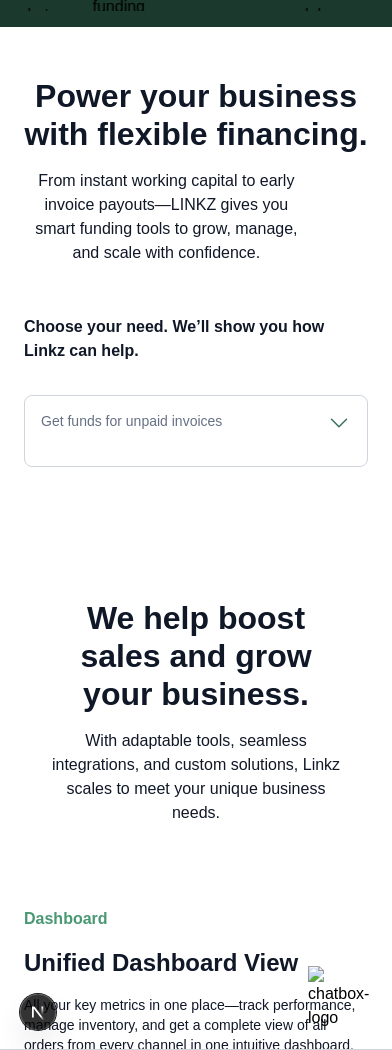 click on "Get funds for unpaid invoices" at bounding box center (196, 423) 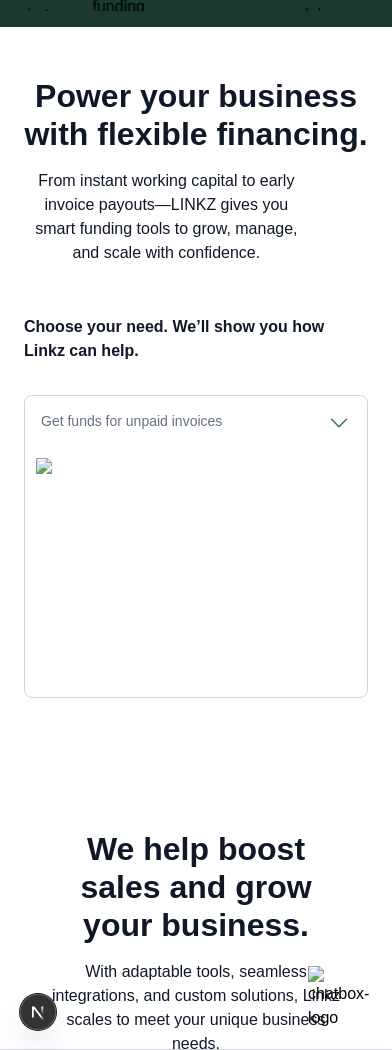 click on "Get funds for unpaid invoices" at bounding box center (196, 423) 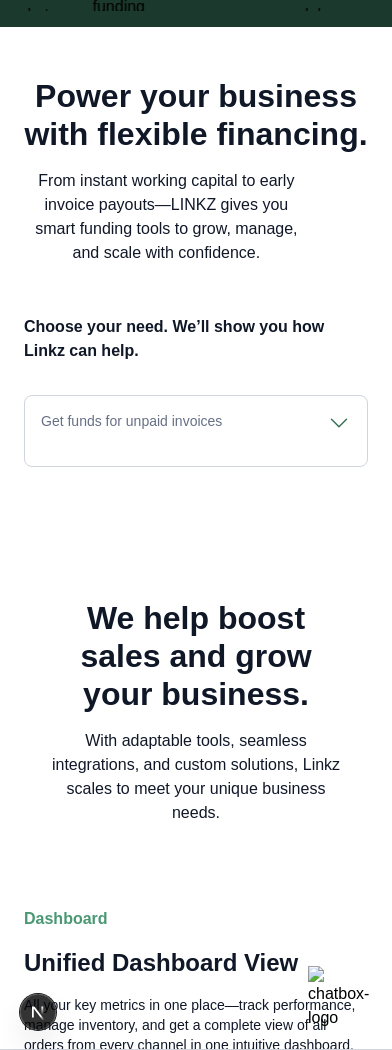 click on "Get funds for unpaid invoices" at bounding box center [196, 423] 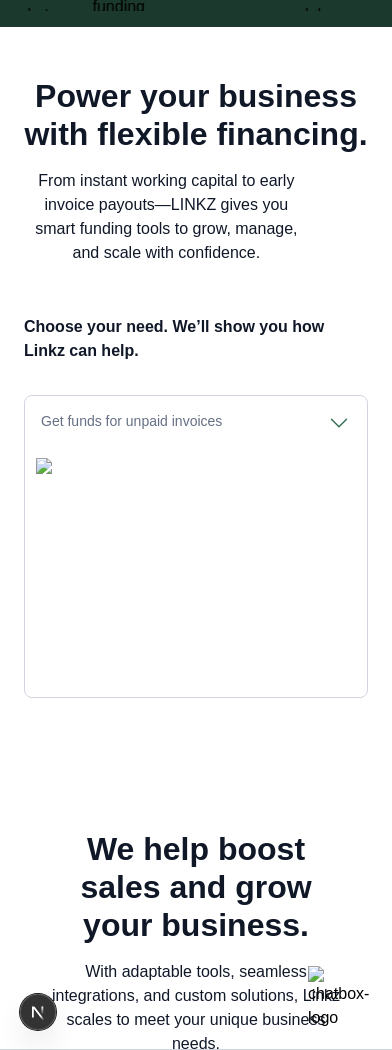 click on "Get funds for unpaid invoices" at bounding box center [196, 423] 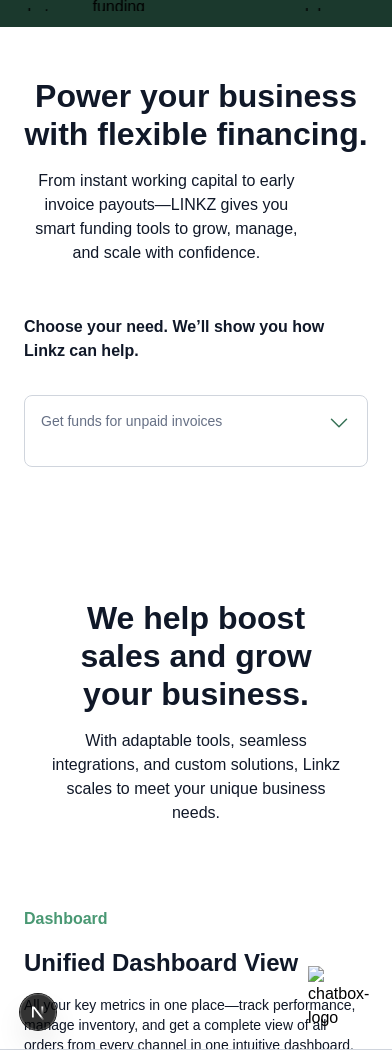 click on "Get funds for unpaid invoices" at bounding box center (196, 423) 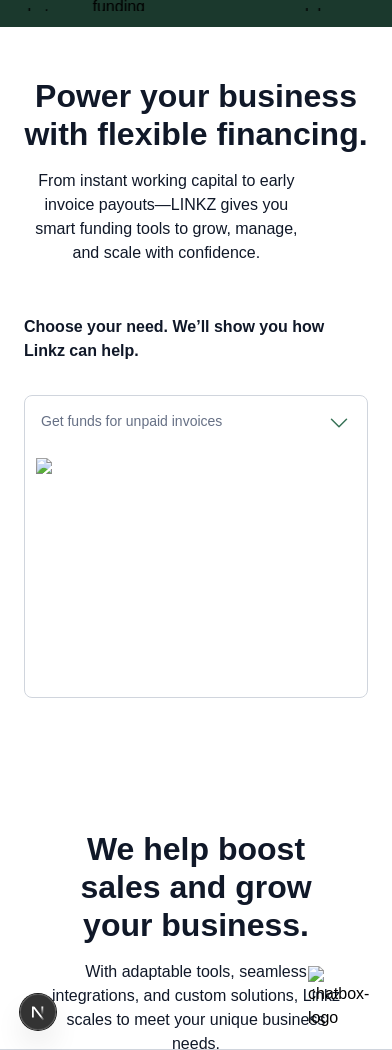 click on "Get funds for unpaid invoices" at bounding box center (196, 423) 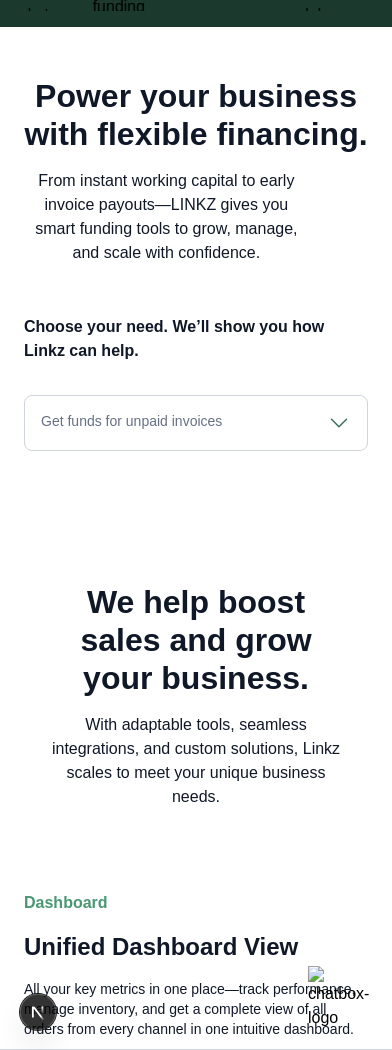 click on "Get funds for unpaid invoices" at bounding box center [196, 423] 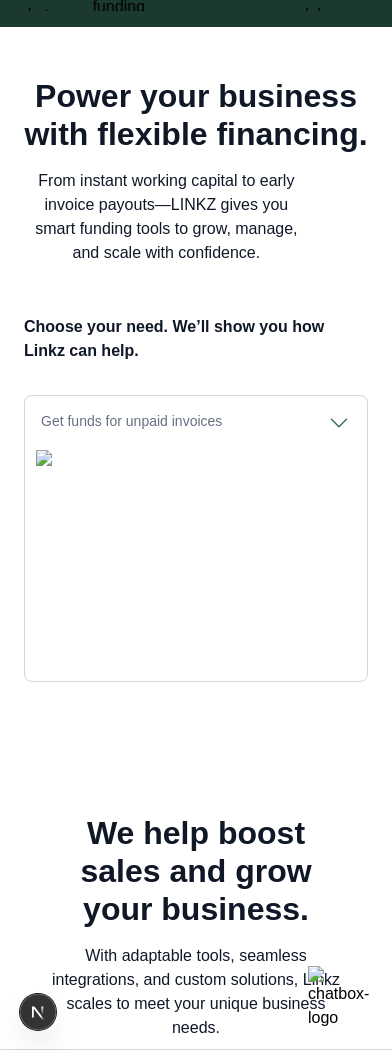 click on "Get funds for unpaid invoices" at bounding box center (196, 423) 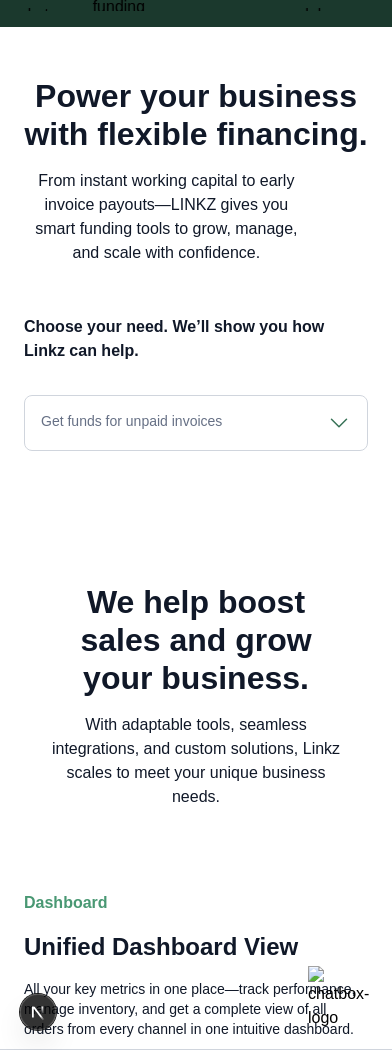 click on "Get funds for unpaid invoices" at bounding box center [196, 423] 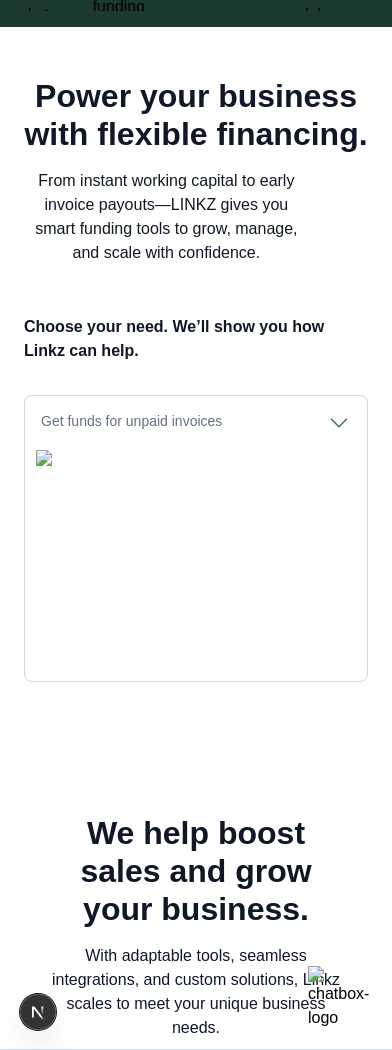 click on "Get funds for unpaid invoices" at bounding box center [196, 423] 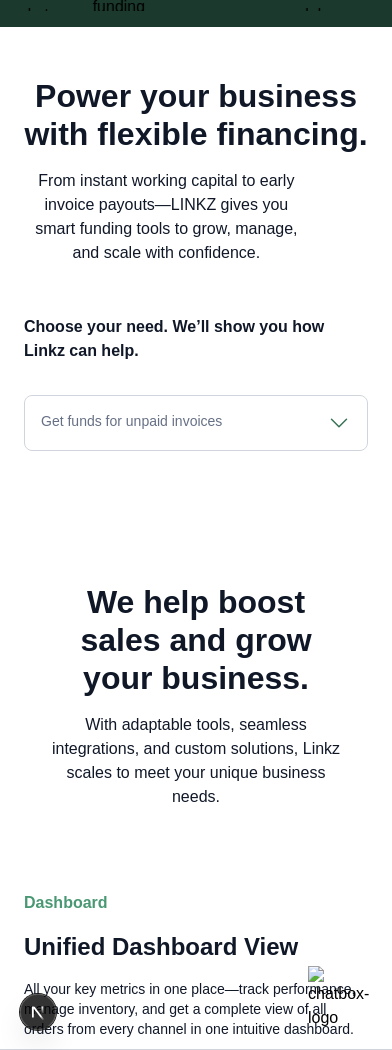 click on "Get funds for unpaid invoices" at bounding box center (196, 423) 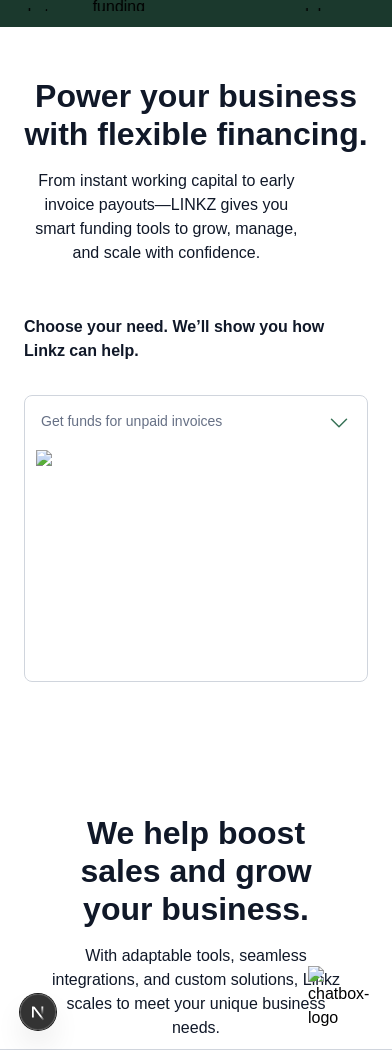 click on "Get funds for unpaid invoices" at bounding box center (196, 423) 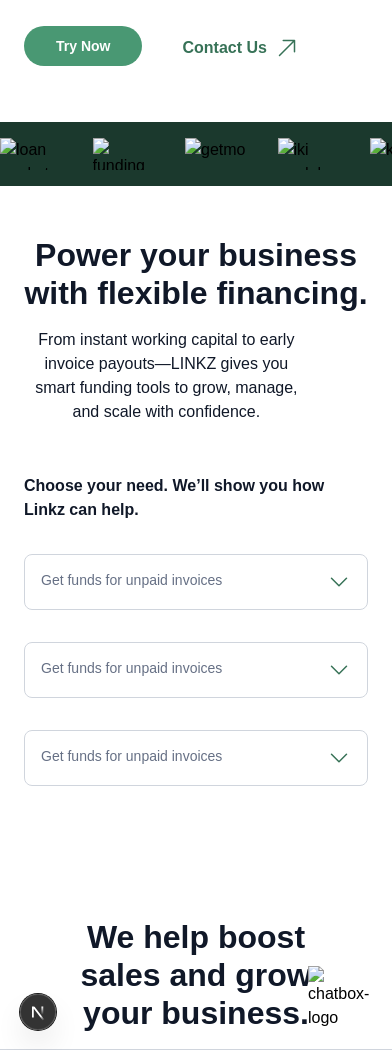 scroll, scrollTop: 640, scrollLeft: 0, axis: vertical 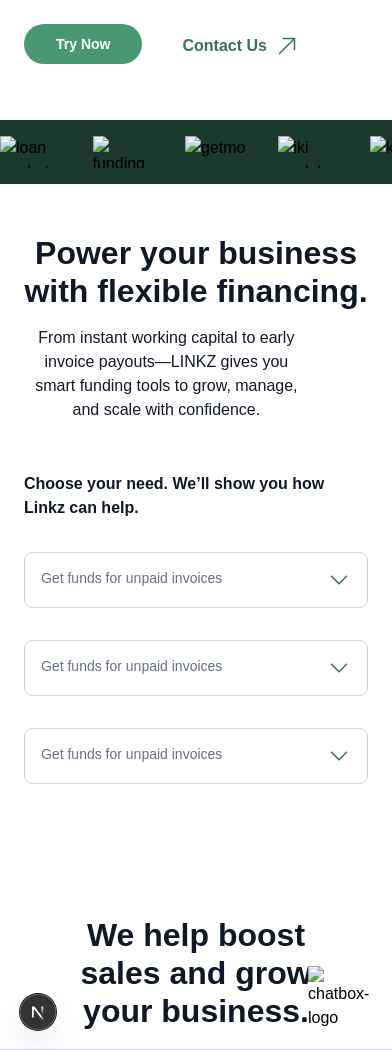 click on "Get funds for unpaid invoices" at bounding box center [196, 580] 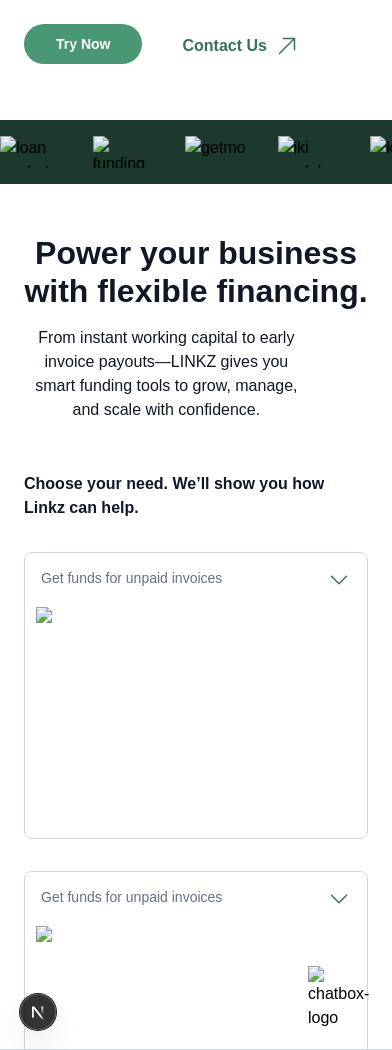 click on "Get funds for unpaid invoices" at bounding box center [196, 580] 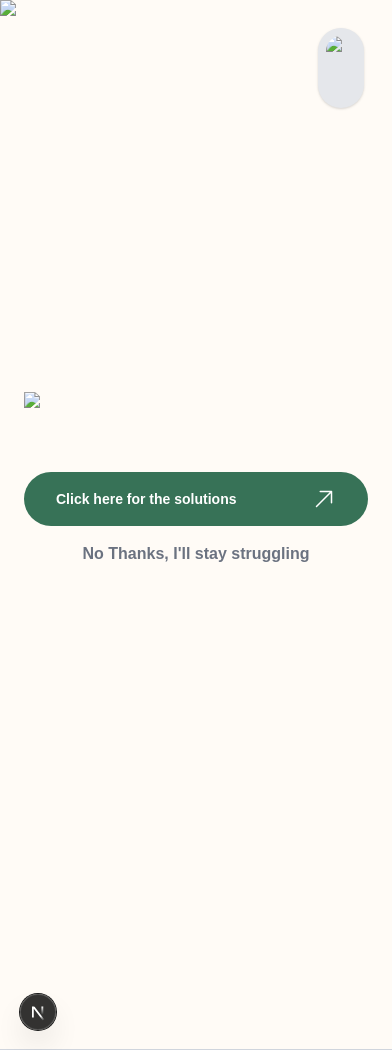 click at bounding box center (341, 68) 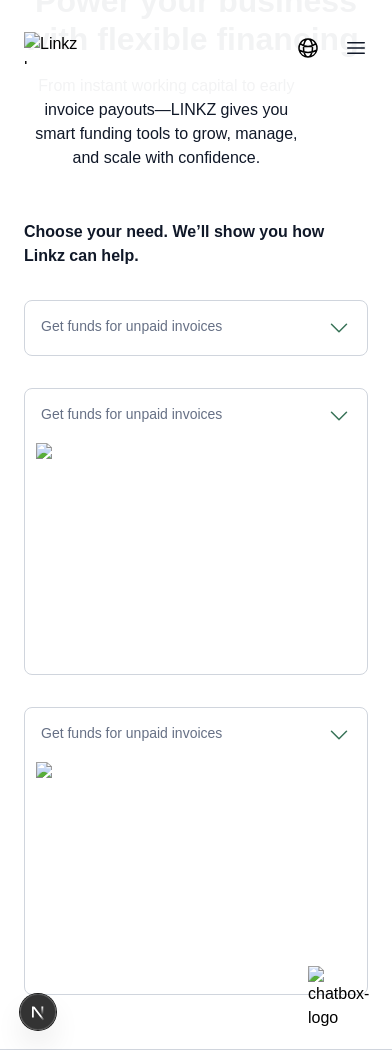 scroll, scrollTop: 877, scrollLeft: 0, axis: vertical 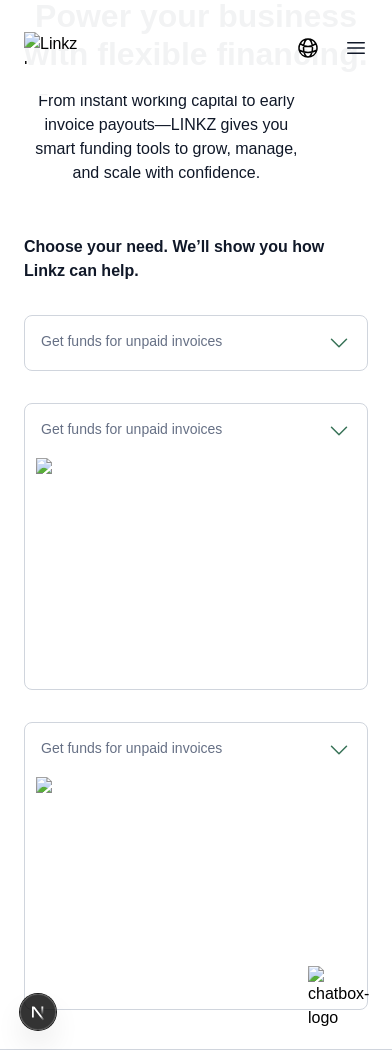 click 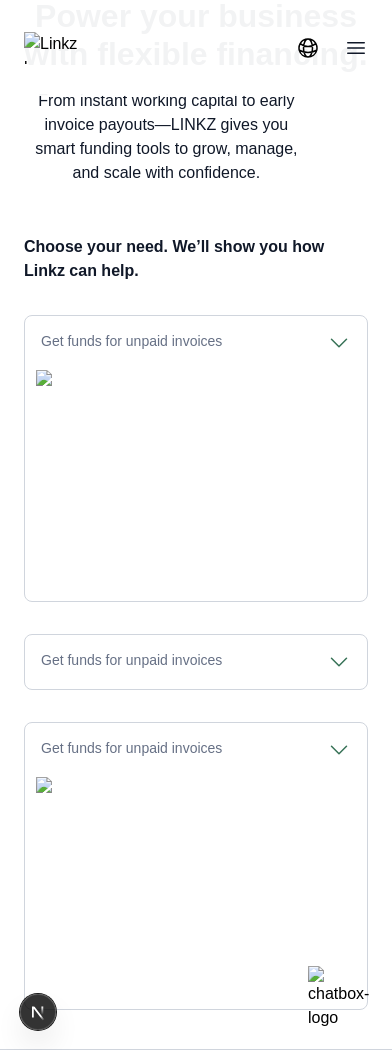 click 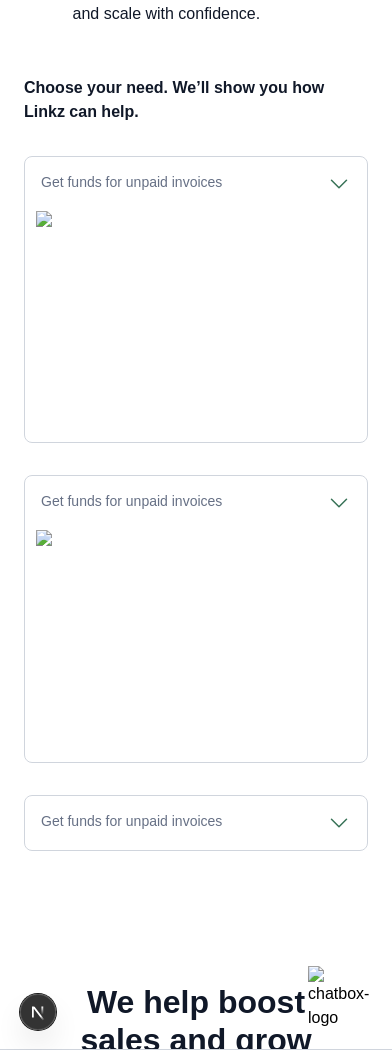 scroll, scrollTop: 1151, scrollLeft: 0, axis: vertical 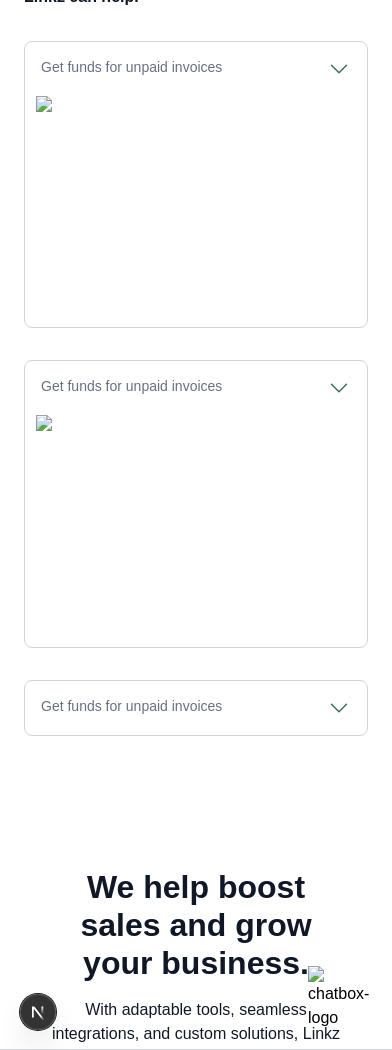 click 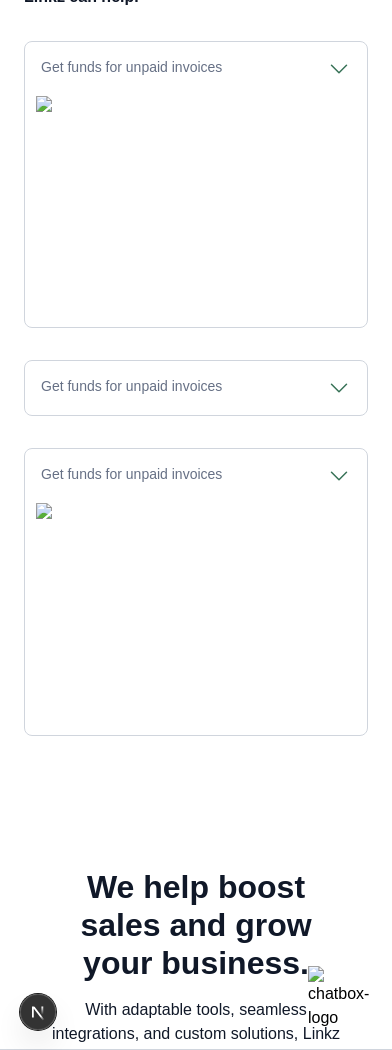 click 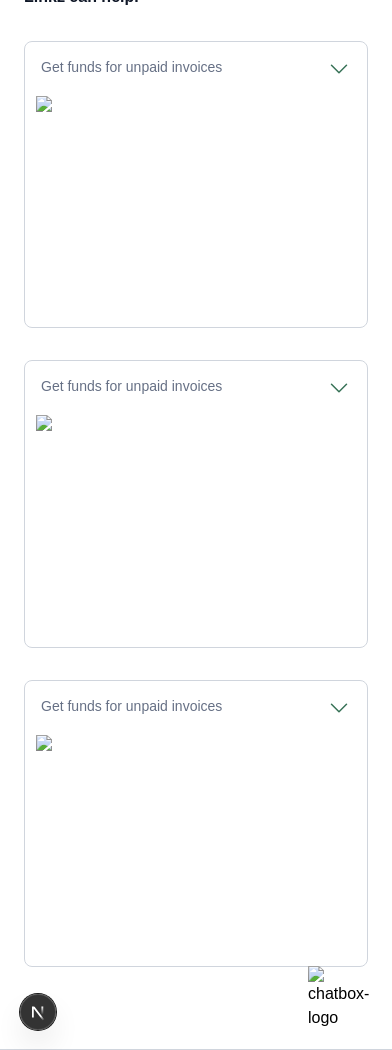 click 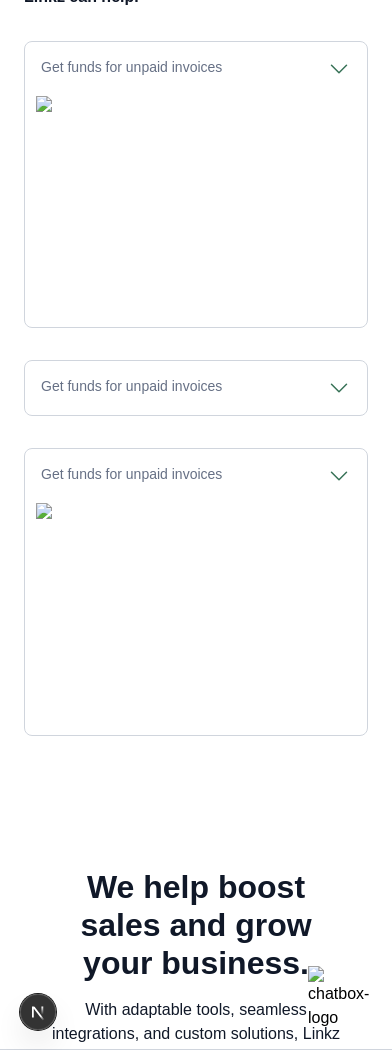 click 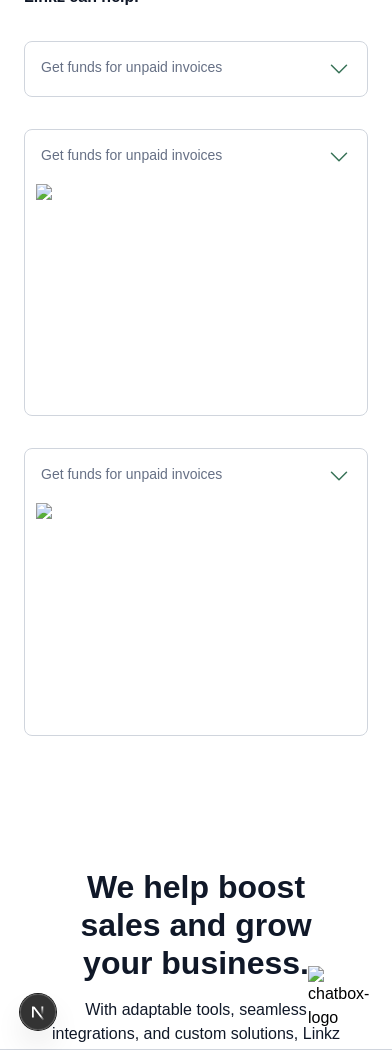 click 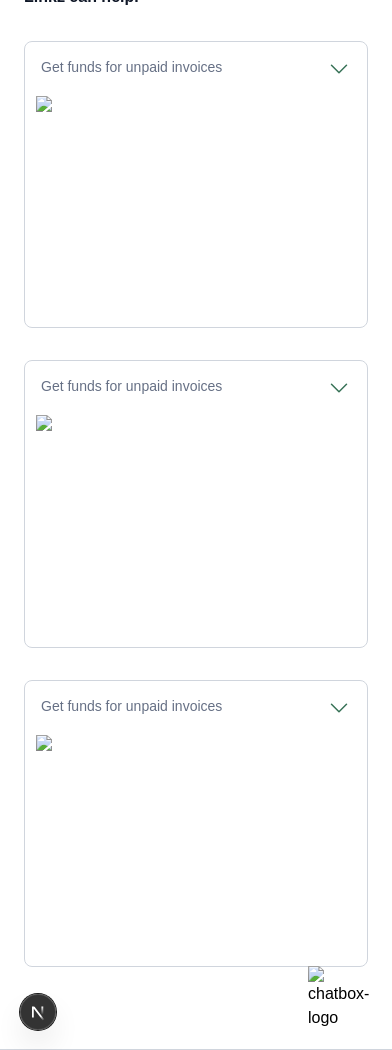 click 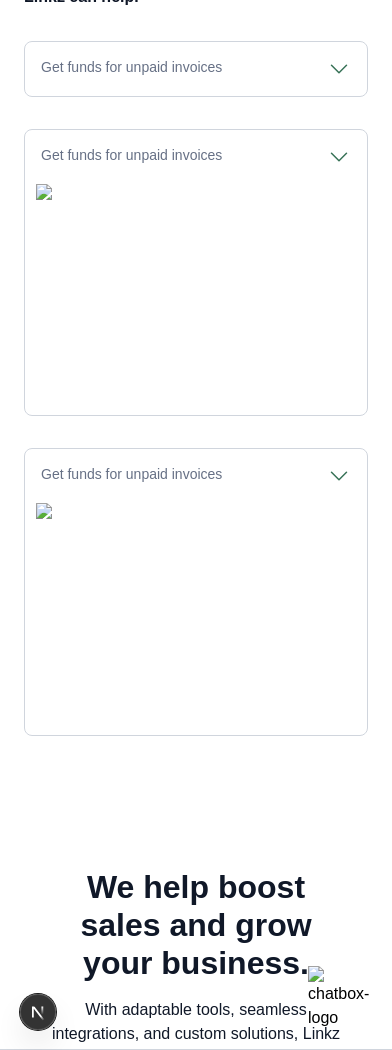 click 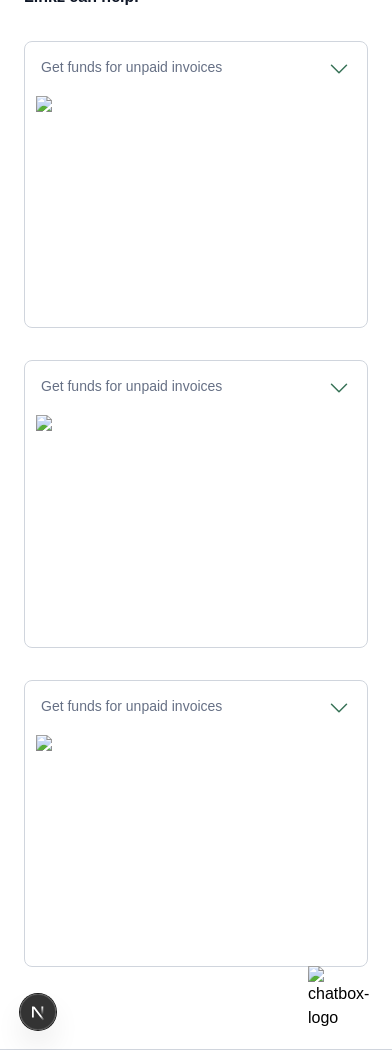 click 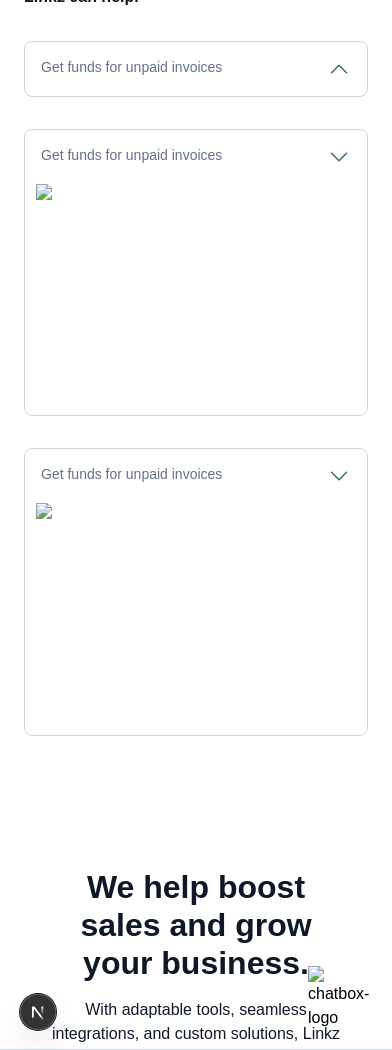 click 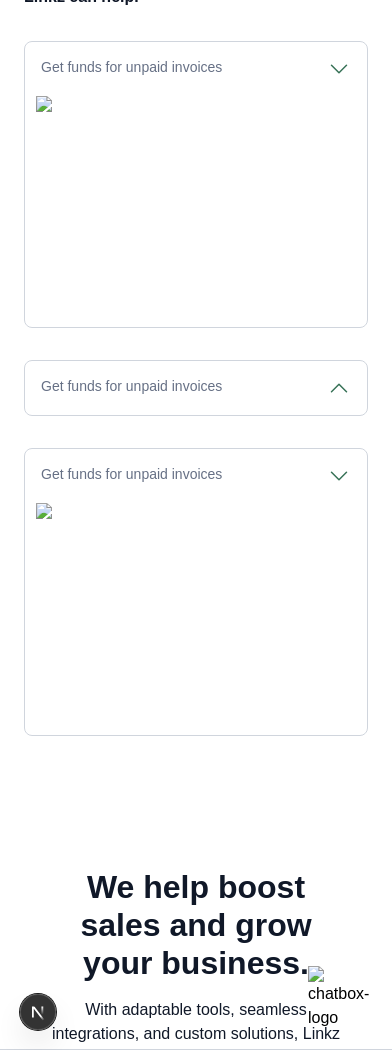 click 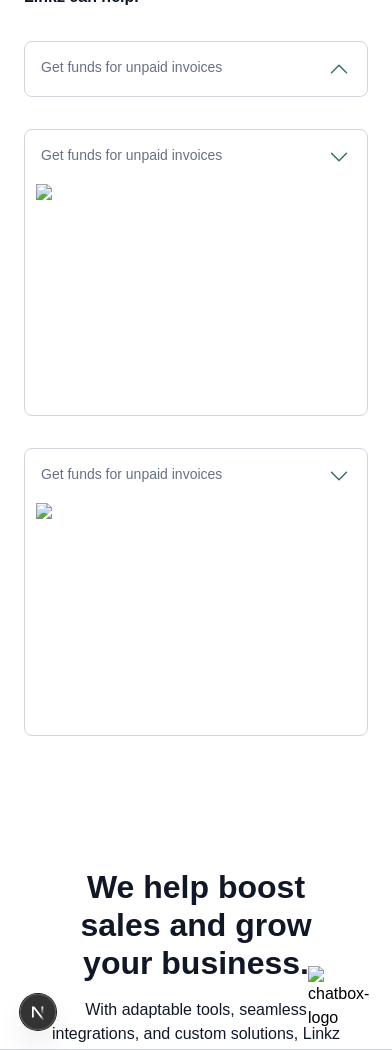 click 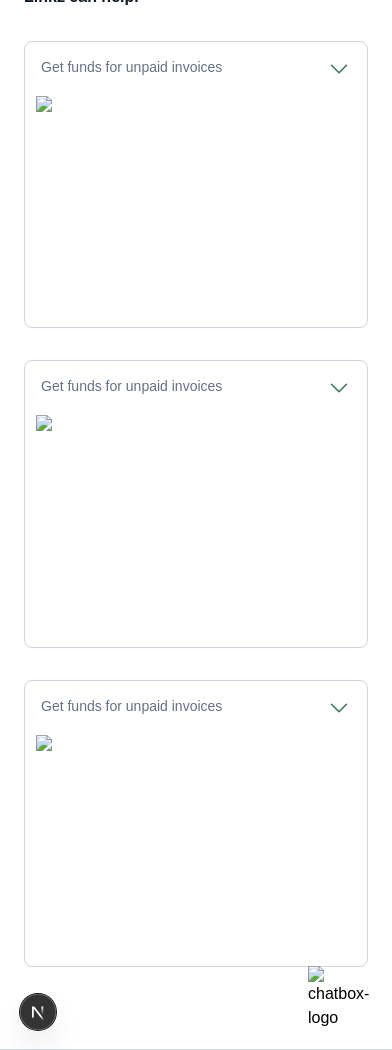 click 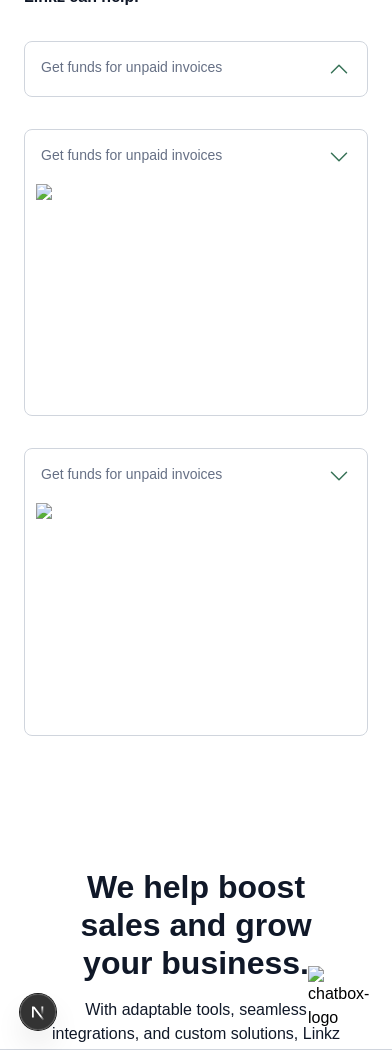 click 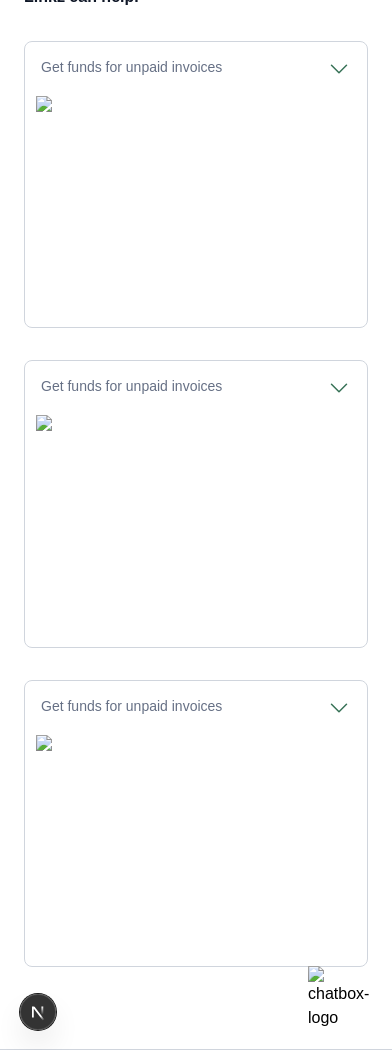 click 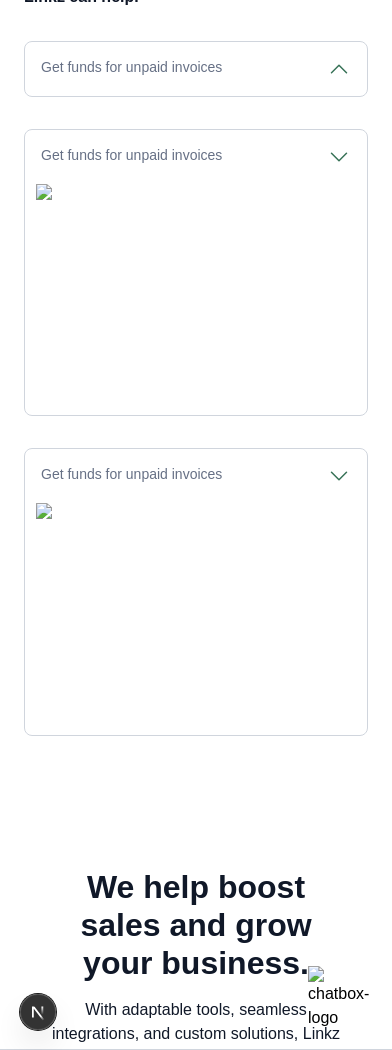 click on "Get funds for unpaid invoices" at bounding box center [196, 157] 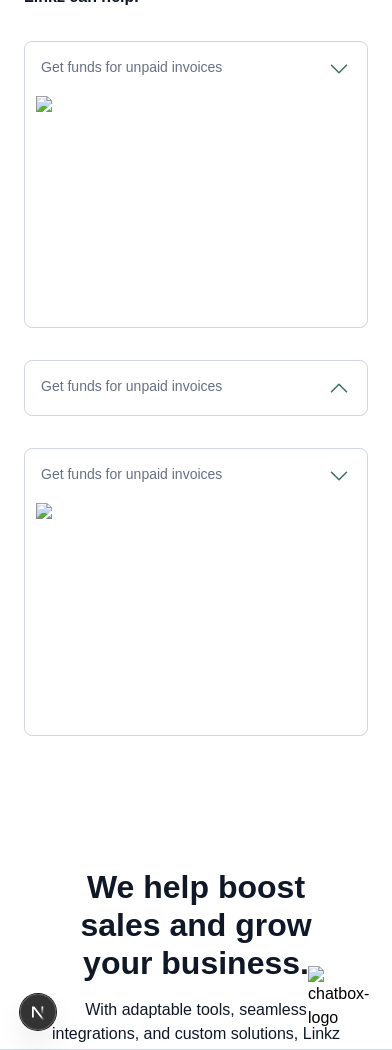 click 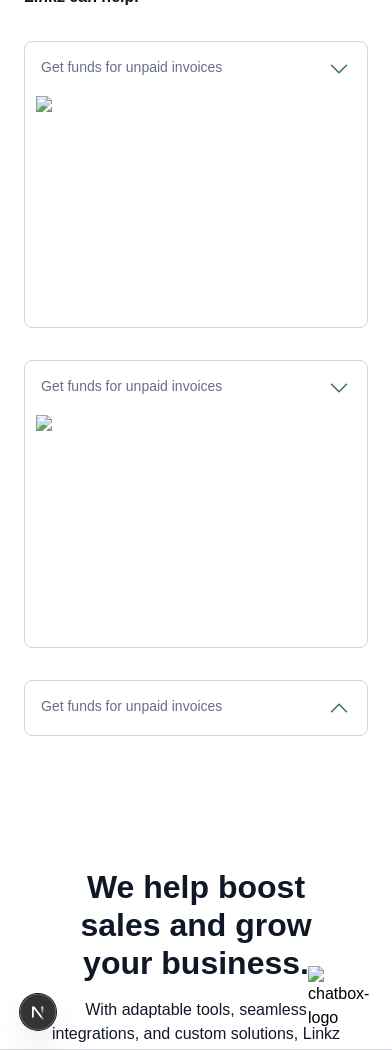 click 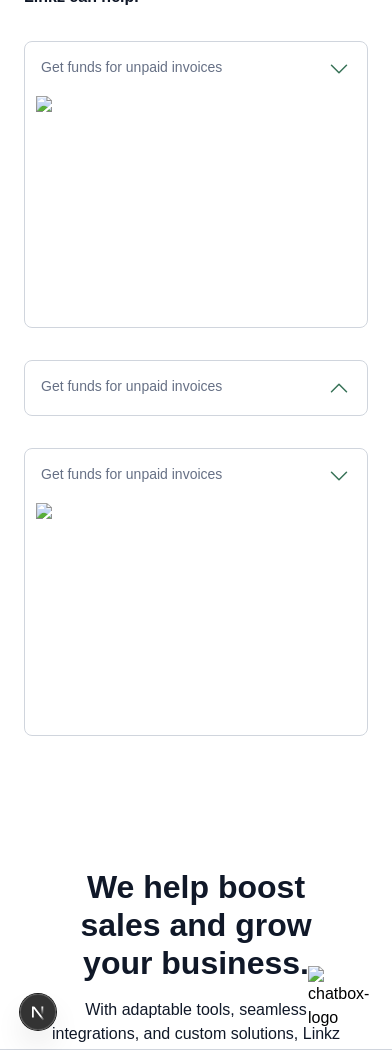 click 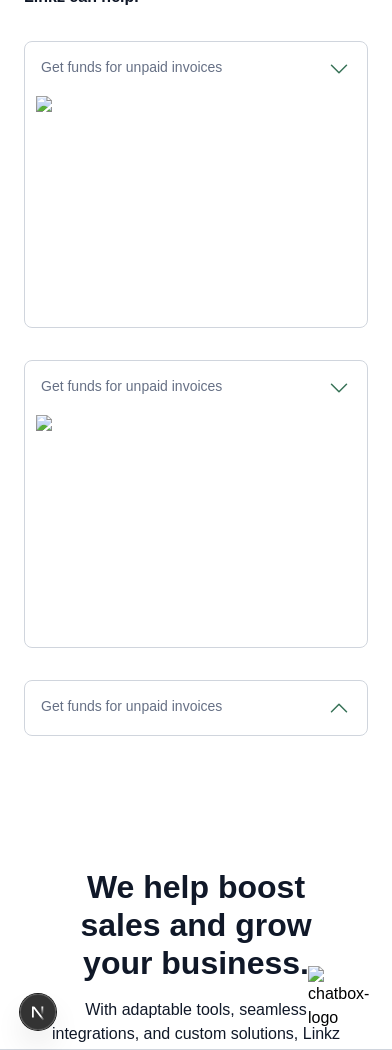 click on "Get funds for unpaid invoices" at bounding box center [196, 388] 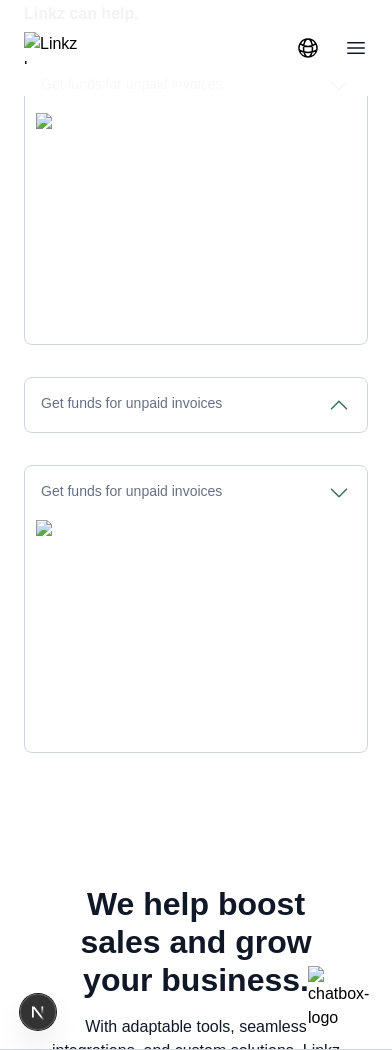 scroll, scrollTop: 1119, scrollLeft: 0, axis: vertical 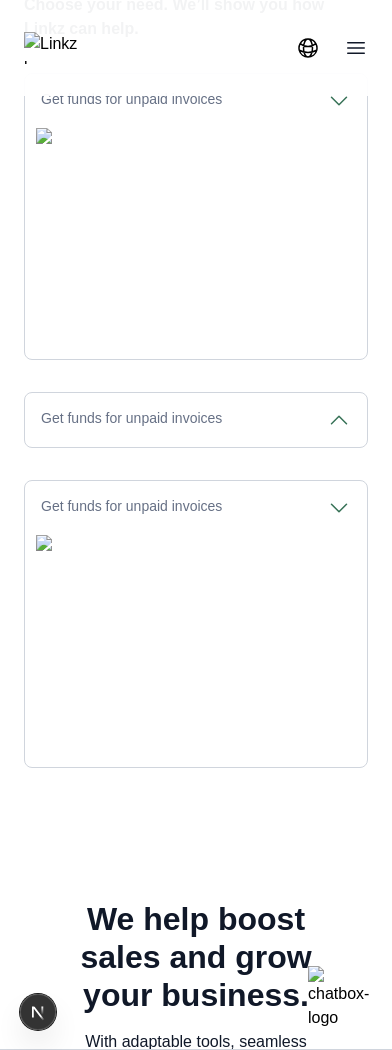 click on "Get funds for unpaid invoices" at bounding box center (196, 508) 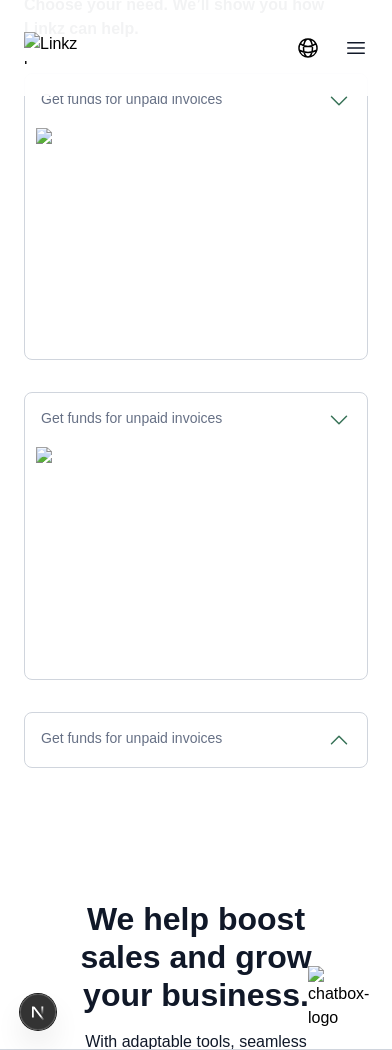 click 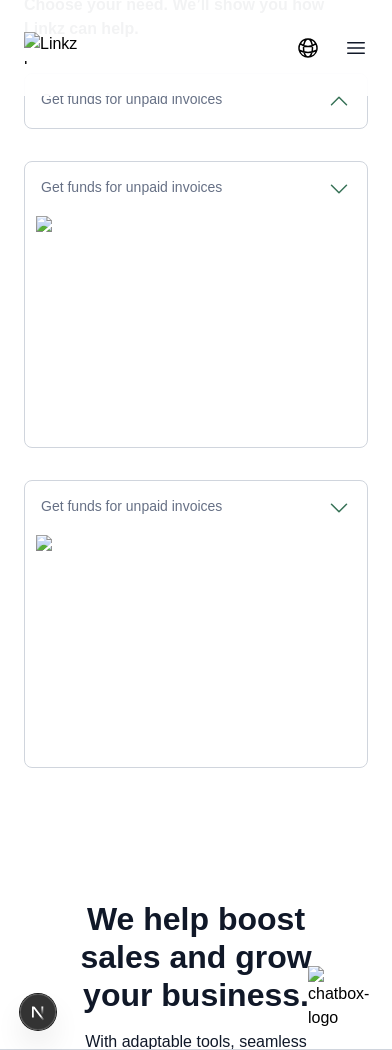 click 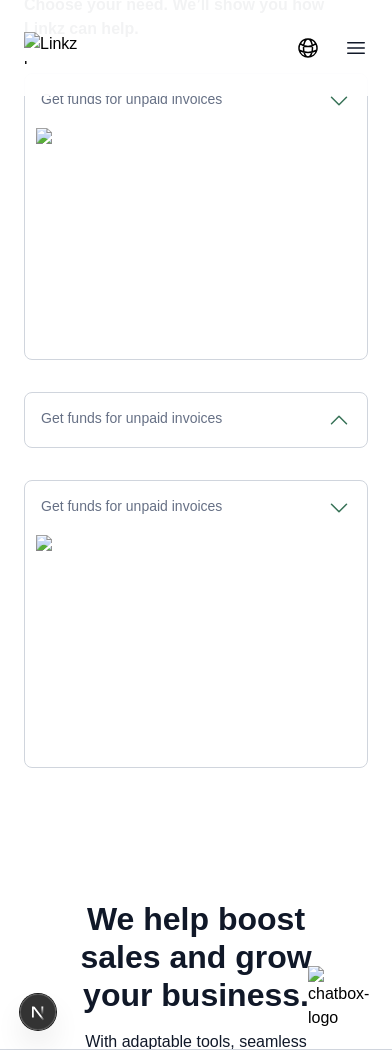 click on "Get funds for unpaid invoices" at bounding box center (196, 508) 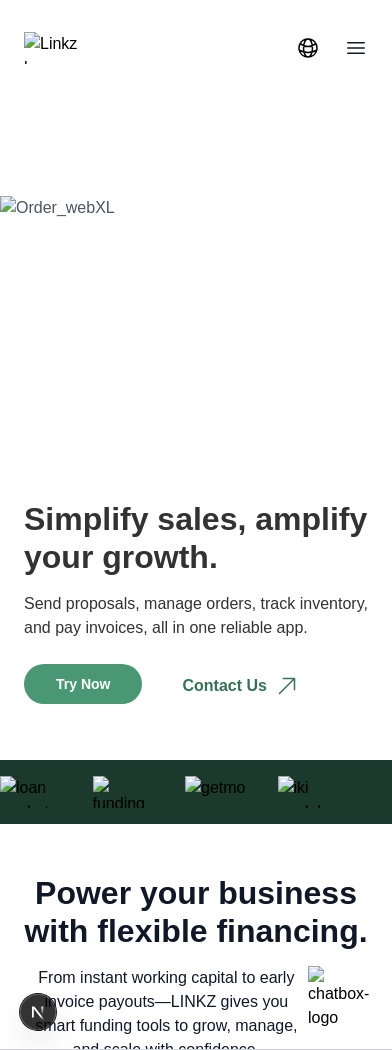scroll, scrollTop: 0, scrollLeft: 0, axis: both 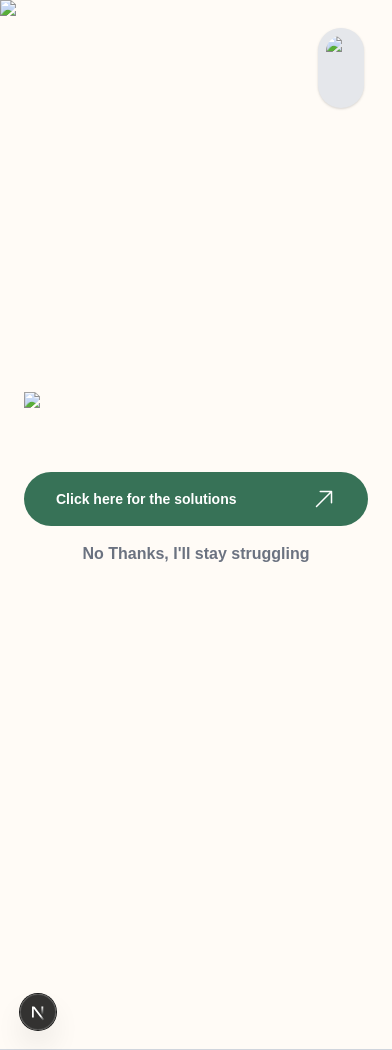 click at bounding box center [341, 68] 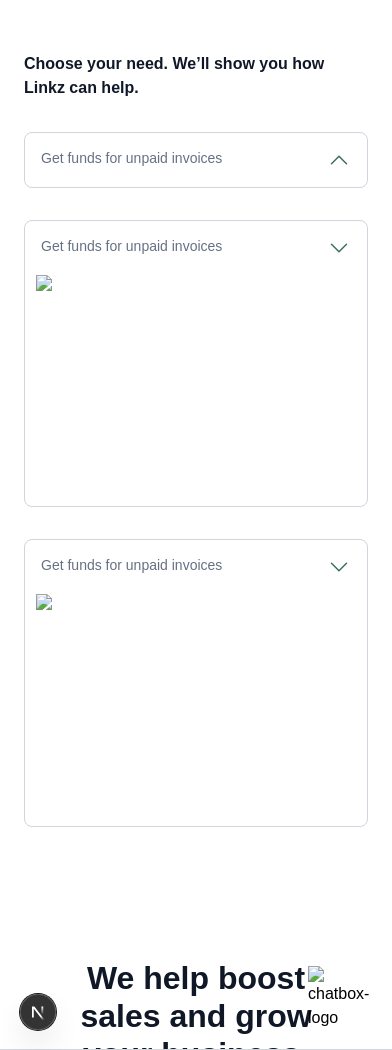 scroll, scrollTop: 1063, scrollLeft: 0, axis: vertical 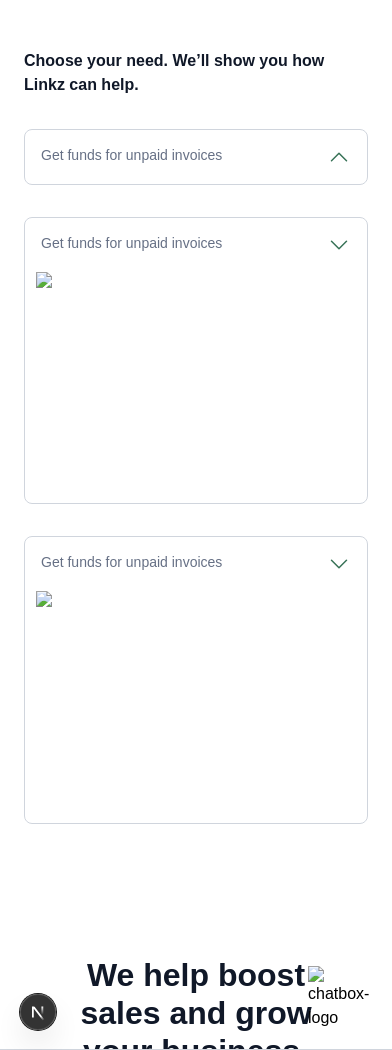 click 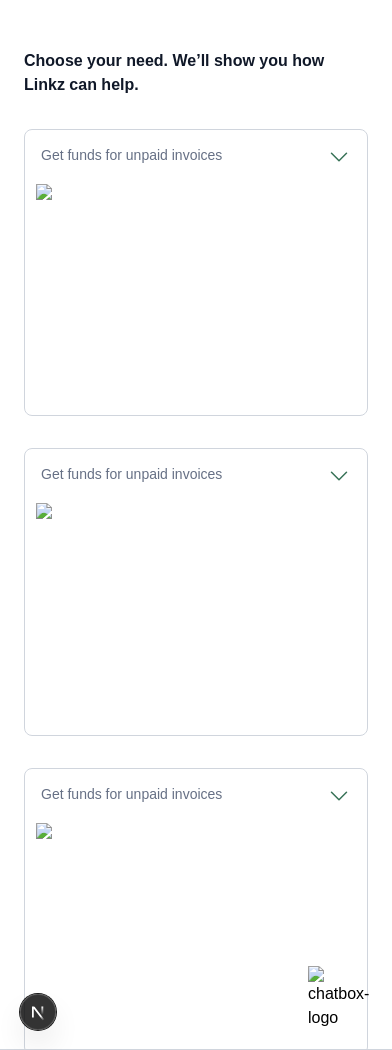 click 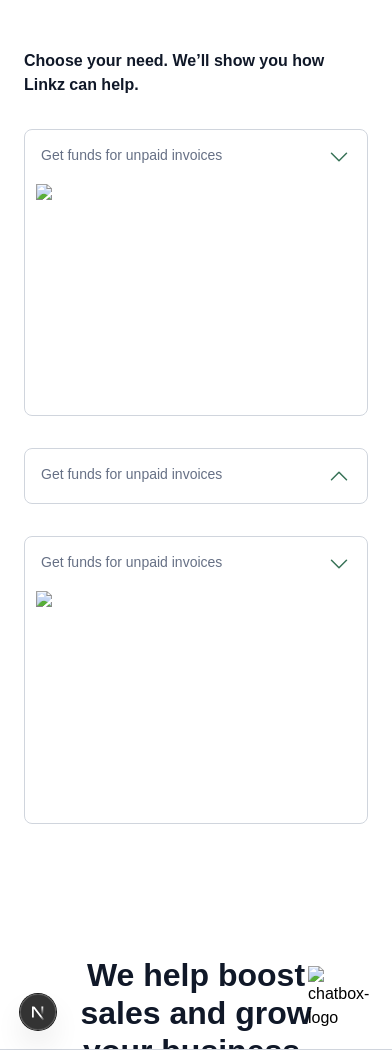 click 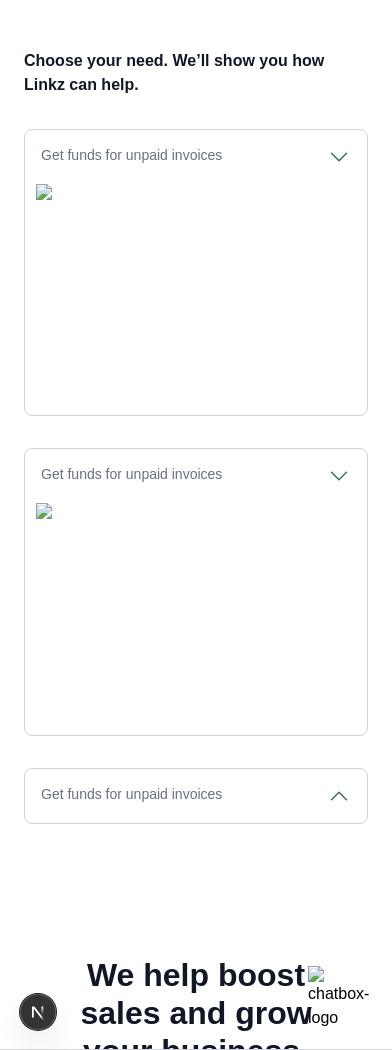 click 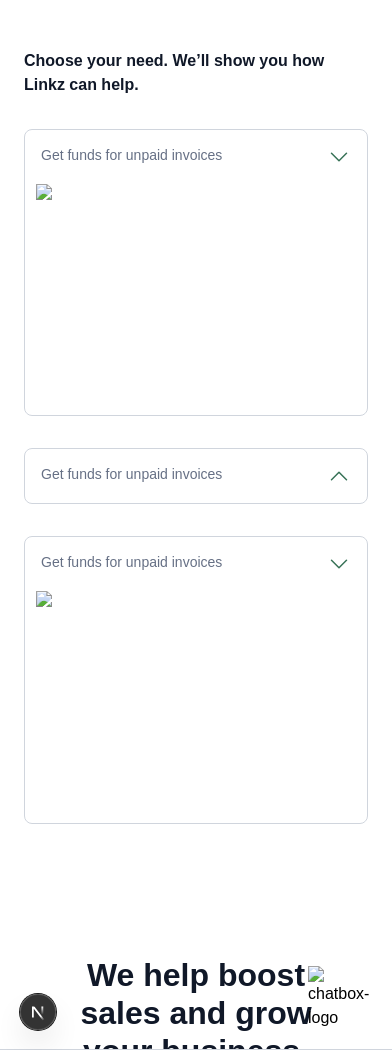 click 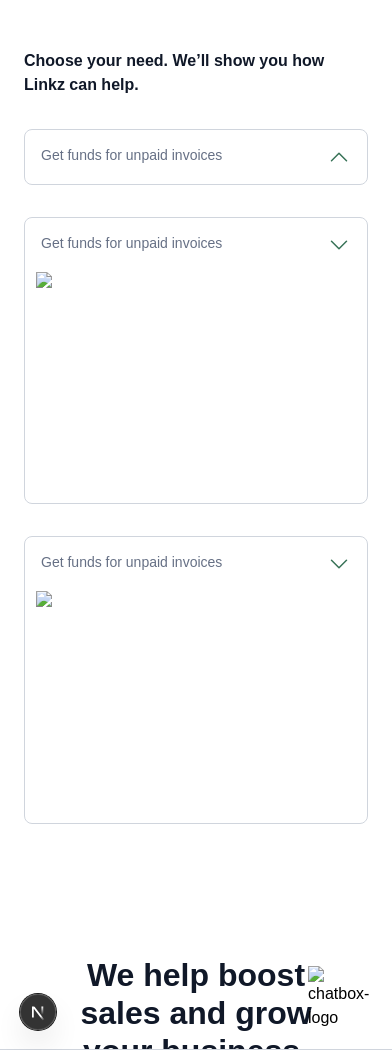 click on "Get funds for unpaid invoices" at bounding box center (196, 245) 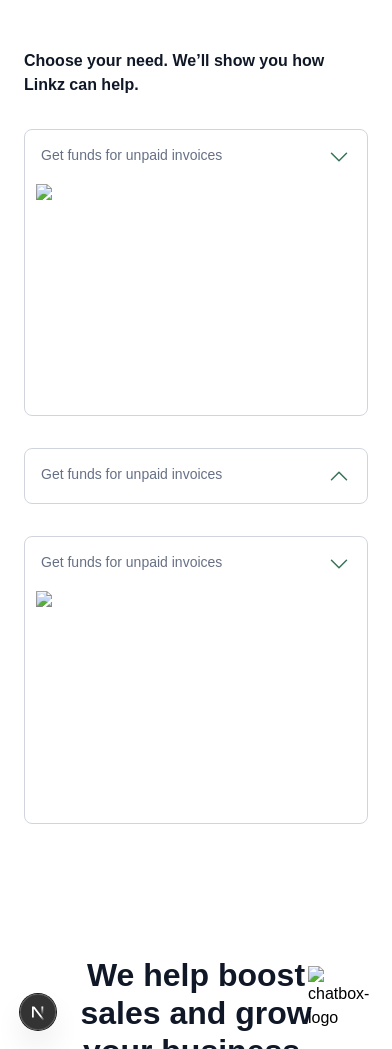 click 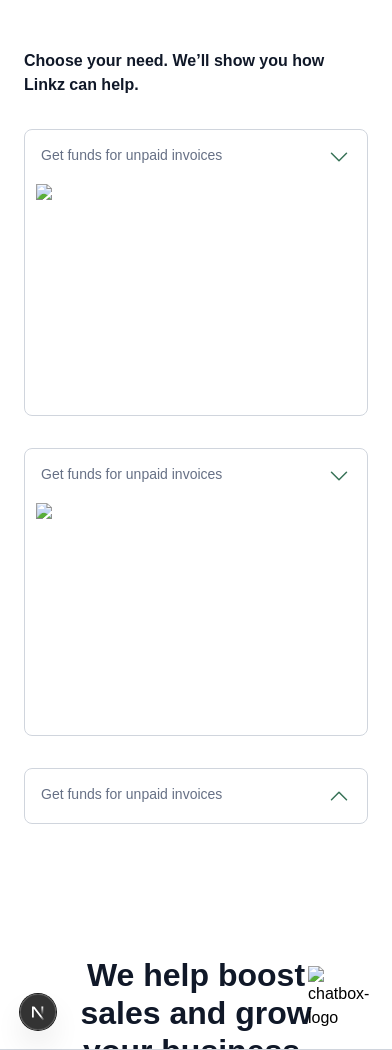 click 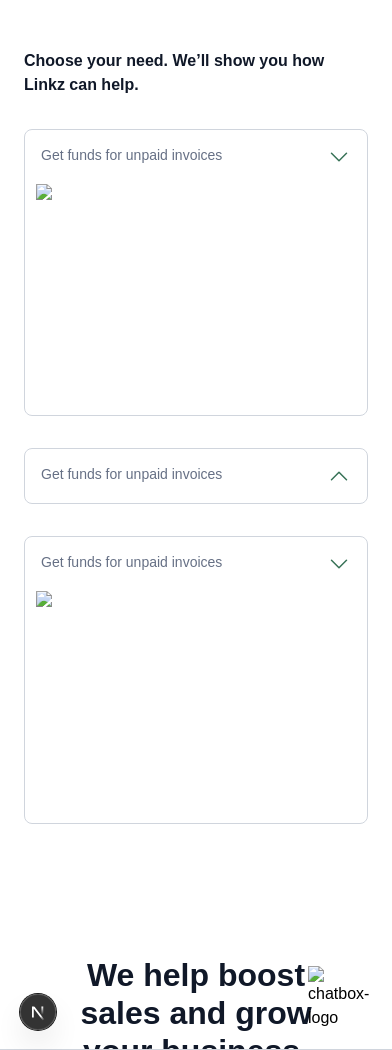 click on "Get funds for unpaid invoices" at bounding box center [196, 157] 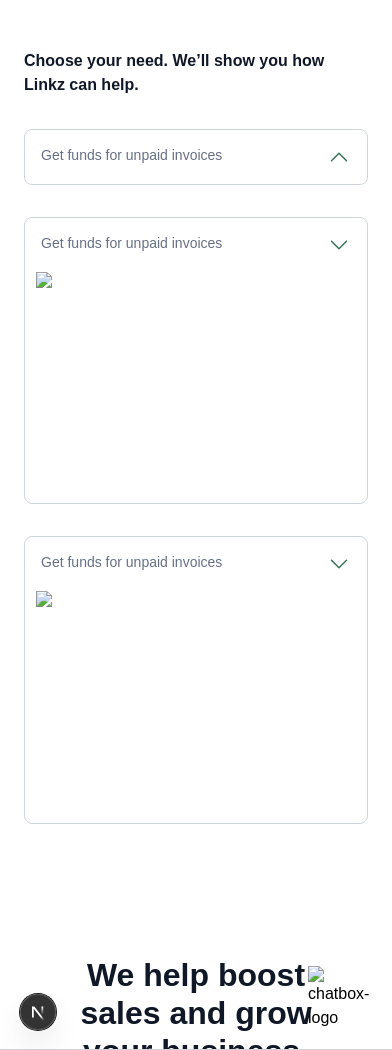 click on "Get funds for unpaid invoices" at bounding box center [196, 157] 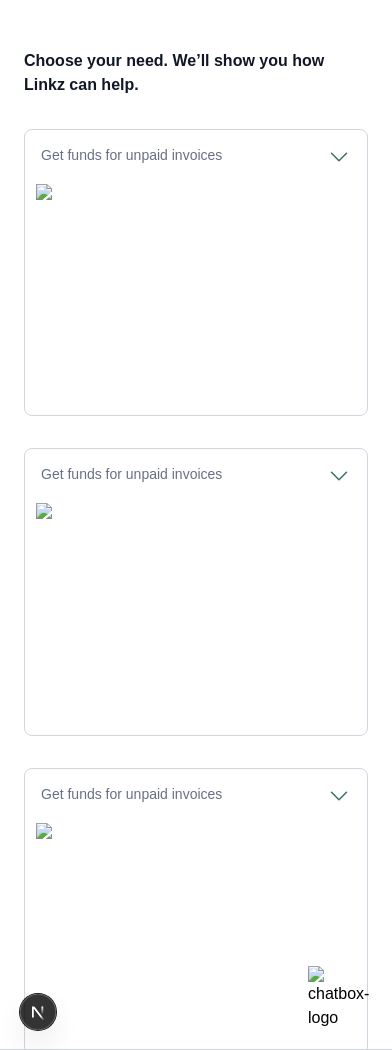 click on "Get funds for unpaid invoices" at bounding box center (196, 157) 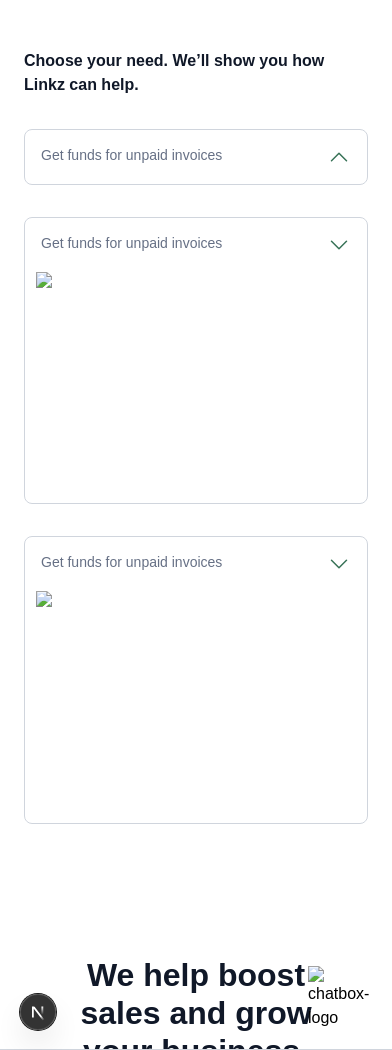 click on "Get funds for unpaid invoices" at bounding box center (196, 157) 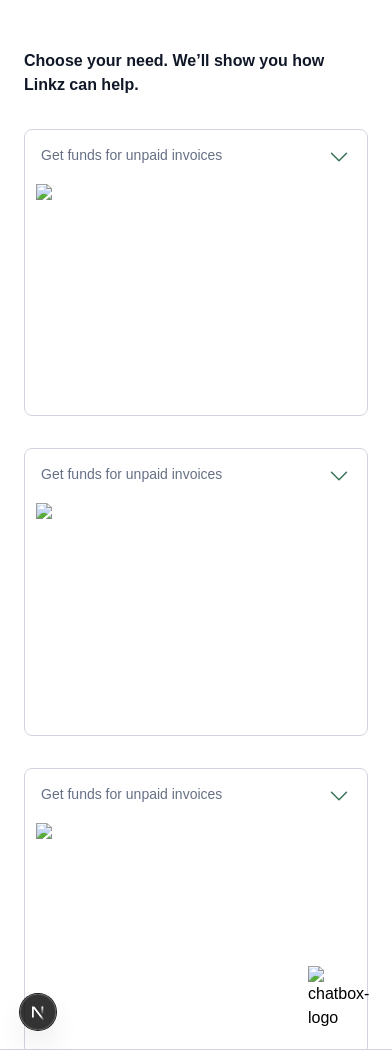click on "Get funds for unpaid invoices" at bounding box center [196, 157] 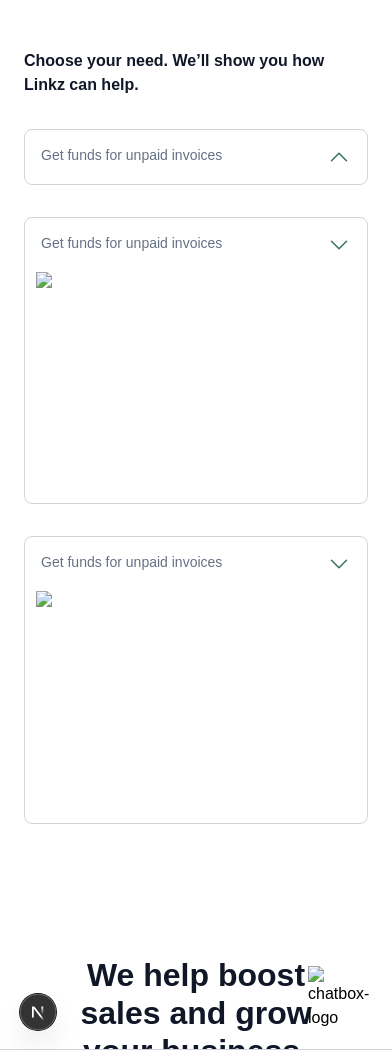 click on "Get funds for unpaid invoices" at bounding box center [196, 157] 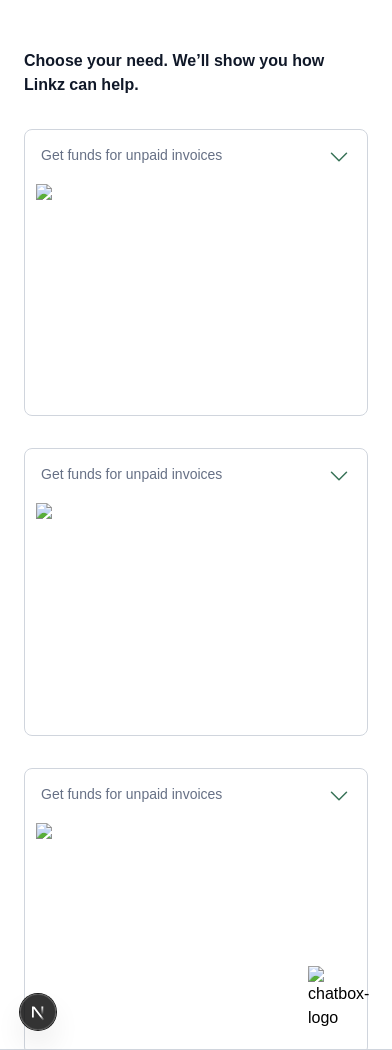 click on "Get funds for unpaid invoices" at bounding box center [196, 157] 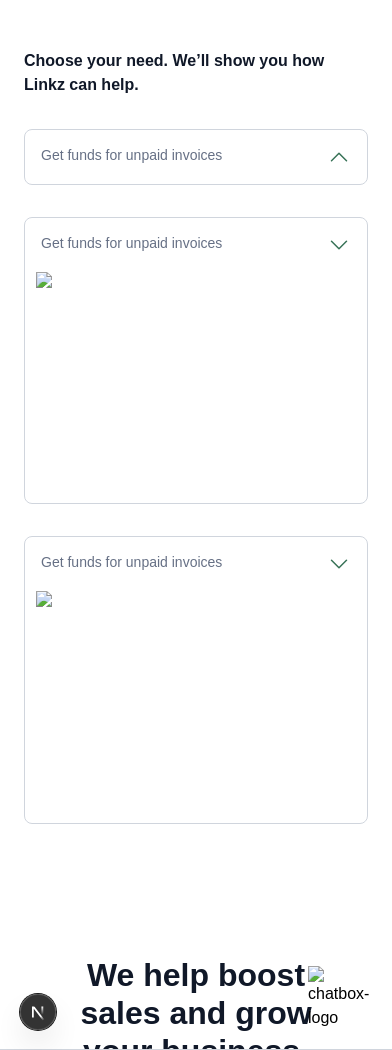 click 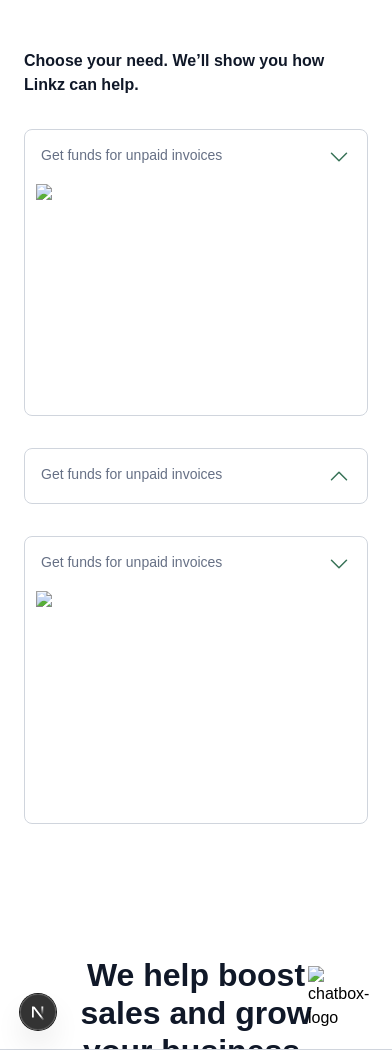click at bounding box center [196, 299] 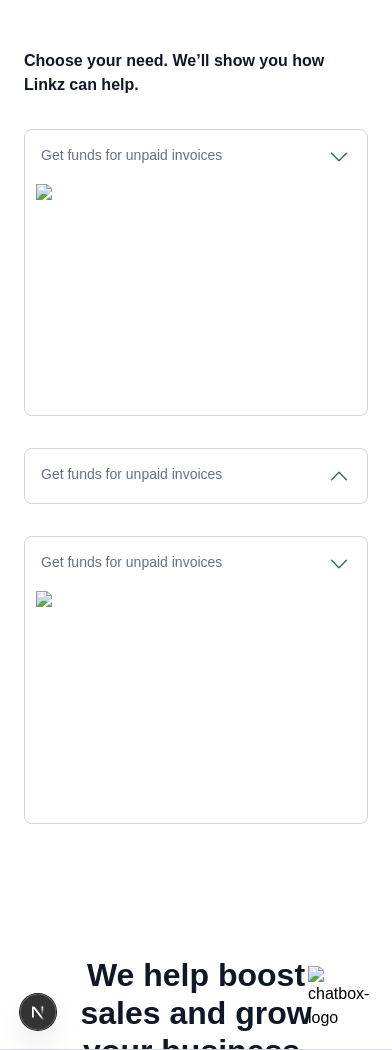 click on "Get funds for unpaid invoices" at bounding box center [196, 157] 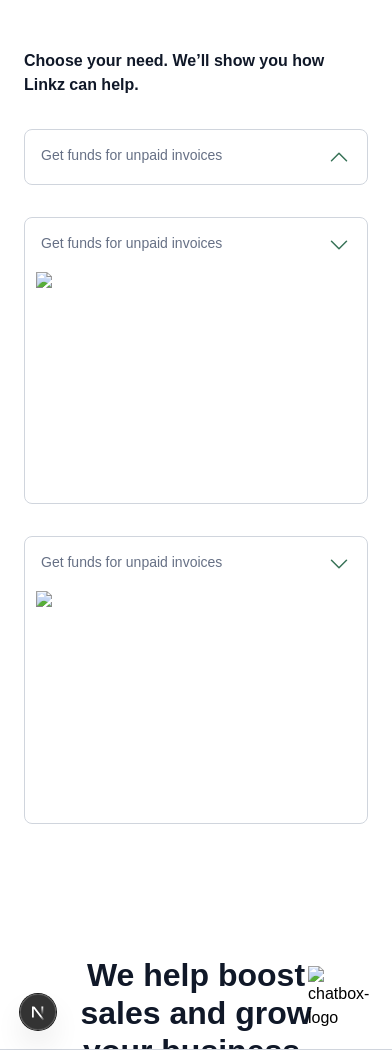 click 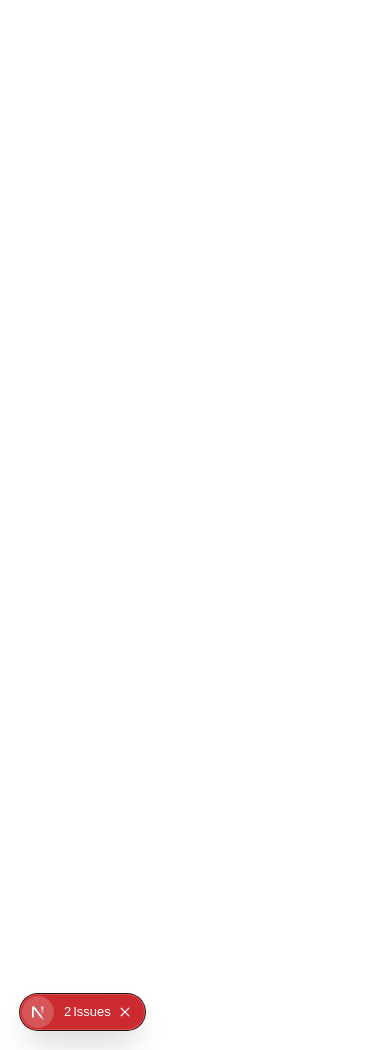 scroll, scrollTop: 0, scrollLeft: 0, axis: both 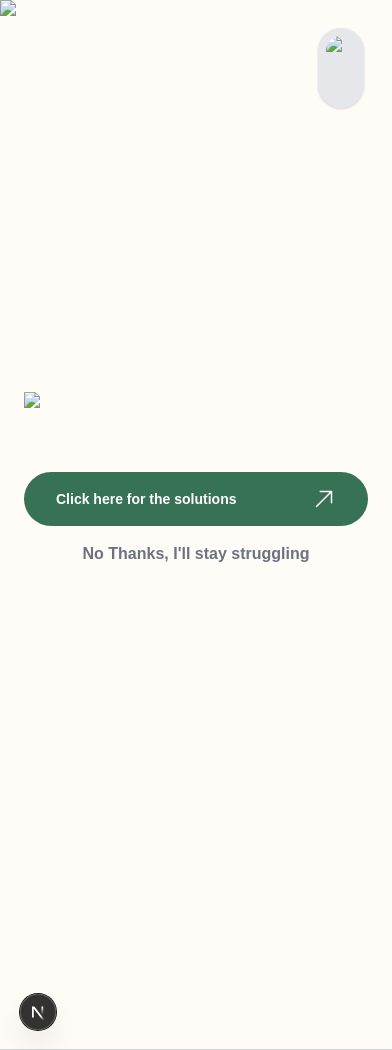 click at bounding box center (341, 68) 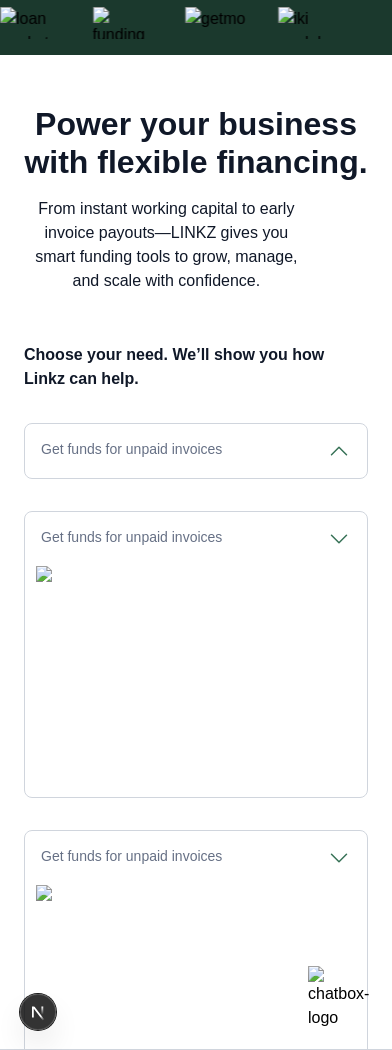 scroll, scrollTop: 785, scrollLeft: 0, axis: vertical 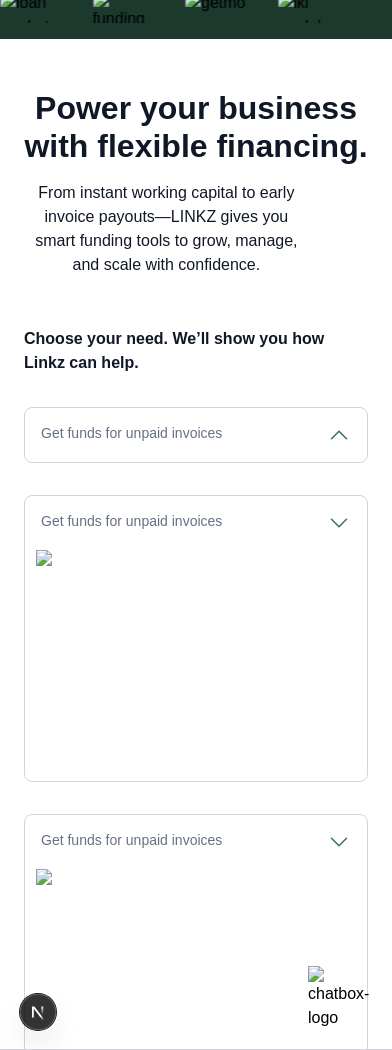 click on "Get funds for unpaid invoices" at bounding box center [196, 523] 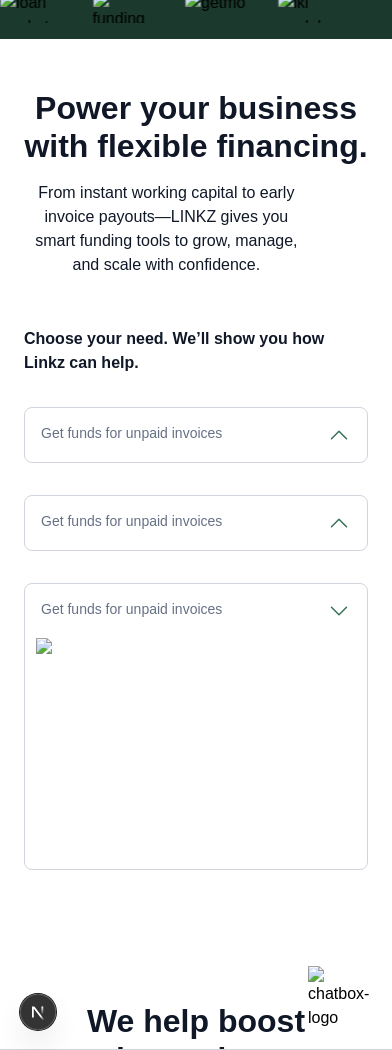 click on "Get funds for unpaid invoices" at bounding box center [196, 611] 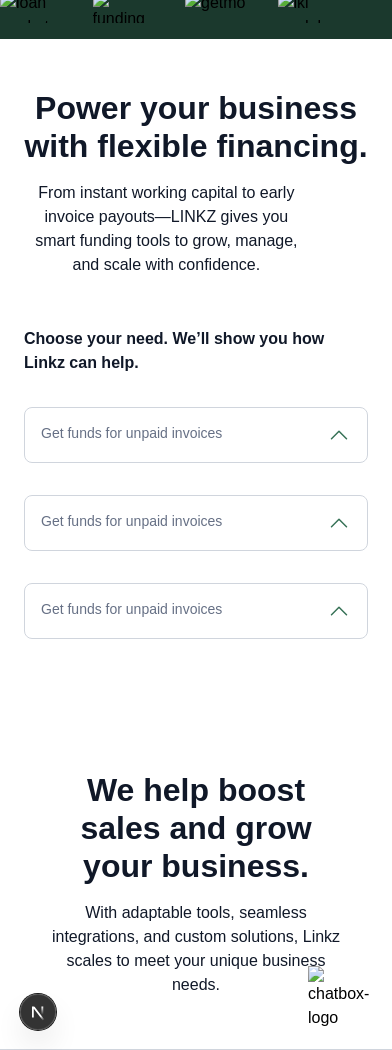 click 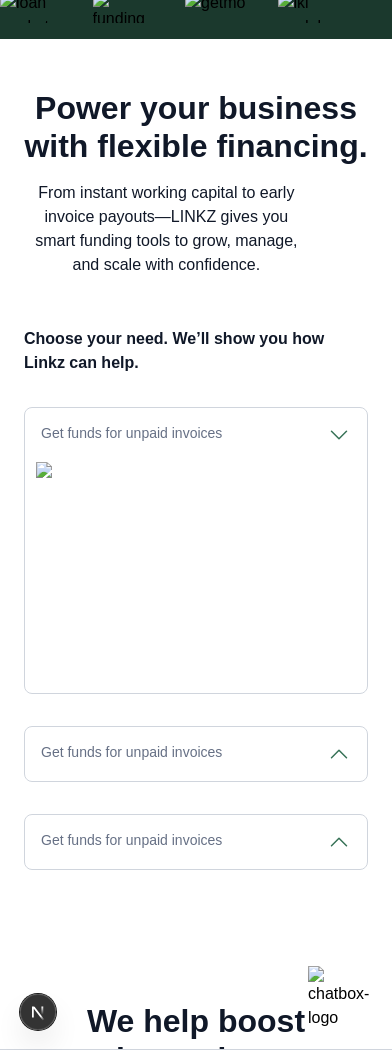 click 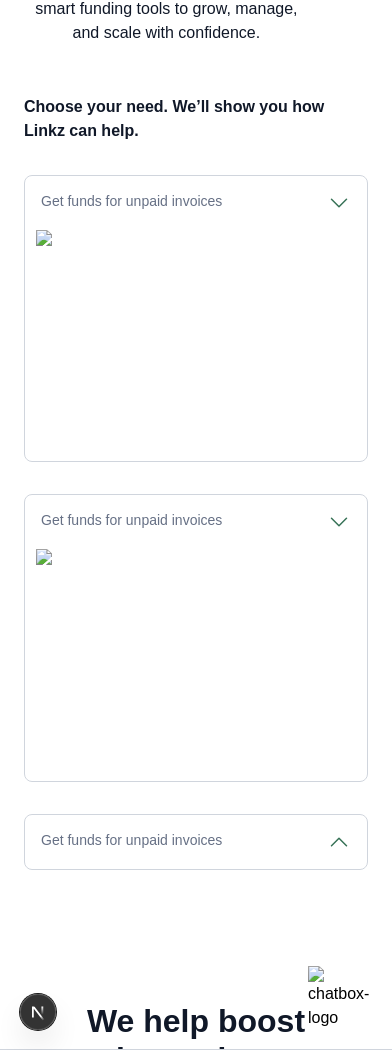 scroll, scrollTop: 1029, scrollLeft: 0, axis: vertical 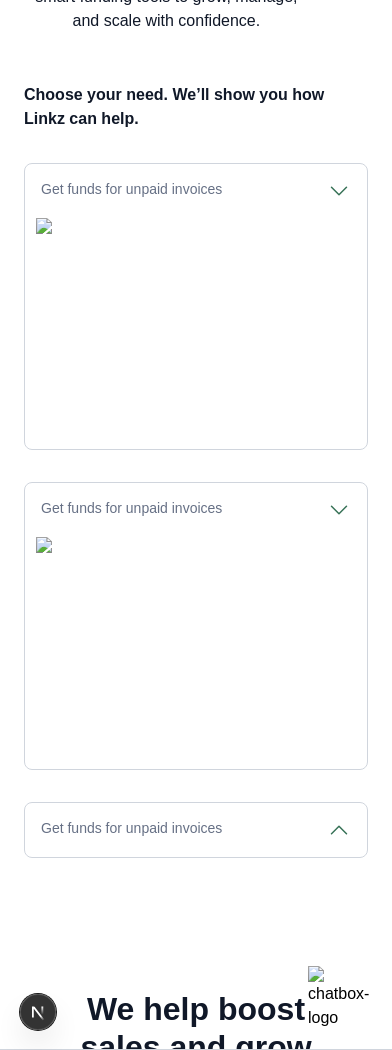 click 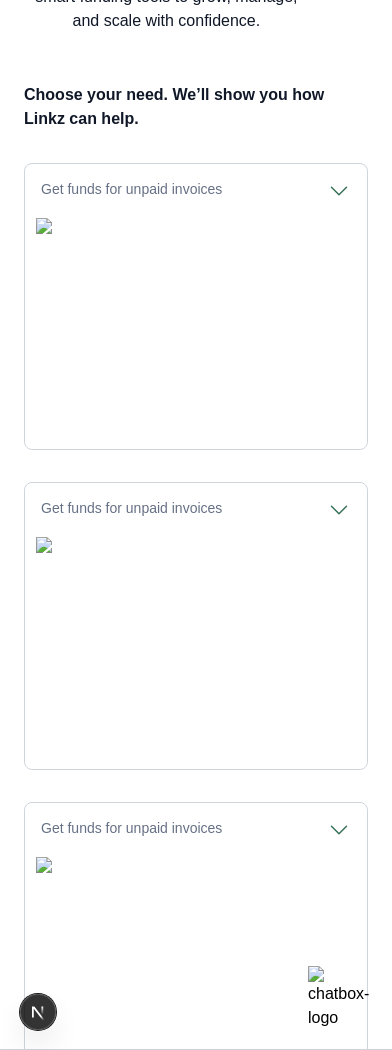 click 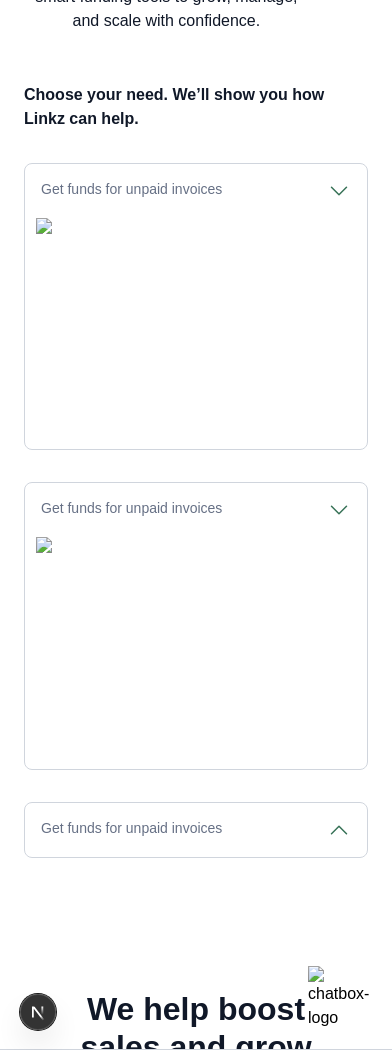 click 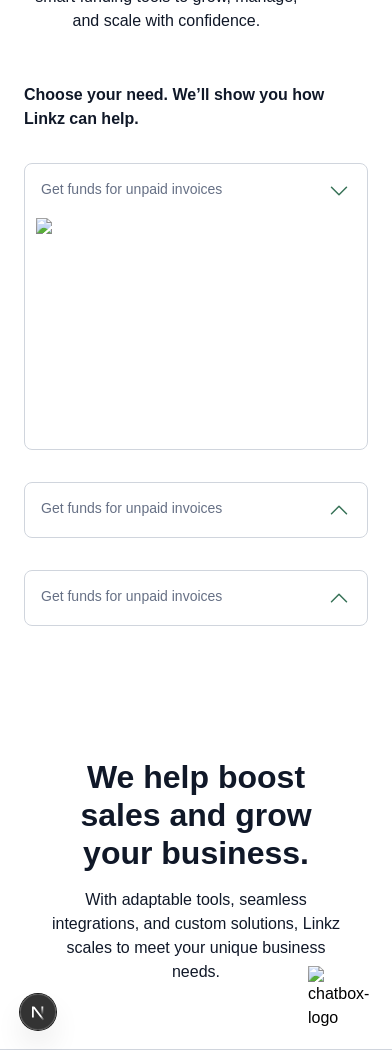 click 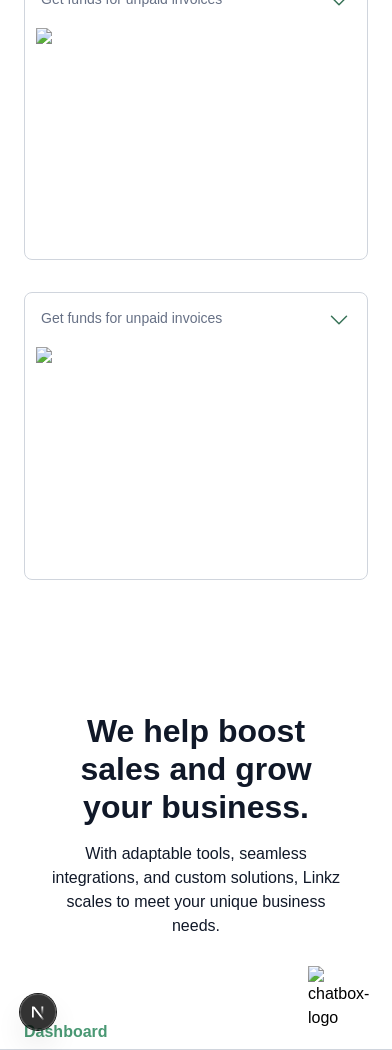 scroll, scrollTop: 1340, scrollLeft: 0, axis: vertical 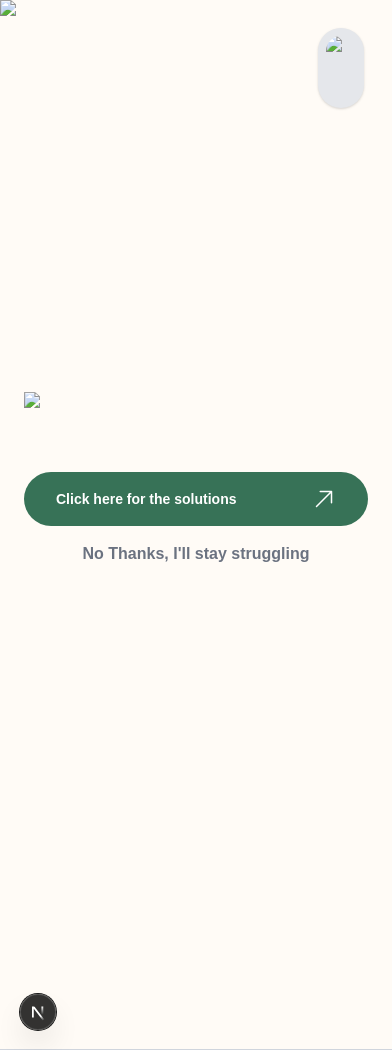 click at bounding box center (341, 68) 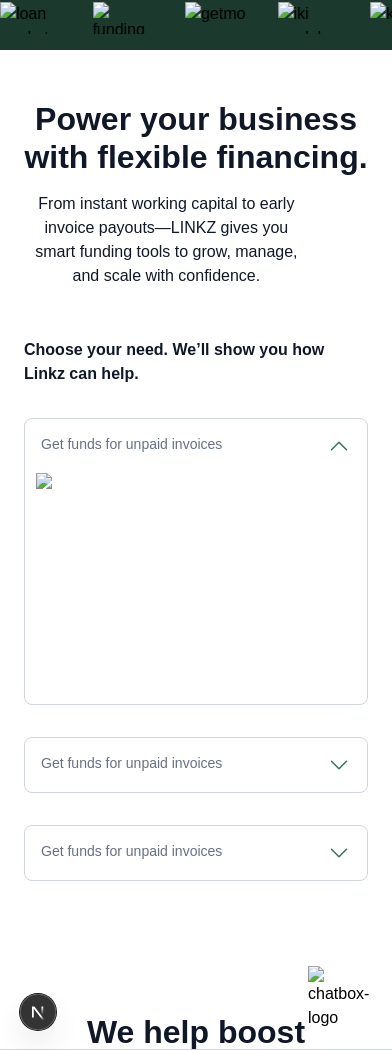 scroll, scrollTop: 779, scrollLeft: 0, axis: vertical 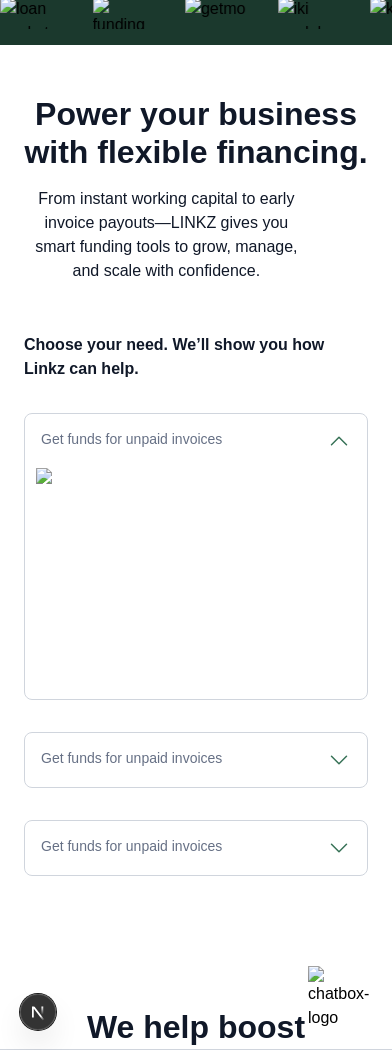 click on "Get funds for unpaid invoices" at bounding box center [196, 441] 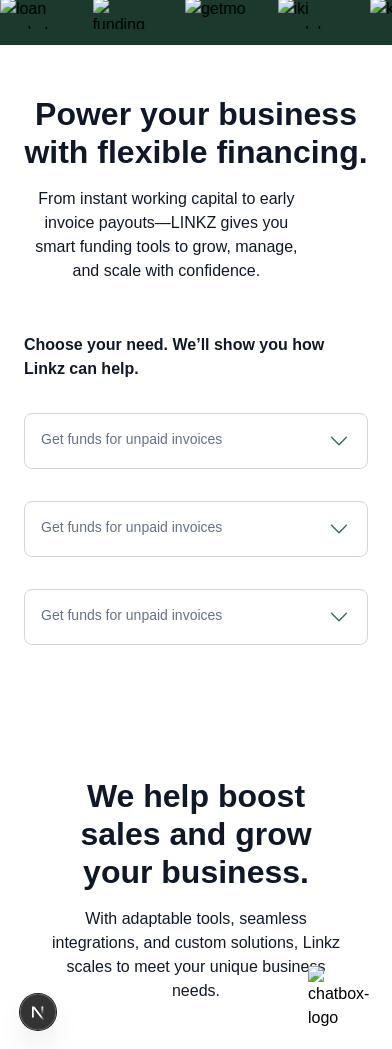 click on "Choose your need. We’ll show you how Linkz can help. Get funds for unpaid invoices Get funds for unpaid invoices Get funds for unpaid invoices" at bounding box center [196, 489] 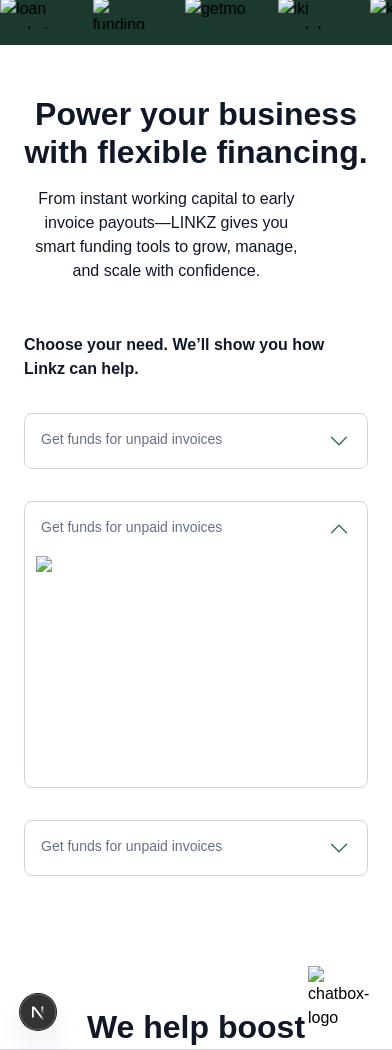 click on "Get funds for unpaid invoices" at bounding box center [196, 529] 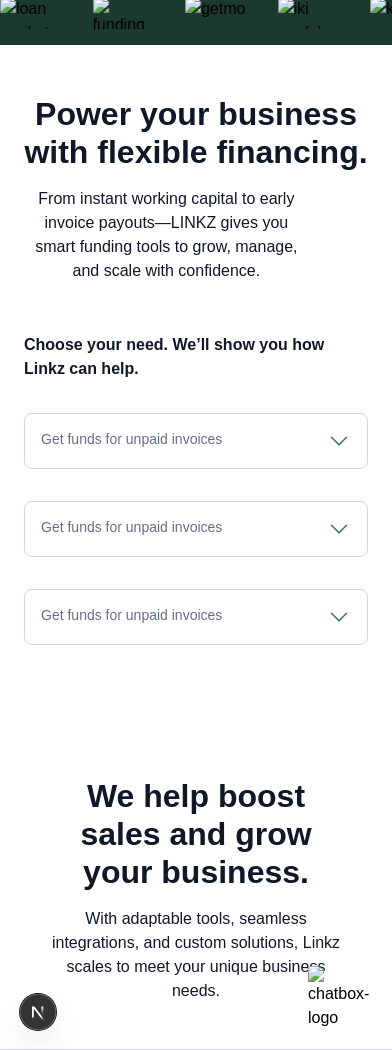 click on "Get funds for unpaid invoices" at bounding box center [196, 441] 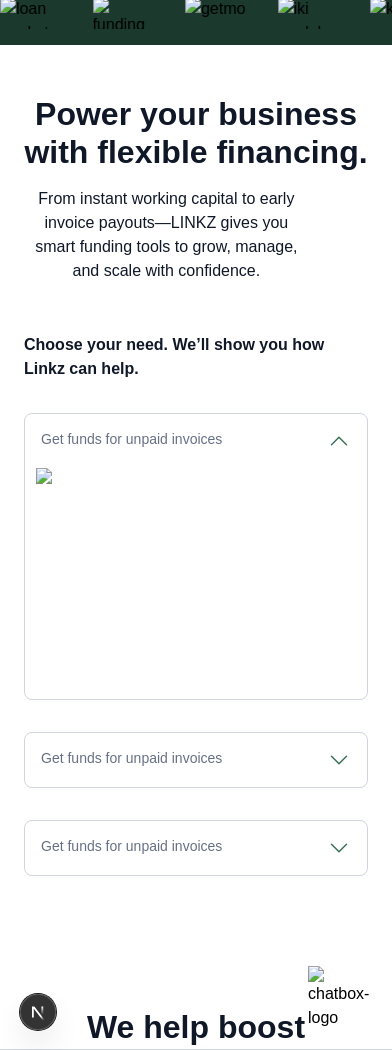 click on "Get funds for unpaid invoices" at bounding box center [196, 441] 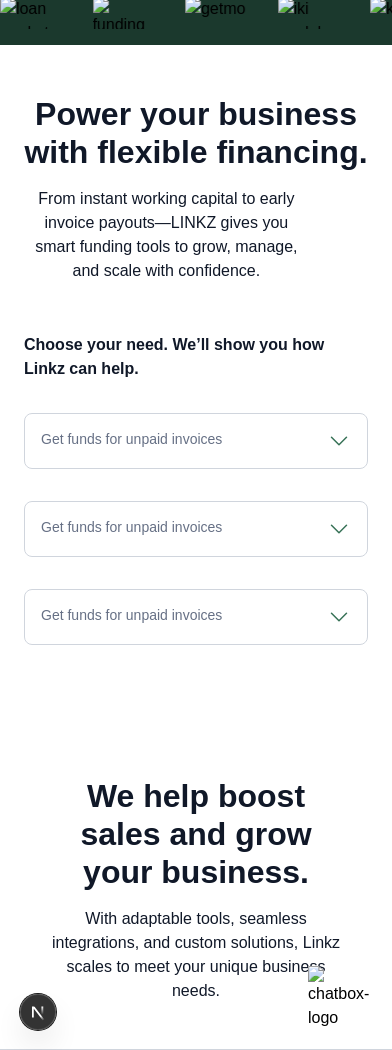 click 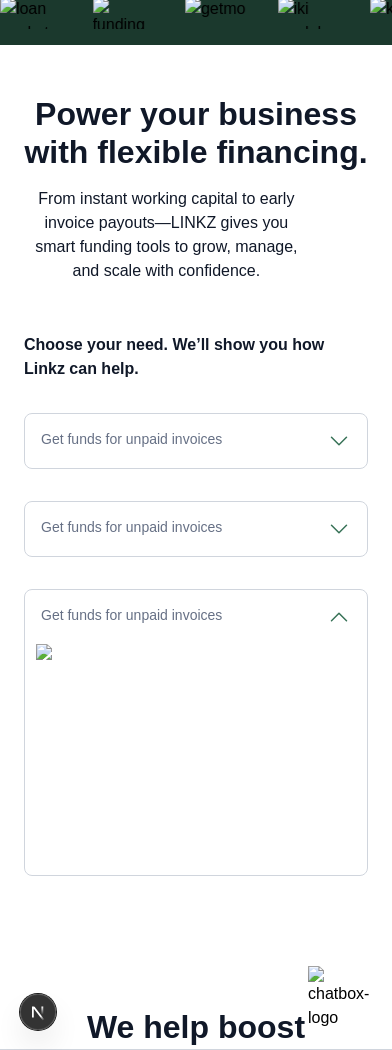 click 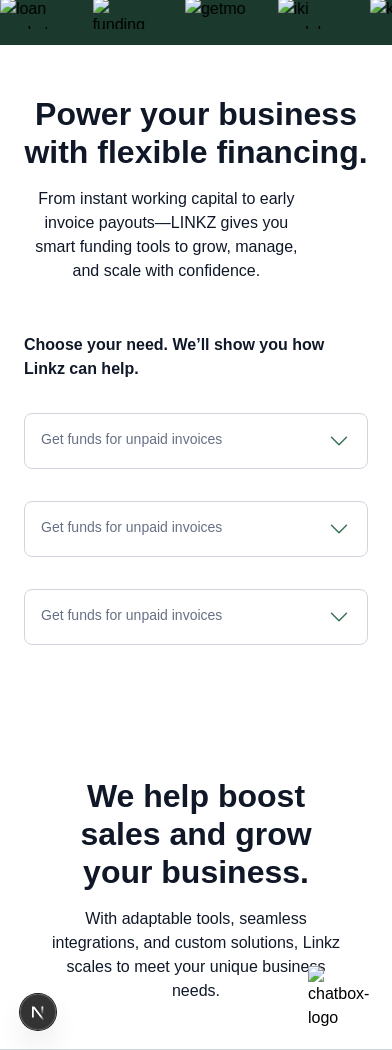 click on "Get funds for unpaid invoices" at bounding box center (196, 529) 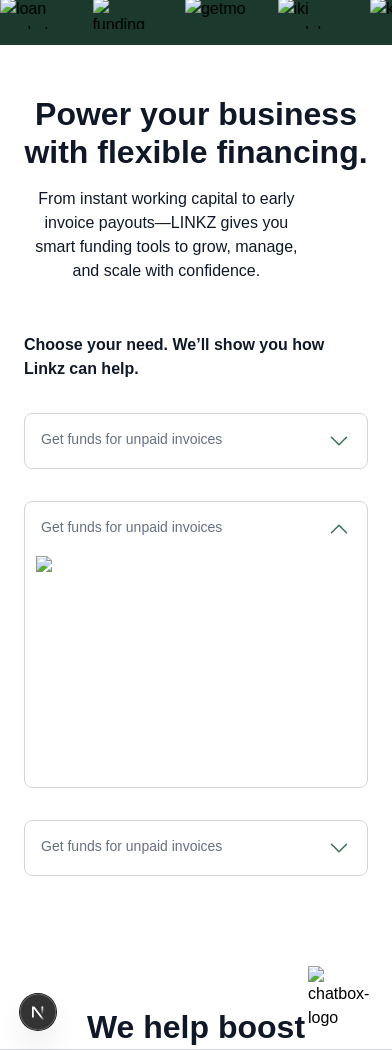 click on "Get funds for unpaid invoices" at bounding box center [196, 529] 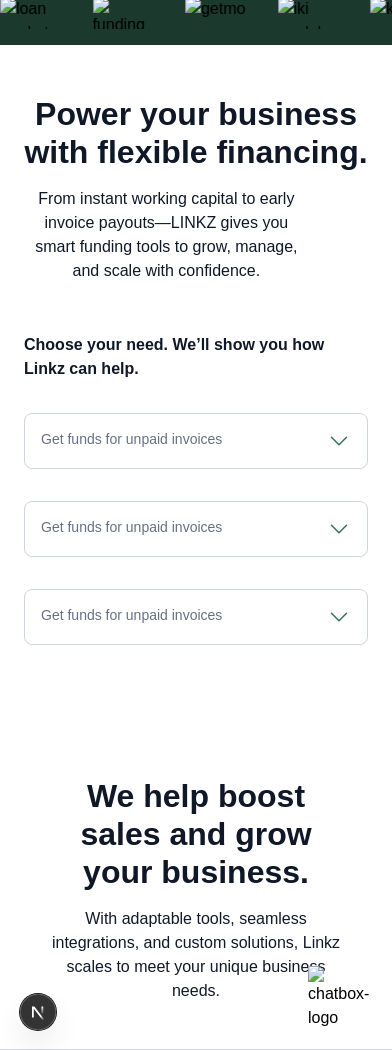 click on "Get funds for unpaid invoices" at bounding box center [196, 441] 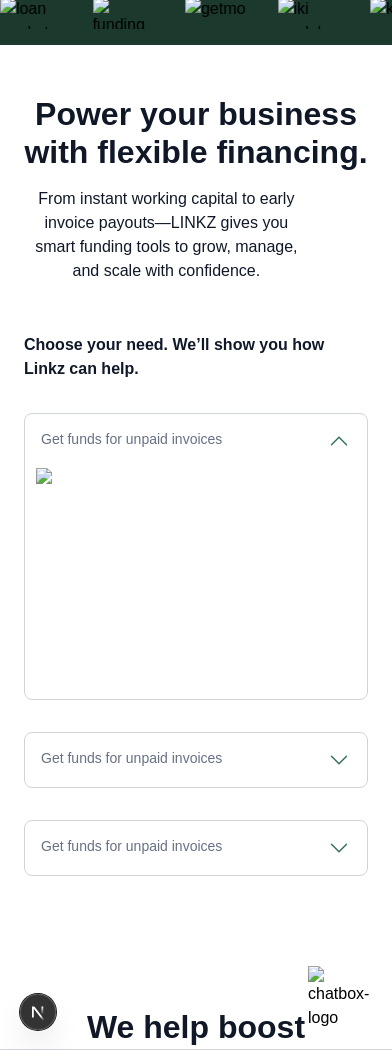 click on "Get funds for unpaid invoices" at bounding box center (196, 441) 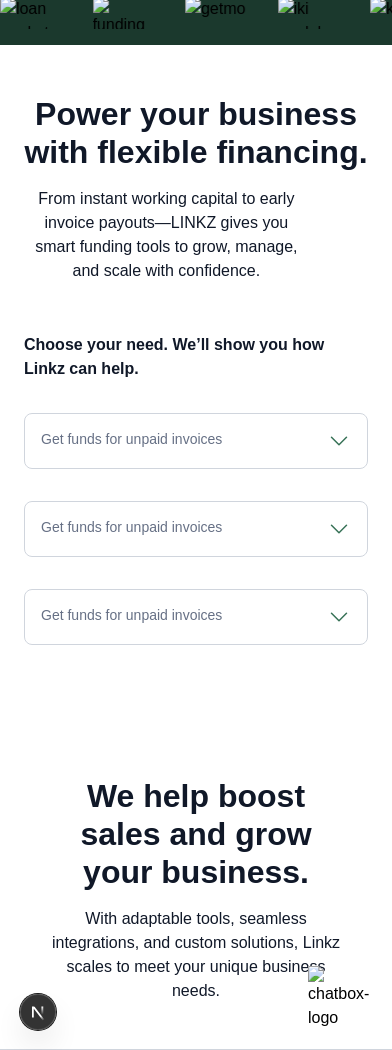 click 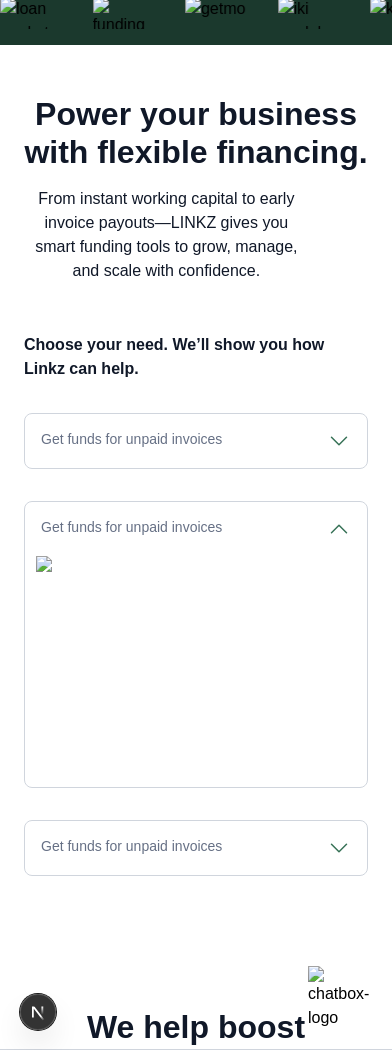 click on "Get funds for unpaid invoices" at bounding box center (196, 441) 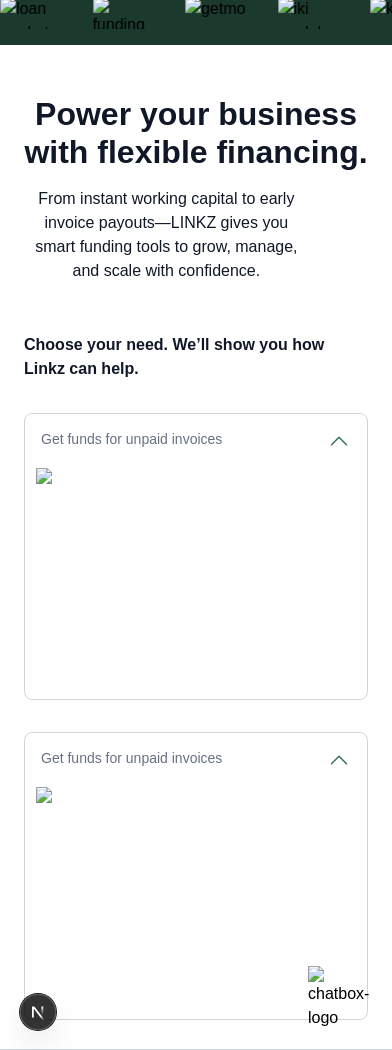 click on "Get funds for unpaid invoices" at bounding box center [196, 441] 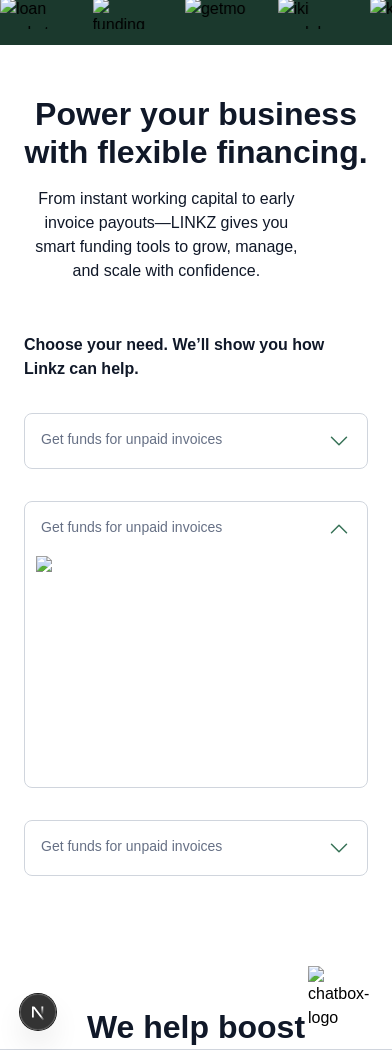 click 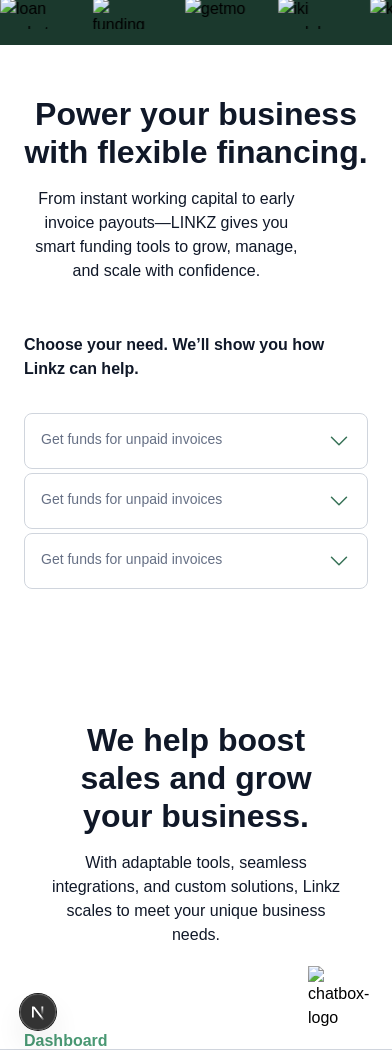 click on "Get funds for unpaid invoices" at bounding box center (196, 441) 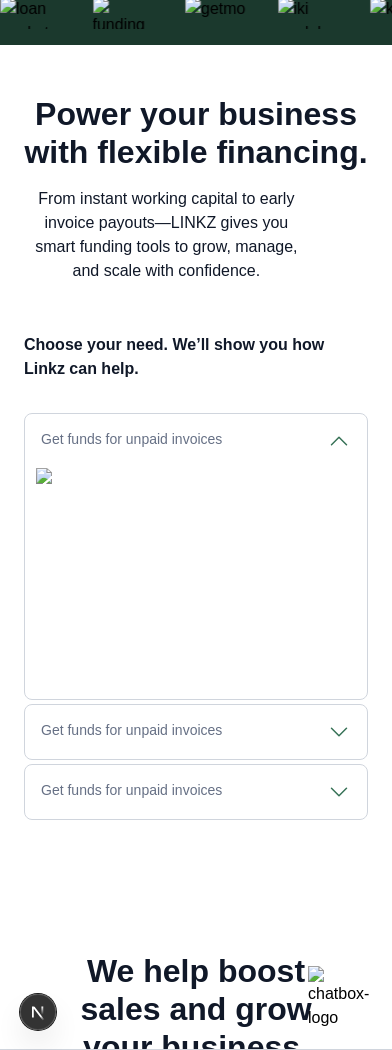 click on "Get funds for unpaid invoices" at bounding box center [196, 441] 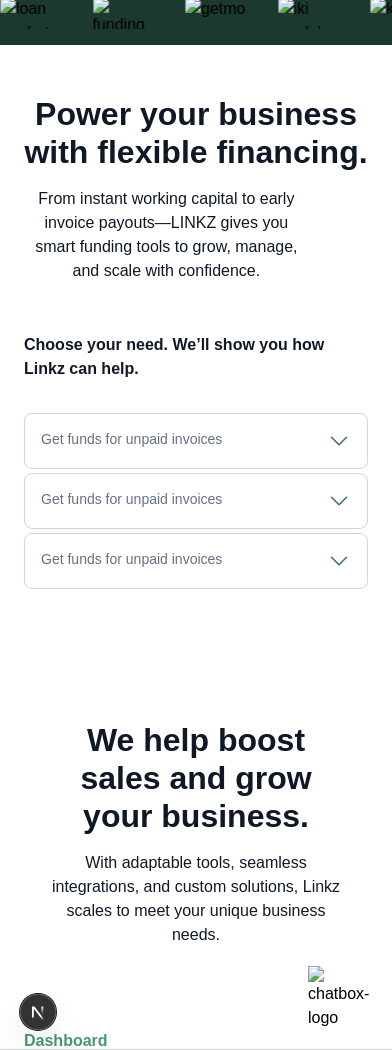 click on "Get funds for unpaid invoices" at bounding box center (196, 441) 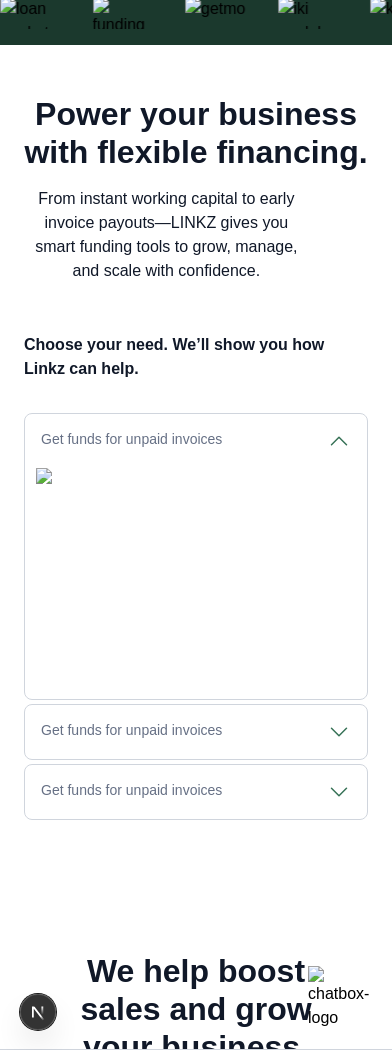 click on "Get funds for unpaid invoices" at bounding box center [196, 441] 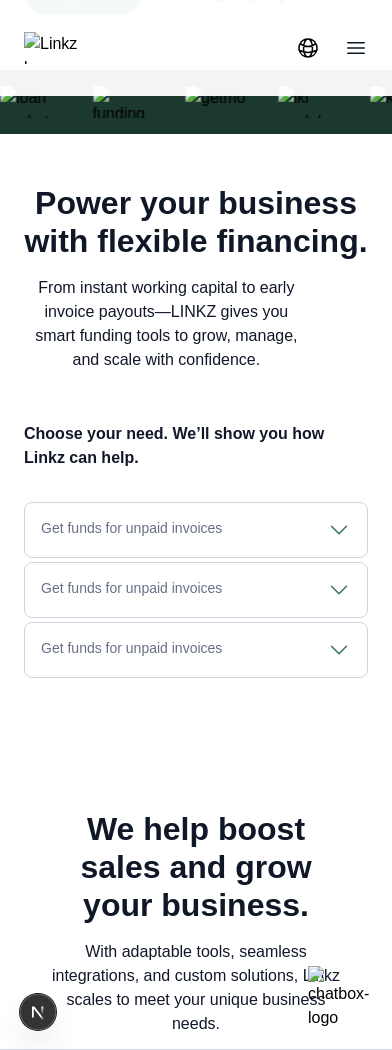 scroll, scrollTop: 689, scrollLeft: 0, axis: vertical 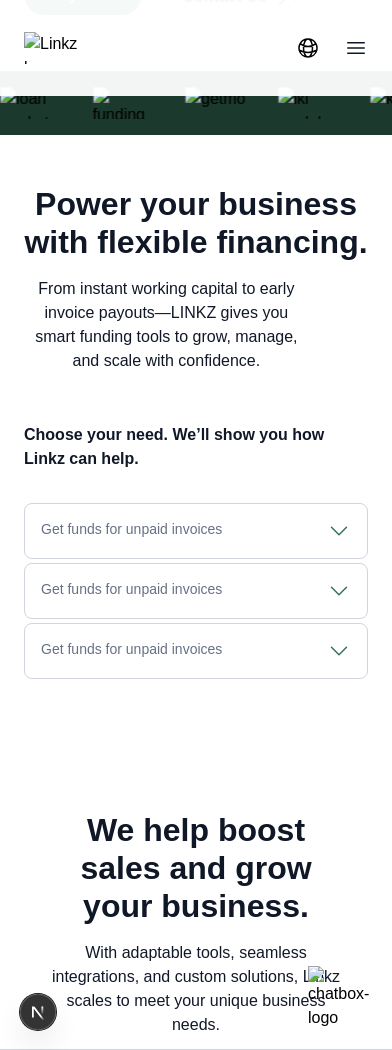 click on "Get funds for unpaid invoices" at bounding box center (196, 531) 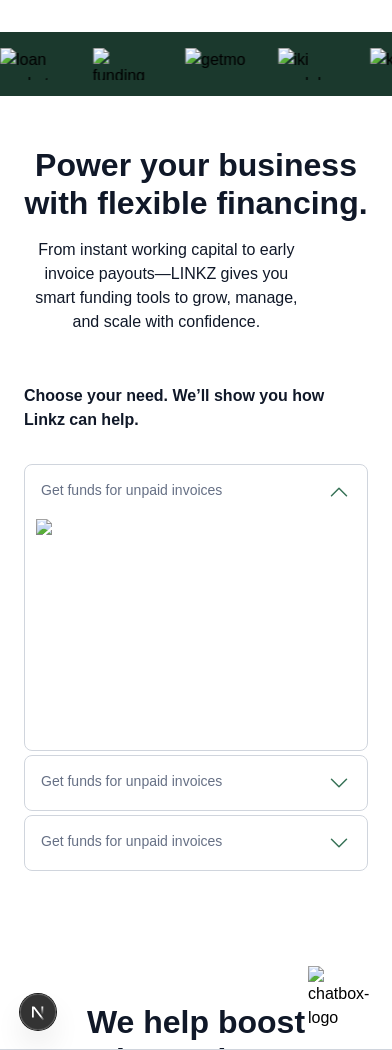 scroll, scrollTop: 749, scrollLeft: 0, axis: vertical 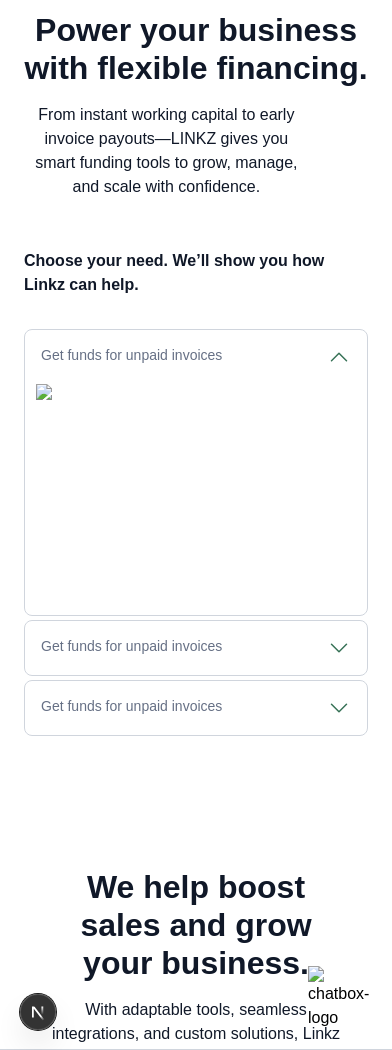 click on "Get funds for unpaid invoices" at bounding box center (196, 648) 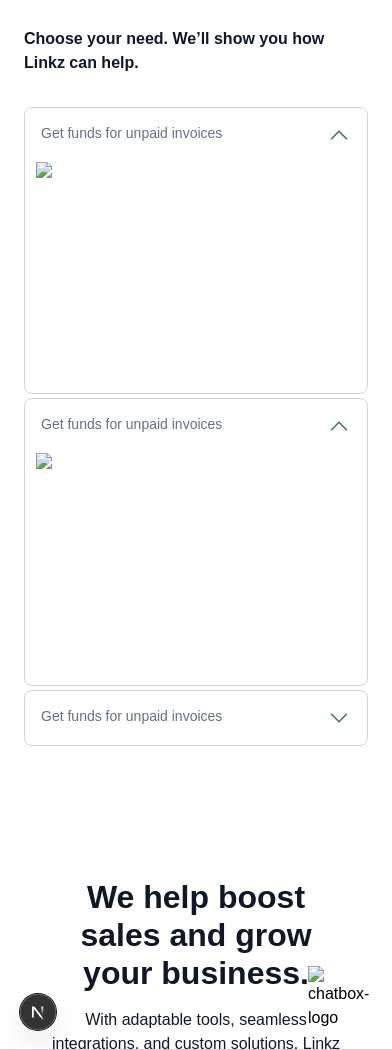 click on "Get funds for unpaid invoices" at bounding box center (196, 718) 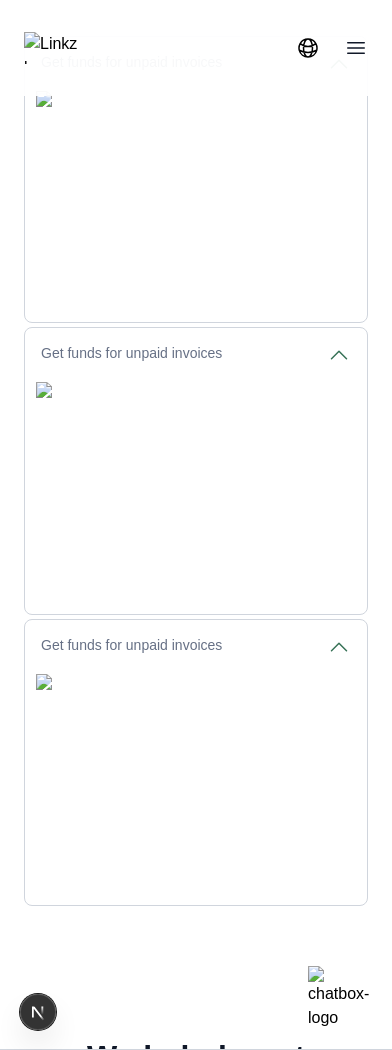 scroll, scrollTop: 1146, scrollLeft: 0, axis: vertical 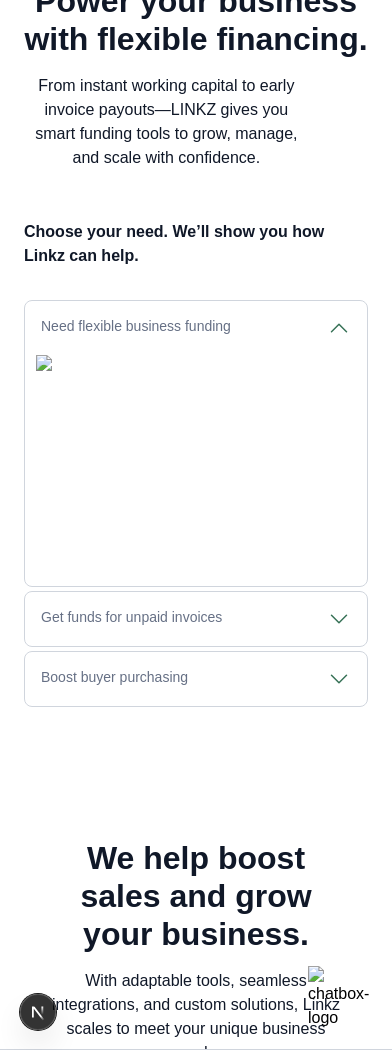 click on "Need flexible business funding" at bounding box center (196, 328) 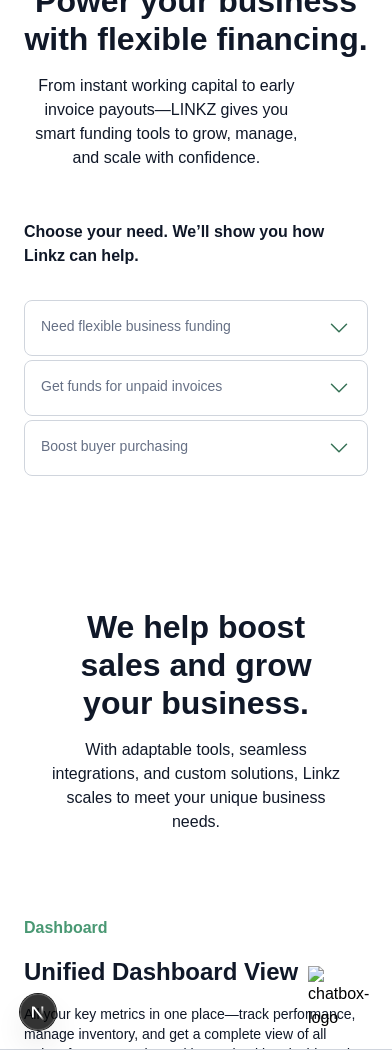 click 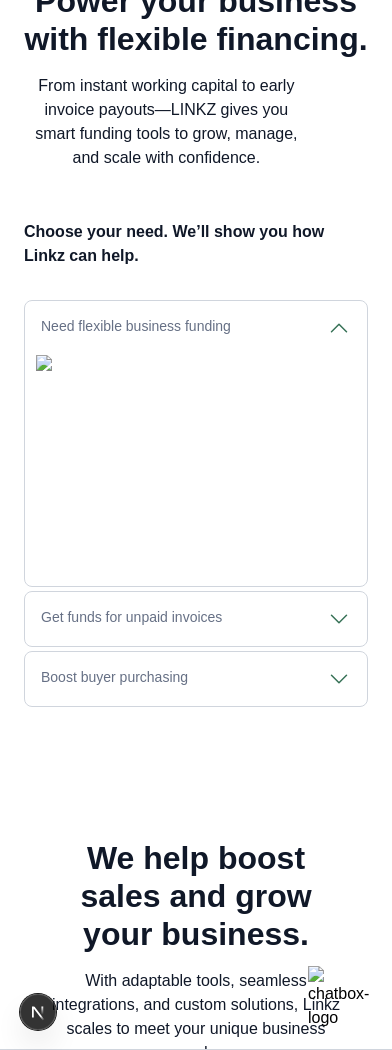 click 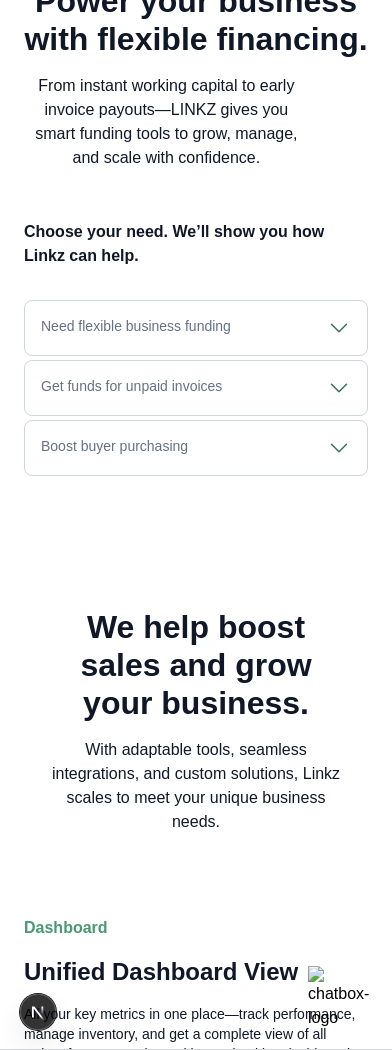 click 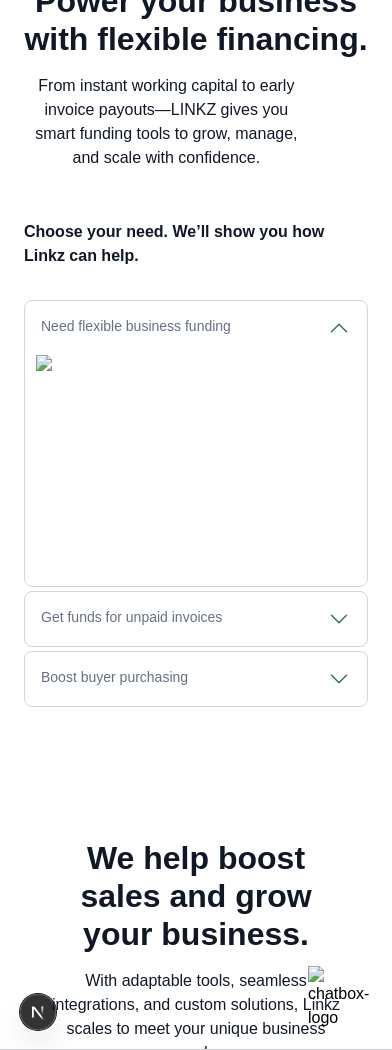 click 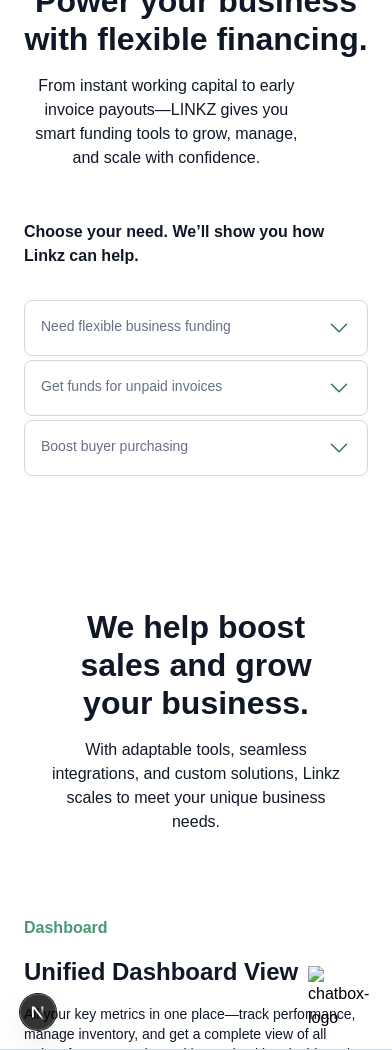 click 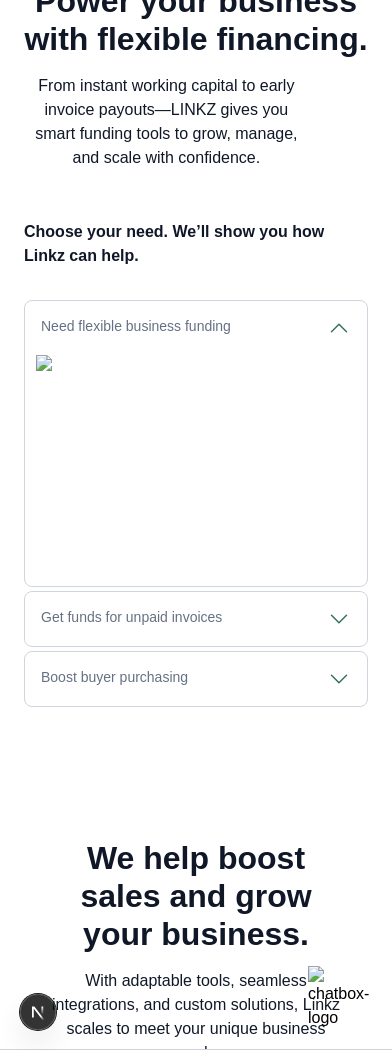 click 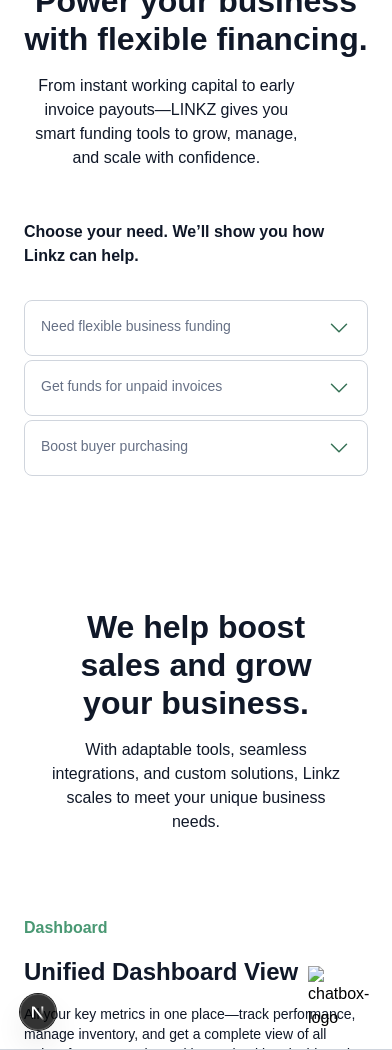 click 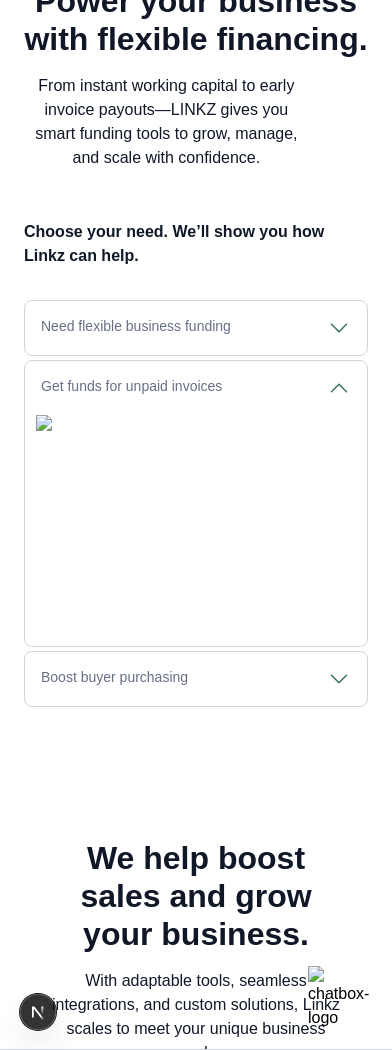 click 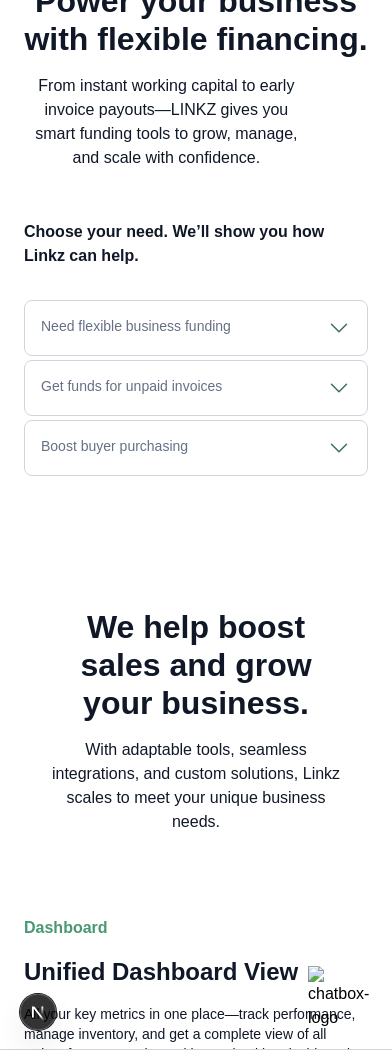 click on "Boost buyer purchasing" at bounding box center [196, 448] 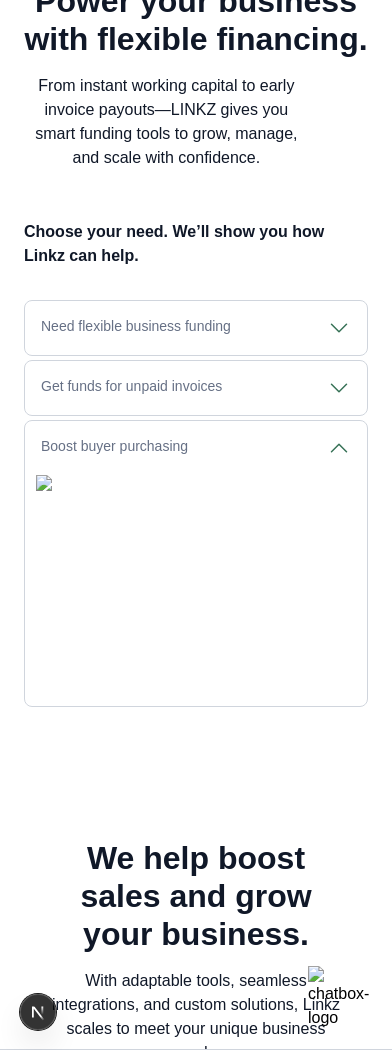click on "Boost buyer purchasing" at bounding box center [196, 448] 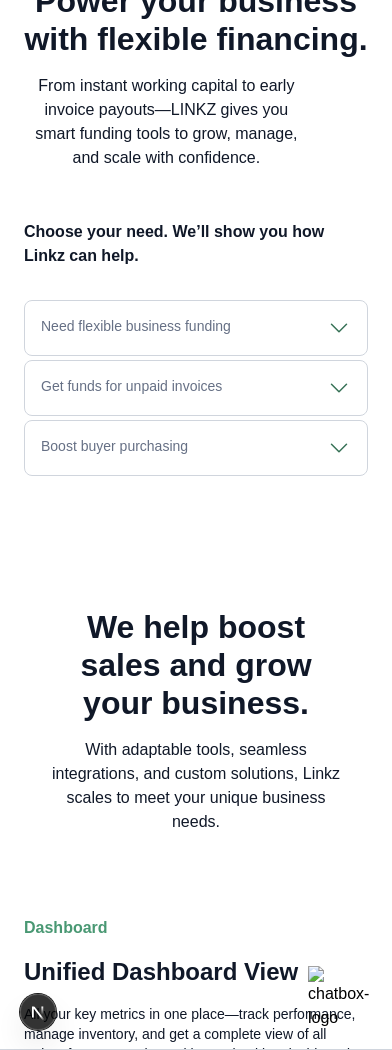 click on "Need flexible business funding" at bounding box center (196, 328) 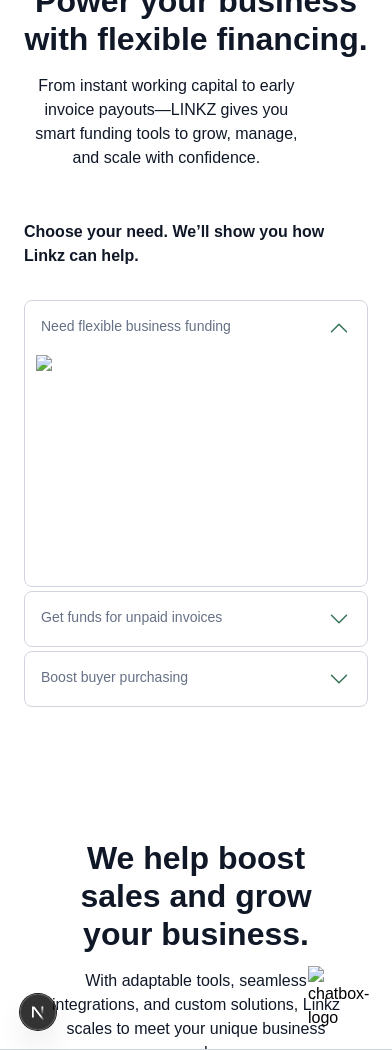 click on "Need flexible business funding" at bounding box center [196, 328] 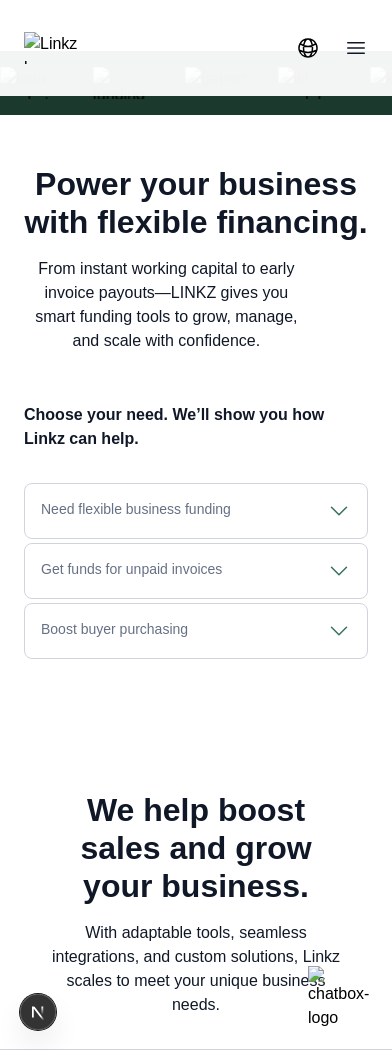 scroll, scrollTop: 708, scrollLeft: 0, axis: vertical 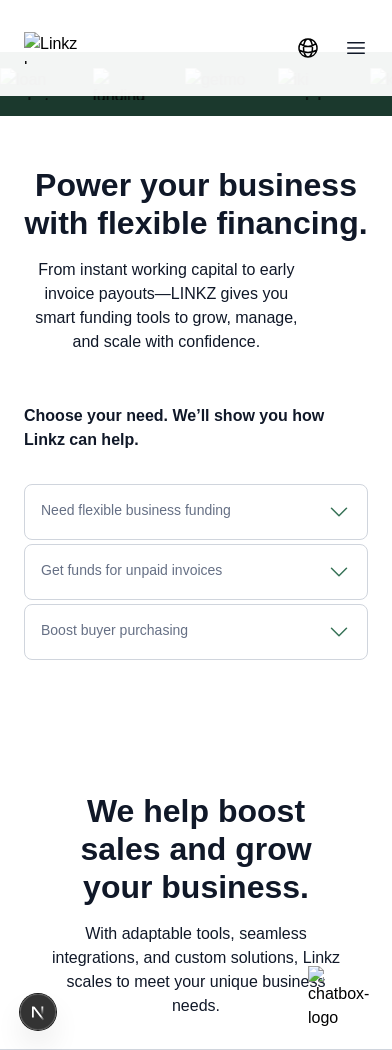 click on "Need flexible business funding" at bounding box center [196, 512] 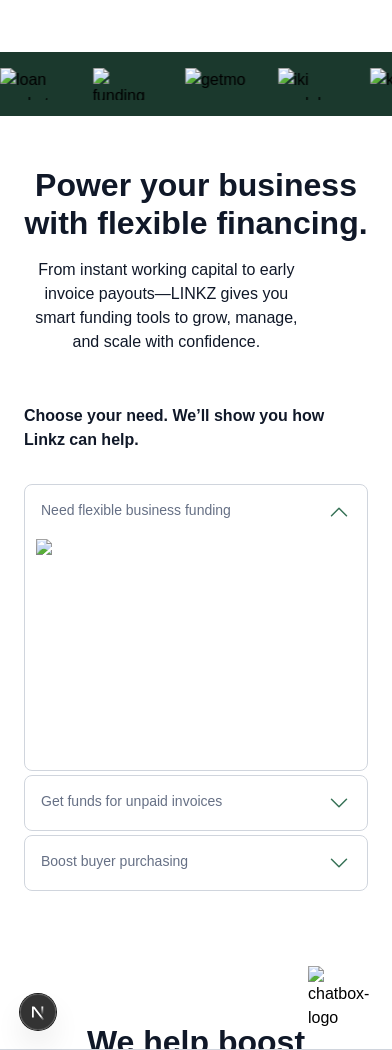 scroll, scrollTop: 808, scrollLeft: 0, axis: vertical 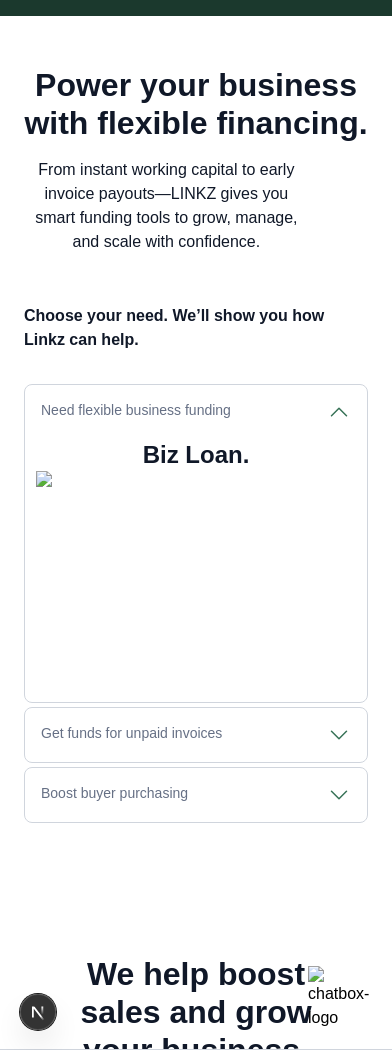 click on "Biz Loan." at bounding box center (196, 455) 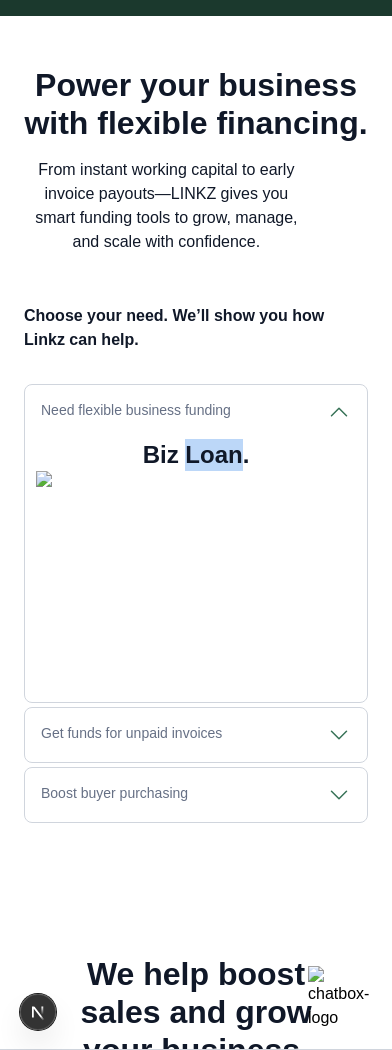 click on "Biz Loan." at bounding box center (196, 455) 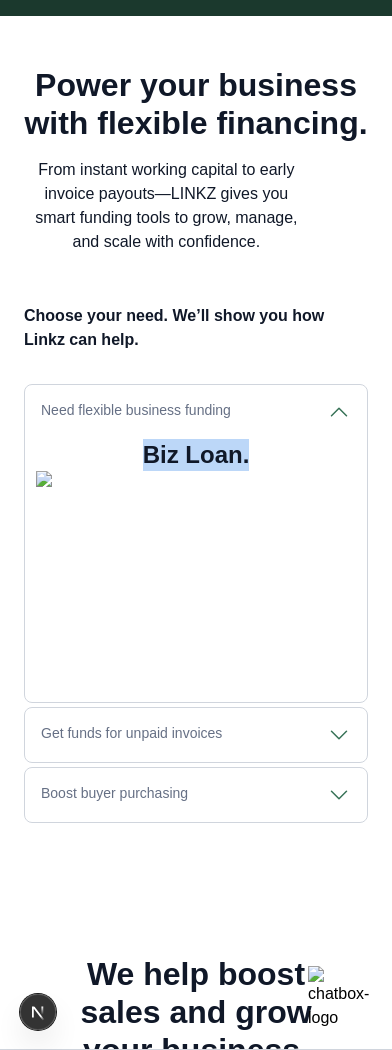 click on "Biz Loan." at bounding box center (196, 455) 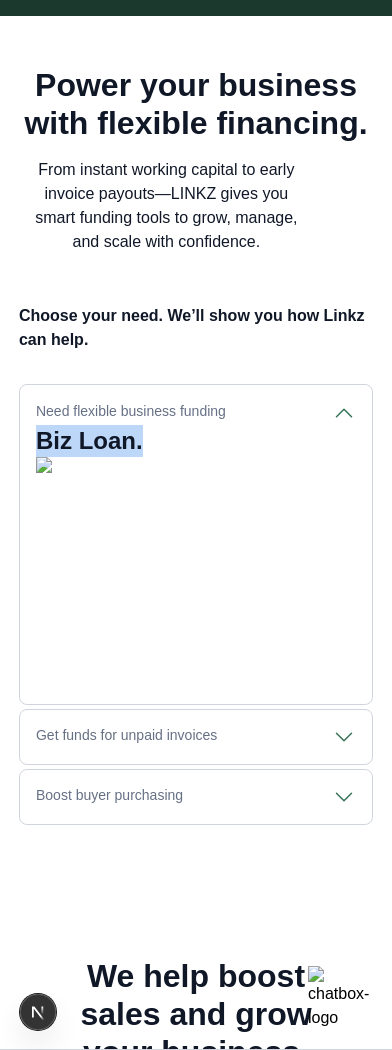 click on "Biz Loan." at bounding box center [196, 441] 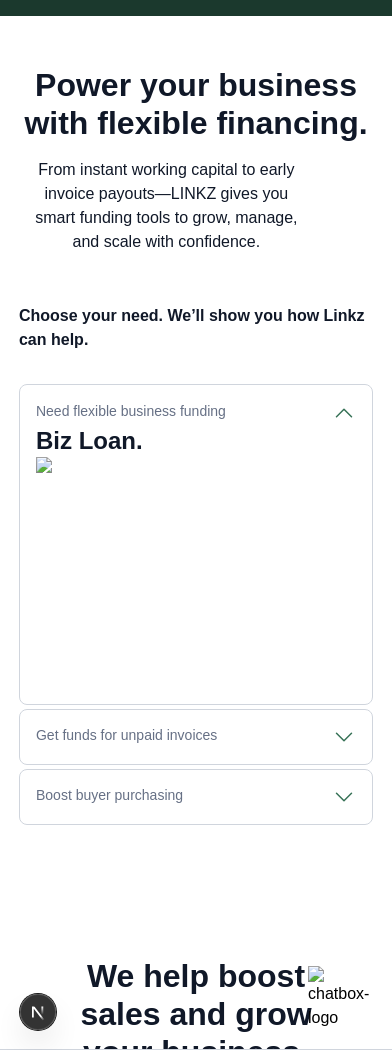 click on "Need flexible business funding" at bounding box center (196, 413) 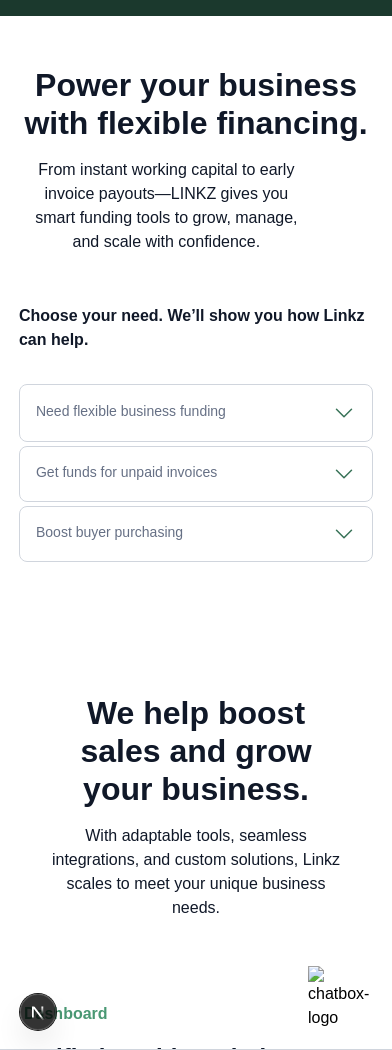 click on "Need flexible business funding" at bounding box center (196, 413) 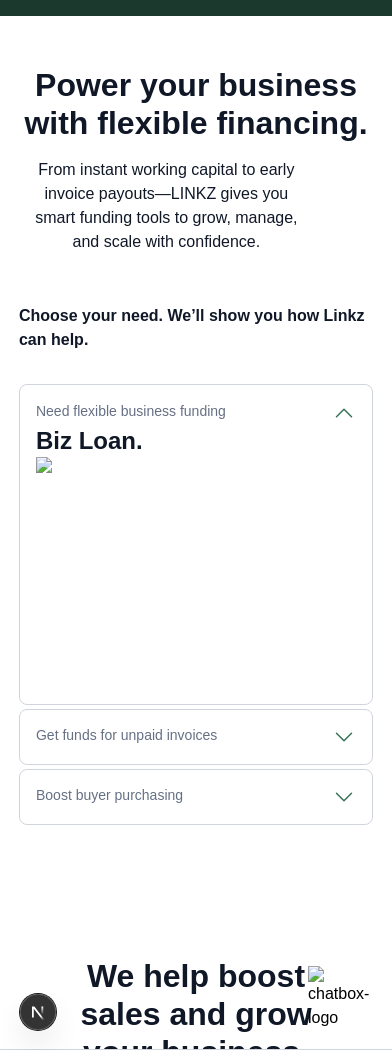 click on "Need flexible business funding" at bounding box center (196, 413) 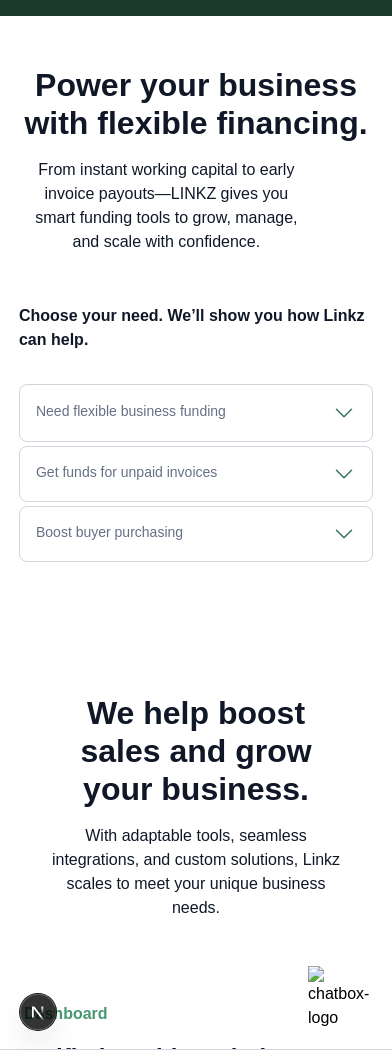 click on "Need flexible business funding" at bounding box center [196, 413] 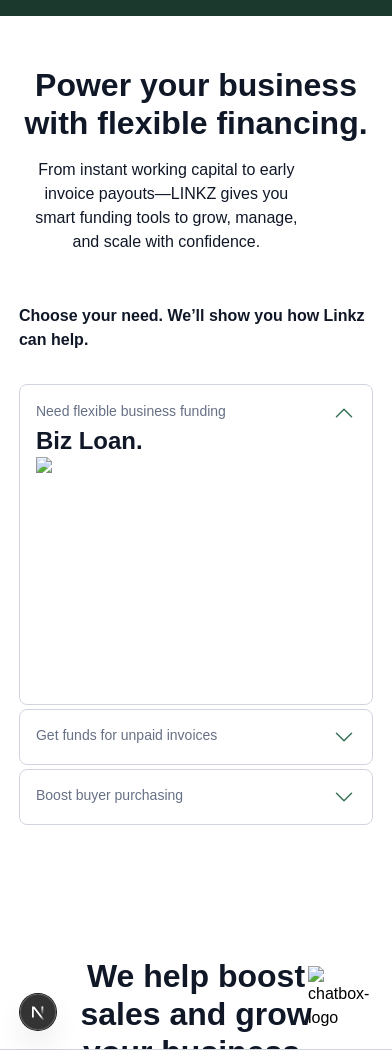 click on "Need flexible business funding" at bounding box center (196, 413) 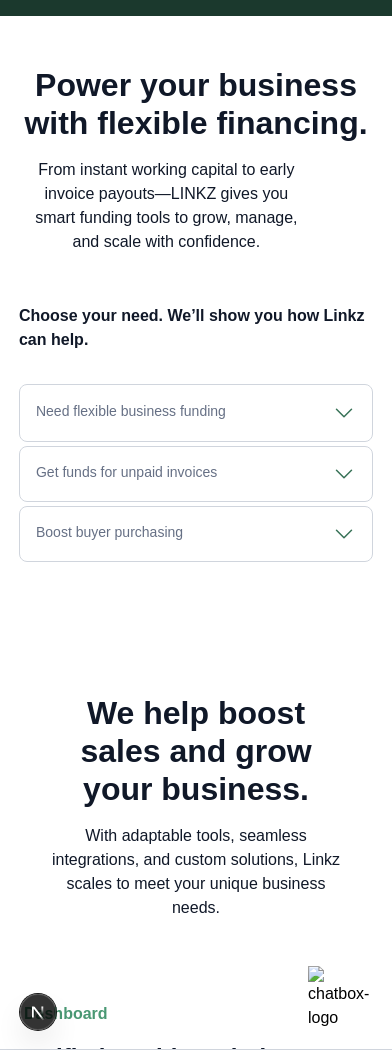 click on "Need flexible business funding" at bounding box center [196, 413] 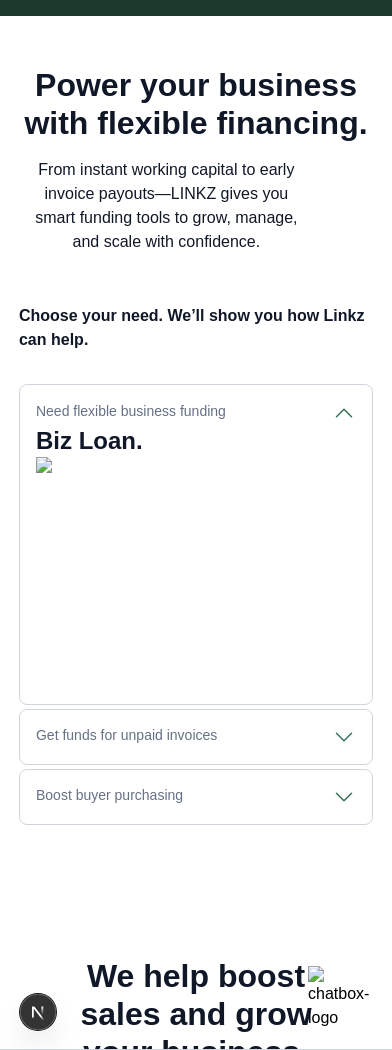click on "Need flexible business funding" at bounding box center [196, 413] 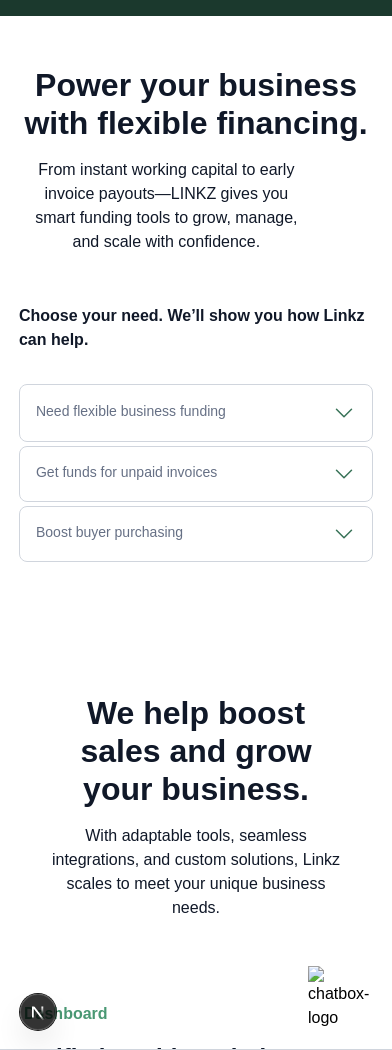 click 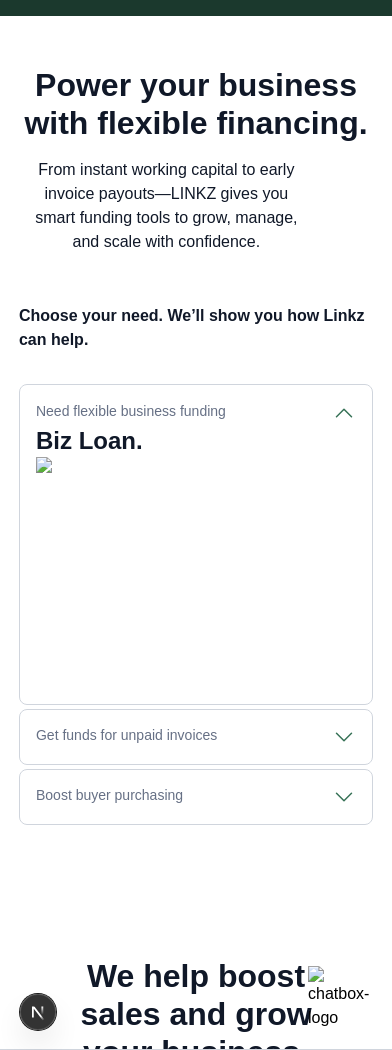 click 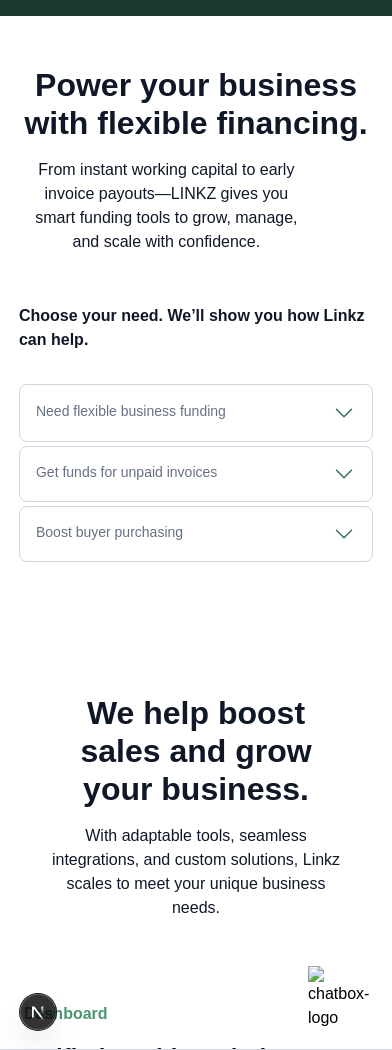 click 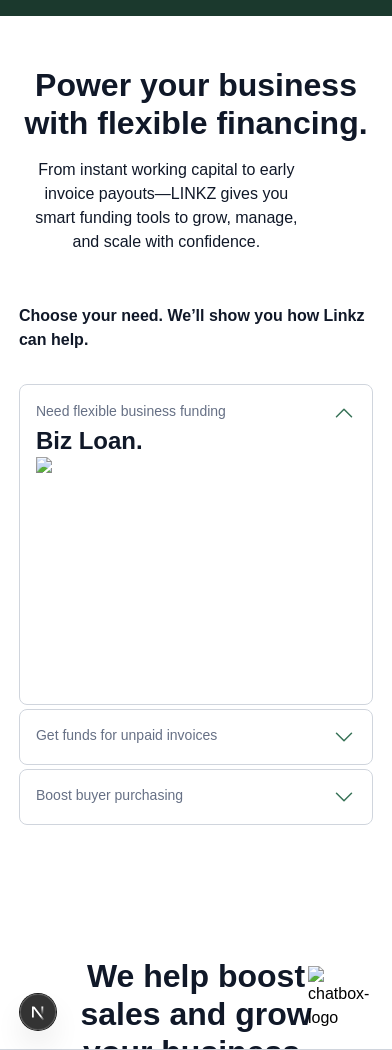 click 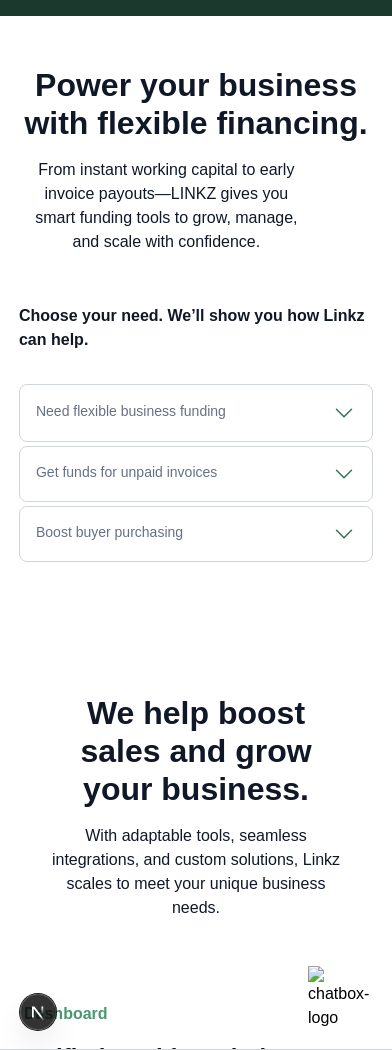 click 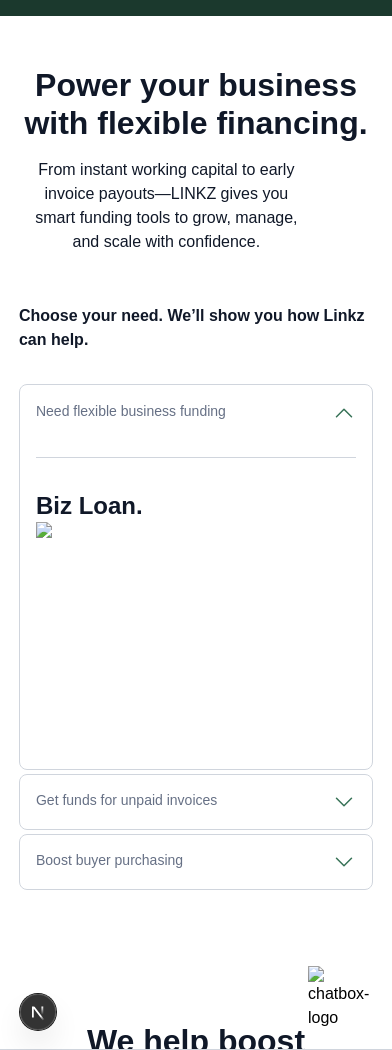 click 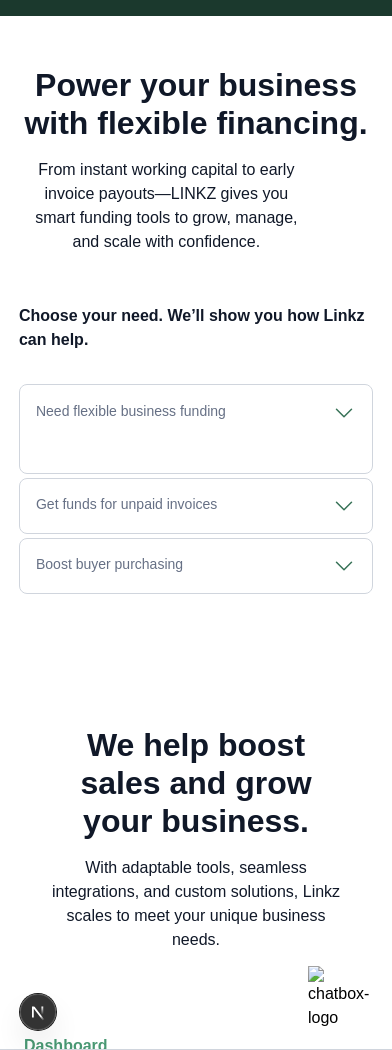 click 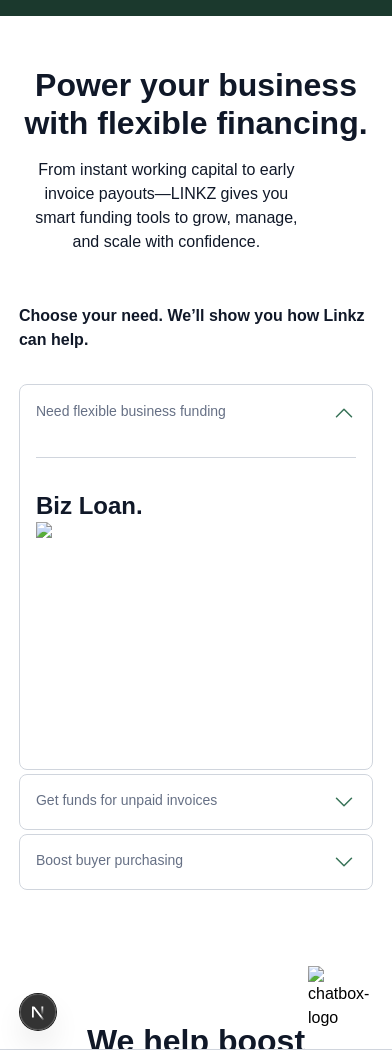 click 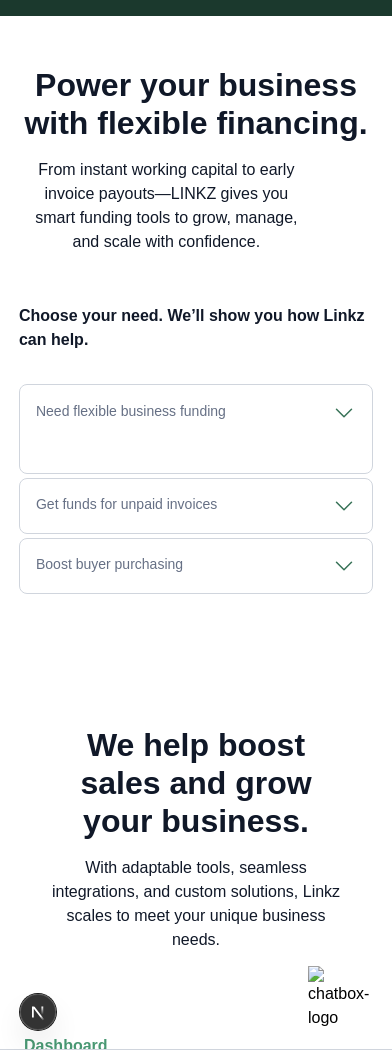 click on "Need flexible business funding Biz Loan." at bounding box center (196, 429) 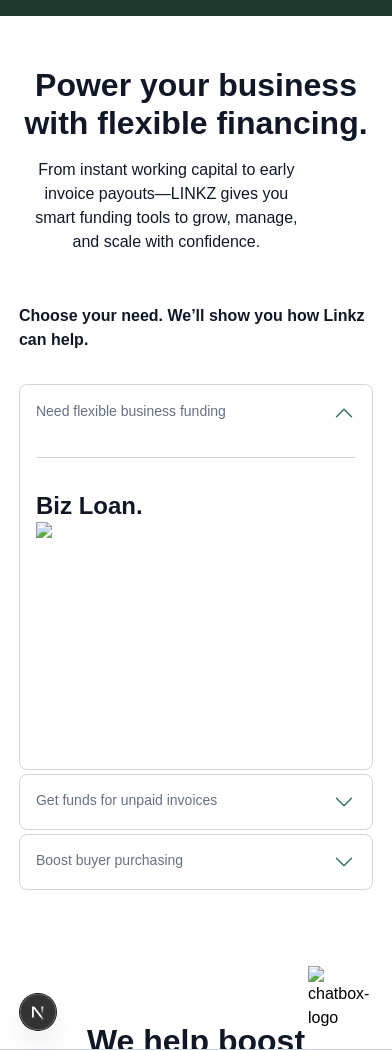 click 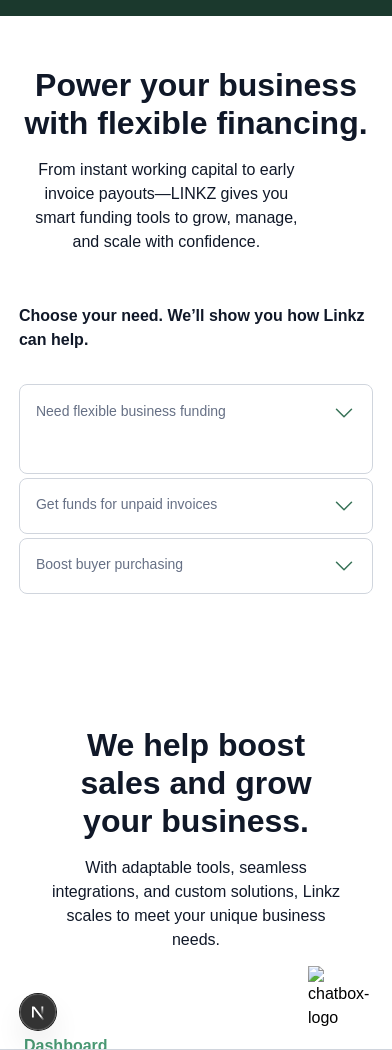 click on "Need flexible business funding" at bounding box center [196, 413] 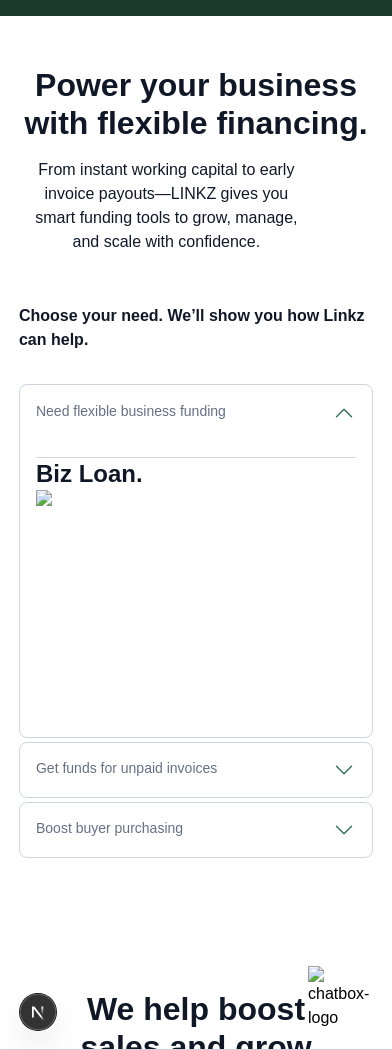 click on "Need flexible business funding" at bounding box center (196, 413) 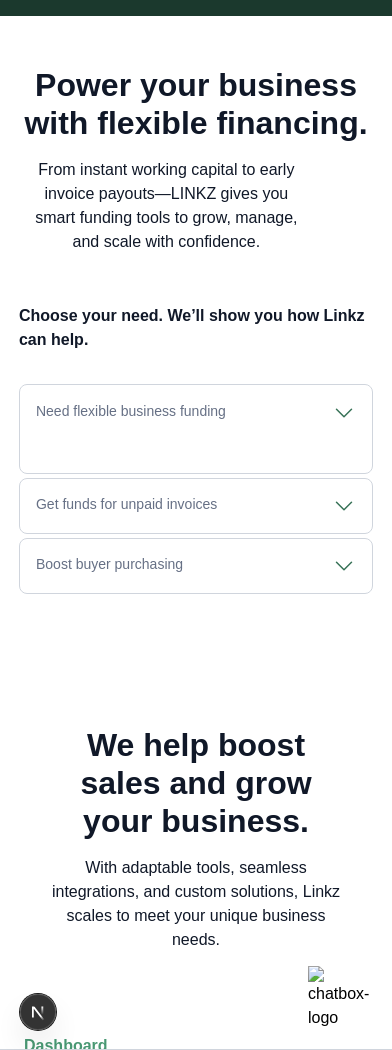 click on "Need flexible business funding" at bounding box center (196, 413) 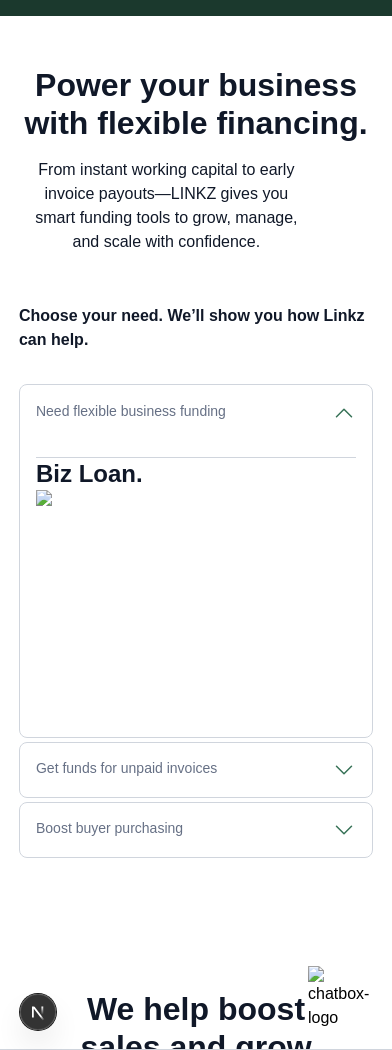 click on "Need flexible business funding" at bounding box center [196, 413] 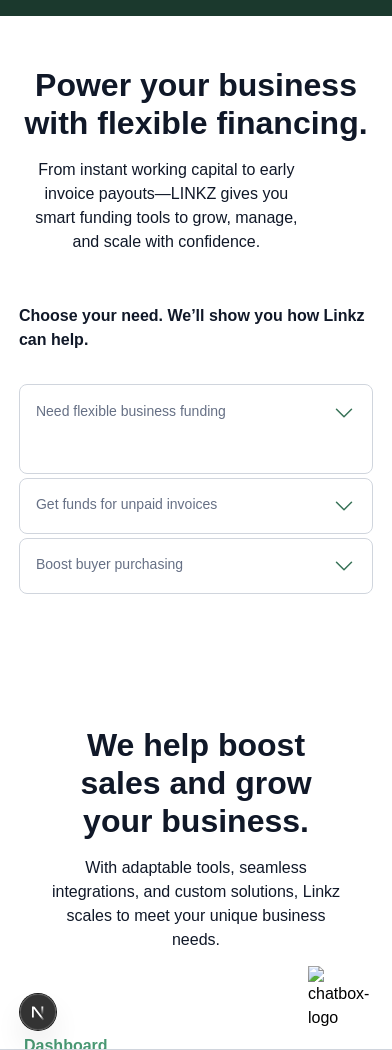 click on "Need flexible business funding" at bounding box center (196, 413) 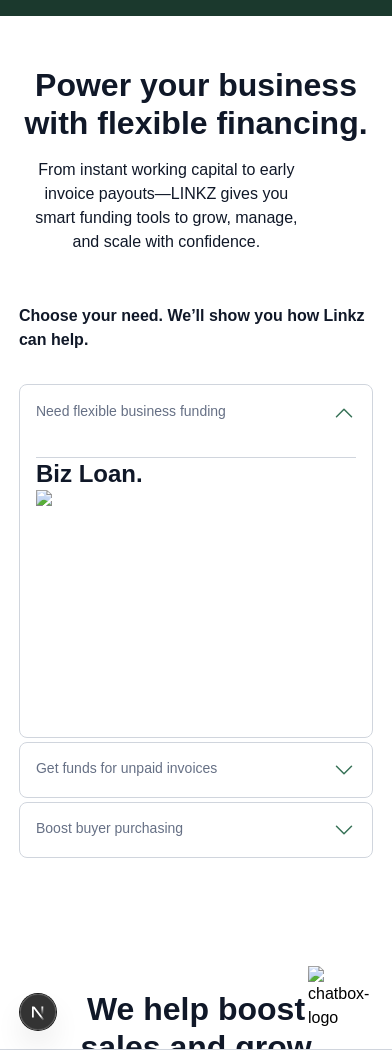 click on "Need flexible business funding" at bounding box center [196, 413] 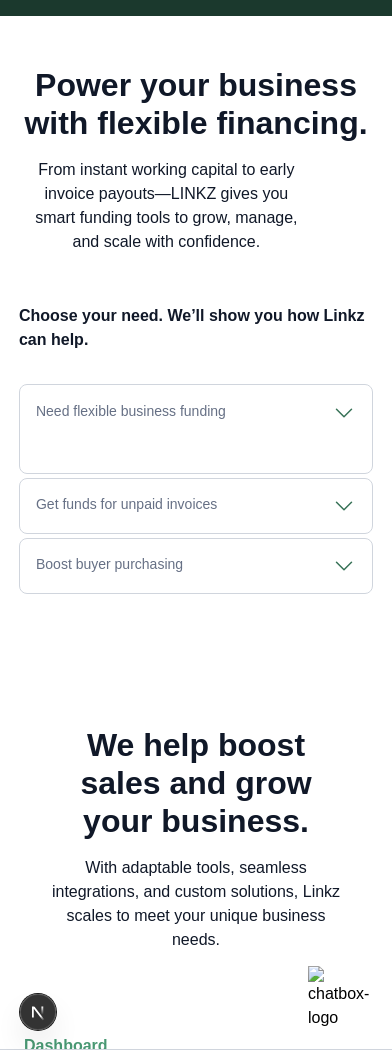 click on "Need flexible business funding" at bounding box center [196, 413] 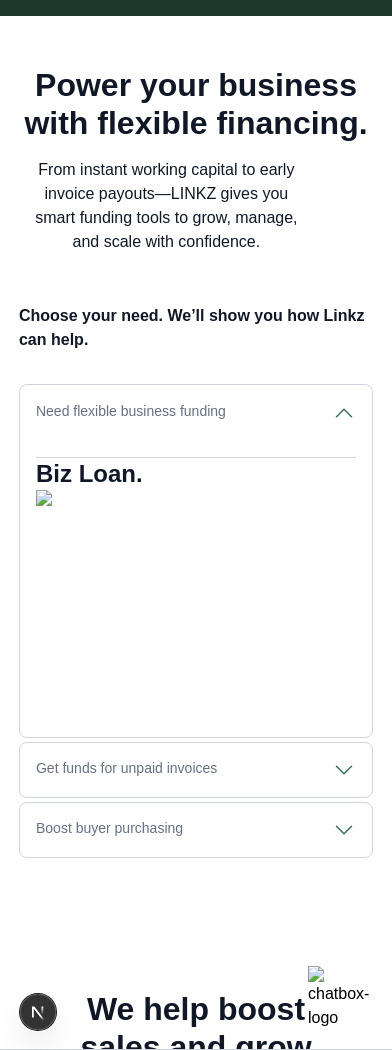 click on "Need flexible business funding" at bounding box center (196, 413) 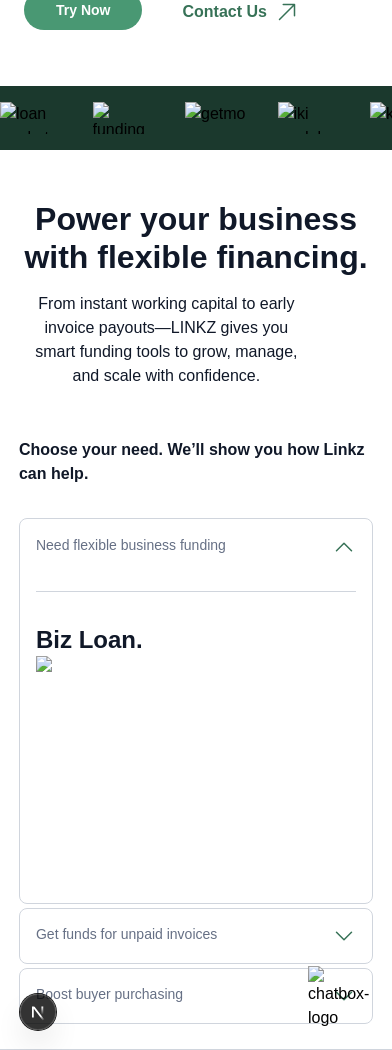 scroll, scrollTop: 703, scrollLeft: 0, axis: vertical 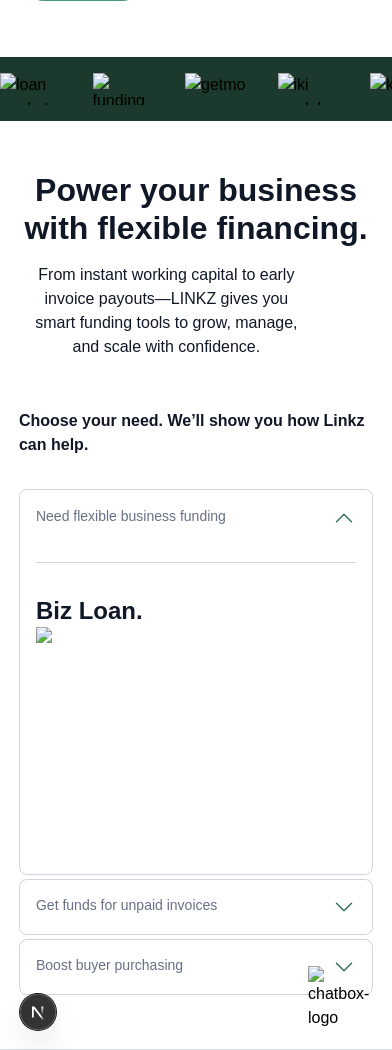 click 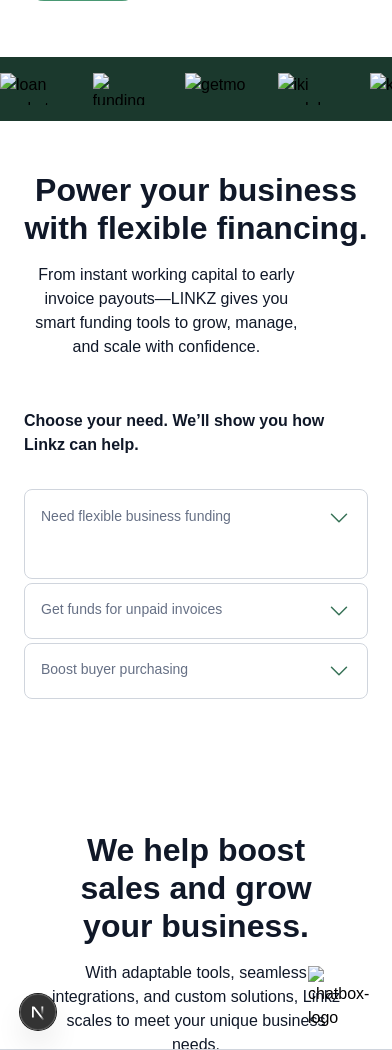 click on "Need flexible business funding" at bounding box center [196, 518] 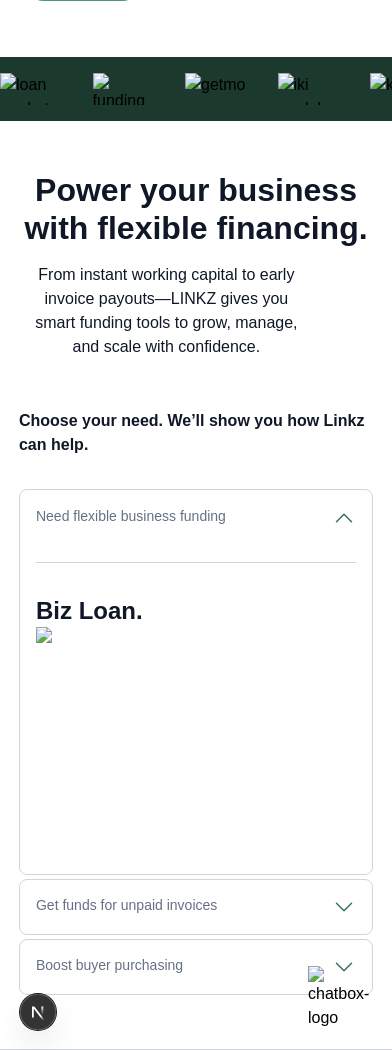 click on "Need flexible business funding" at bounding box center [196, 518] 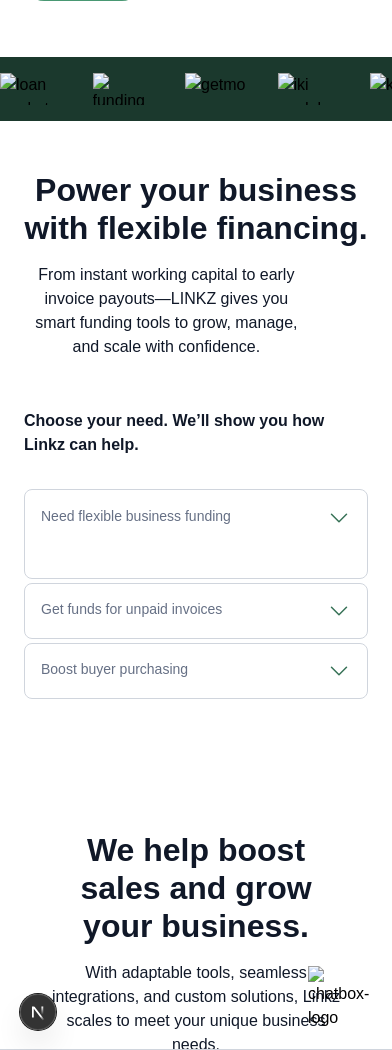 click on "Need flexible business funding" at bounding box center [196, 518] 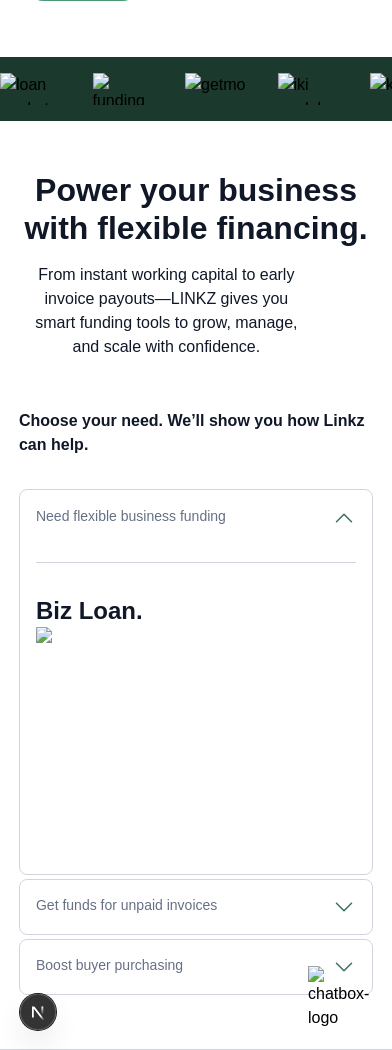 click on "Need flexible business funding" at bounding box center [196, 518] 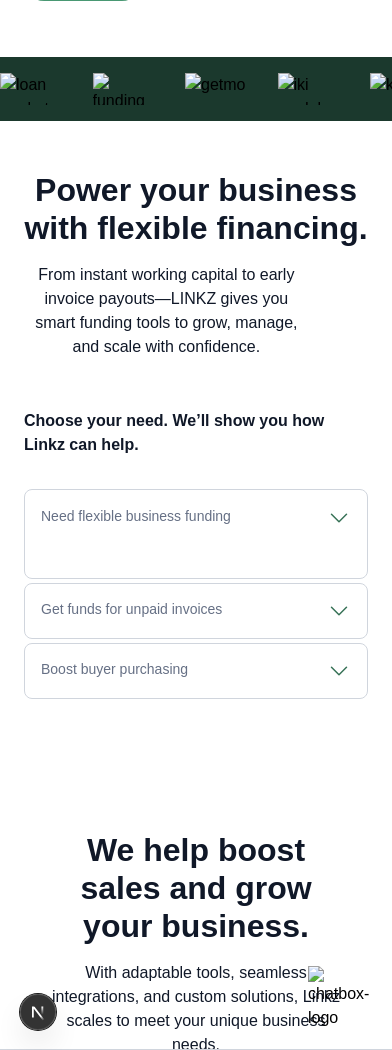 click on "Need flexible business funding" at bounding box center (196, 518) 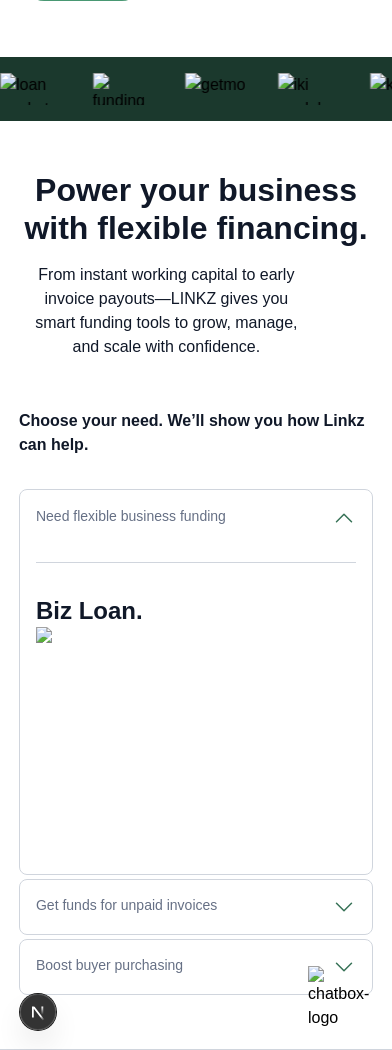 click on "Need flexible business funding" at bounding box center (196, 518) 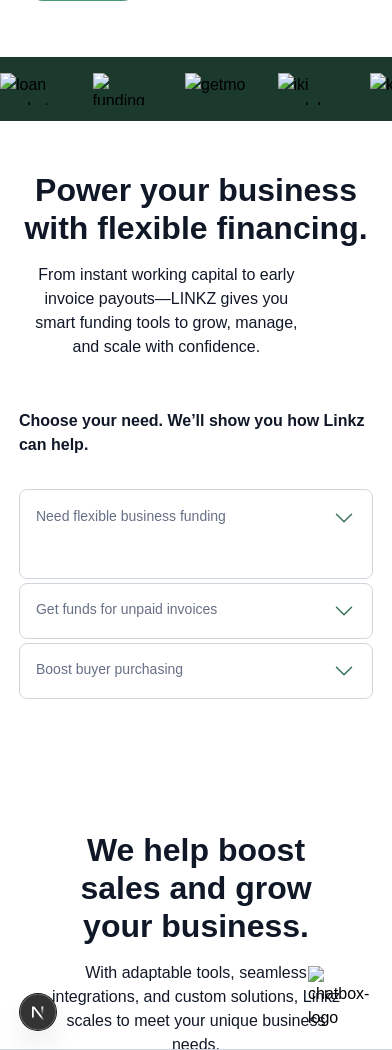 click 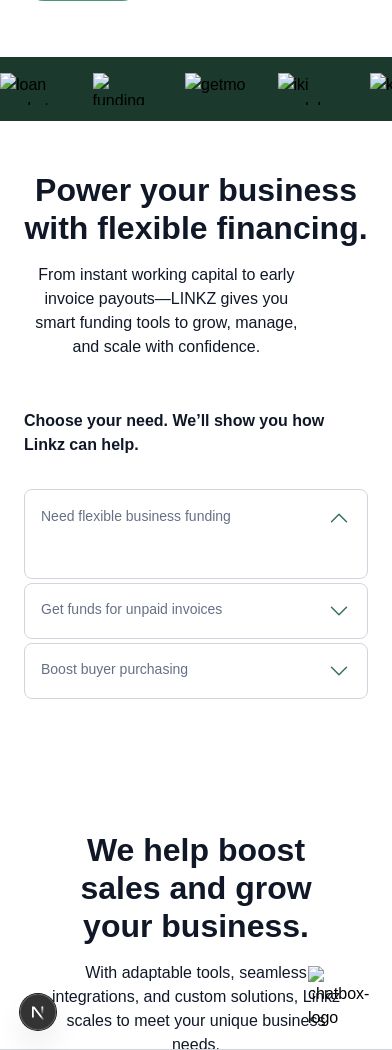 click 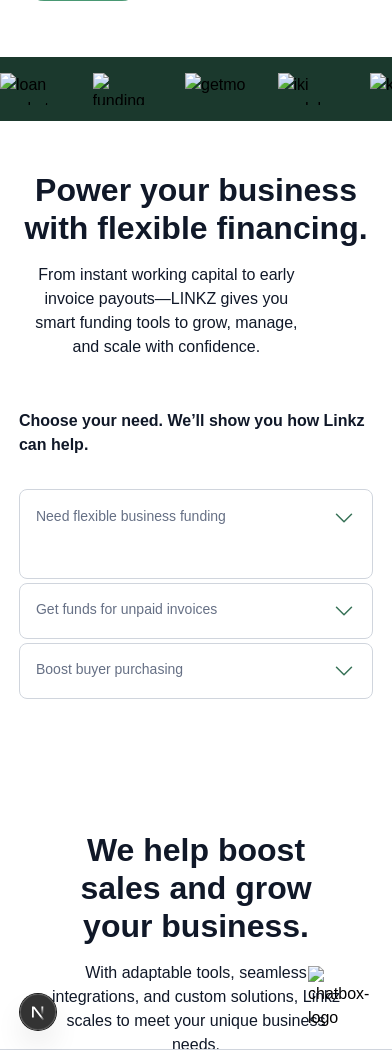 click 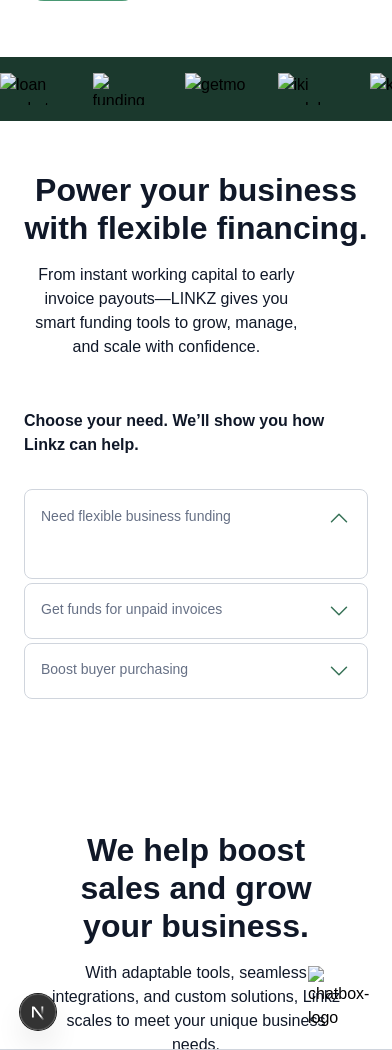click 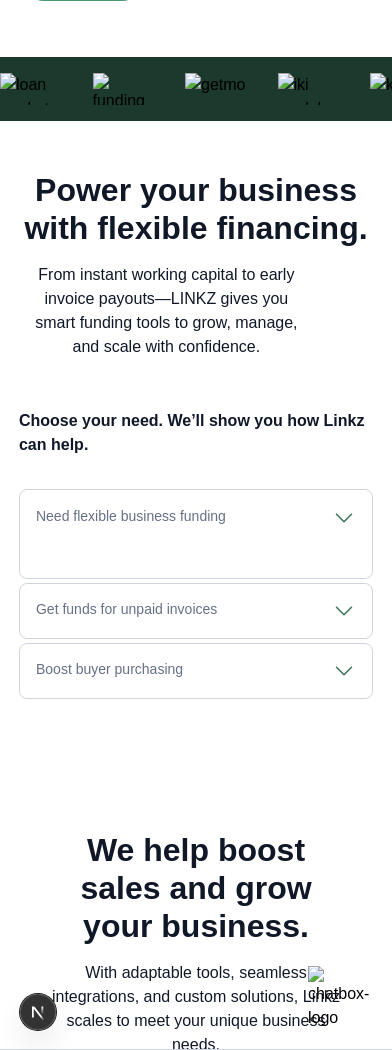 click 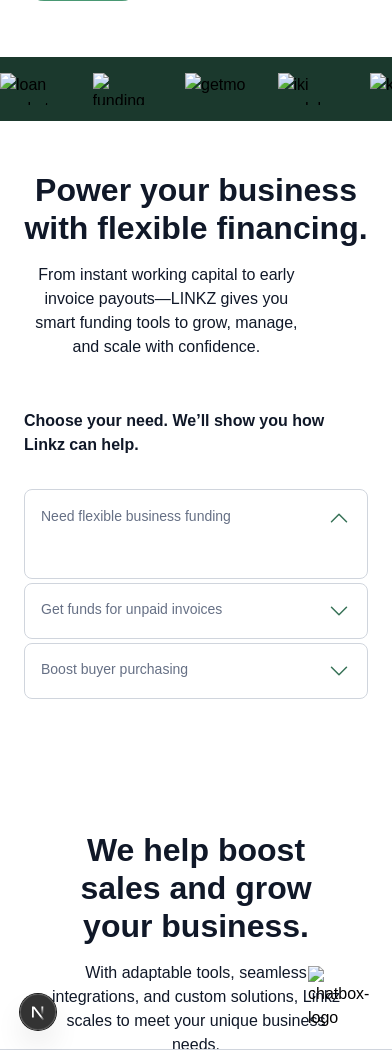 click 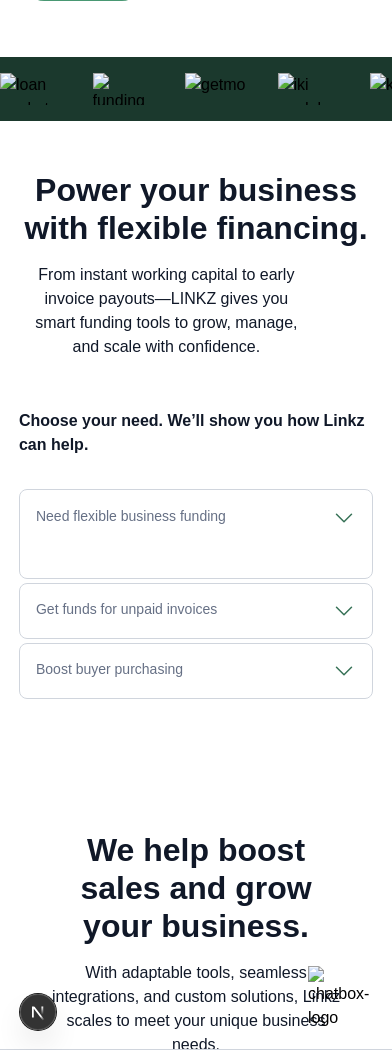 click 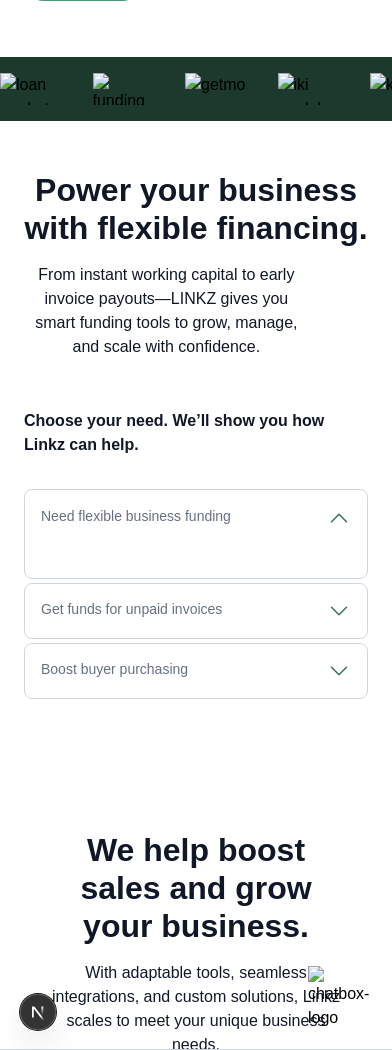 click 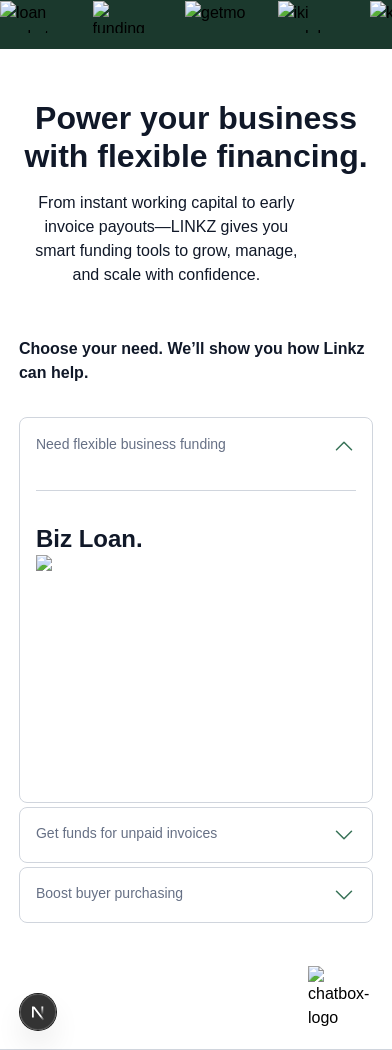 scroll, scrollTop: 905, scrollLeft: 0, axis: vertical 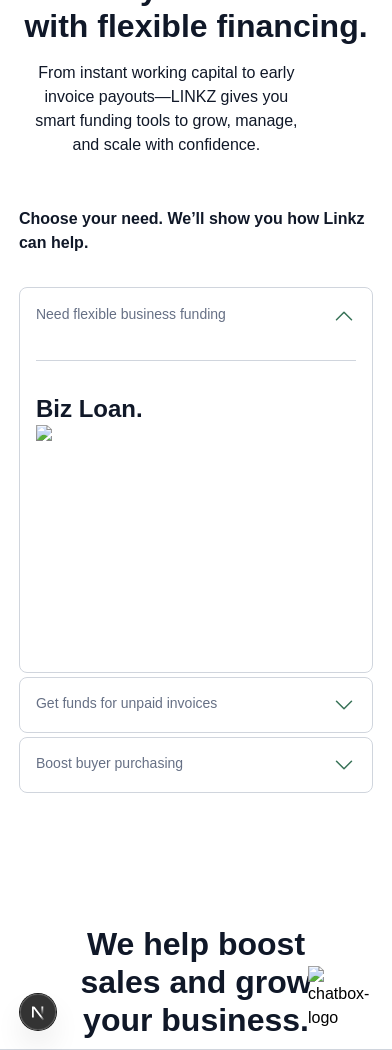 click on "Need flexible business funding   Biz Loan." at bounding box center (196, 480) 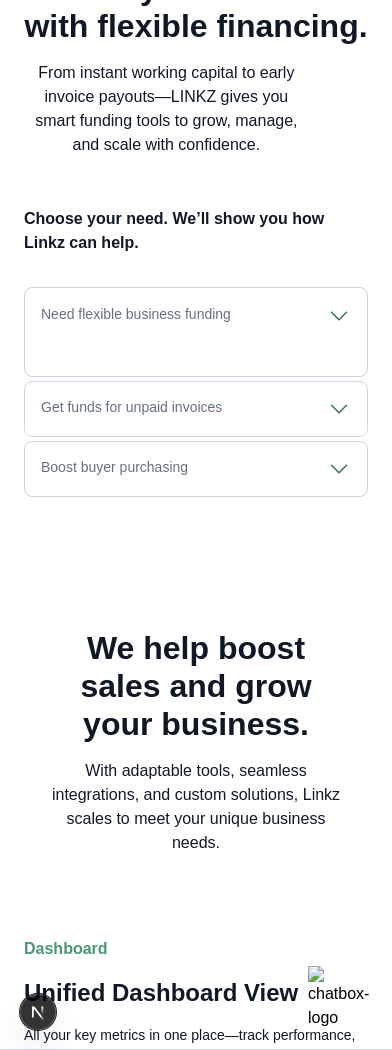 click 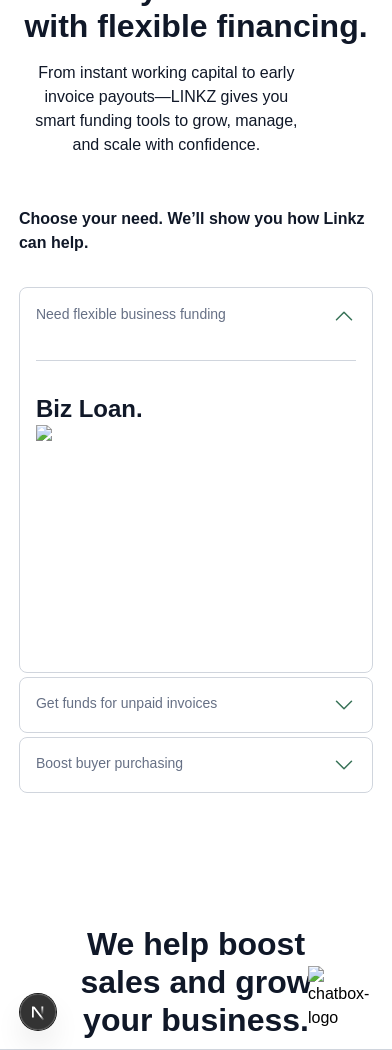 click 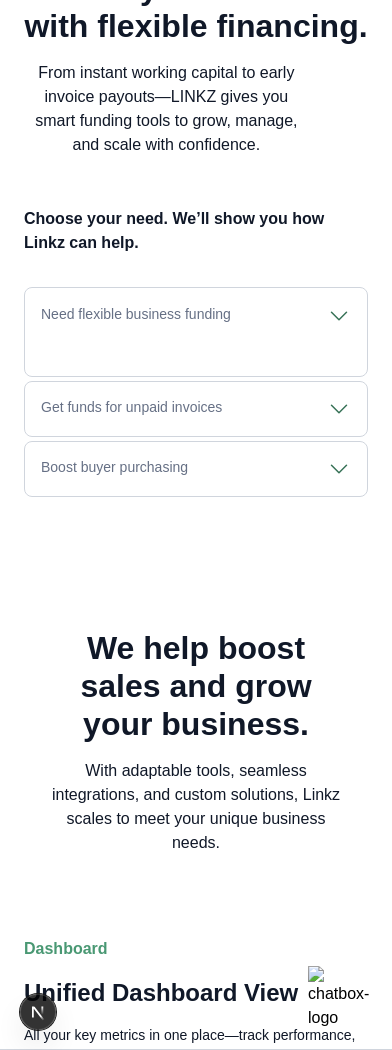 click 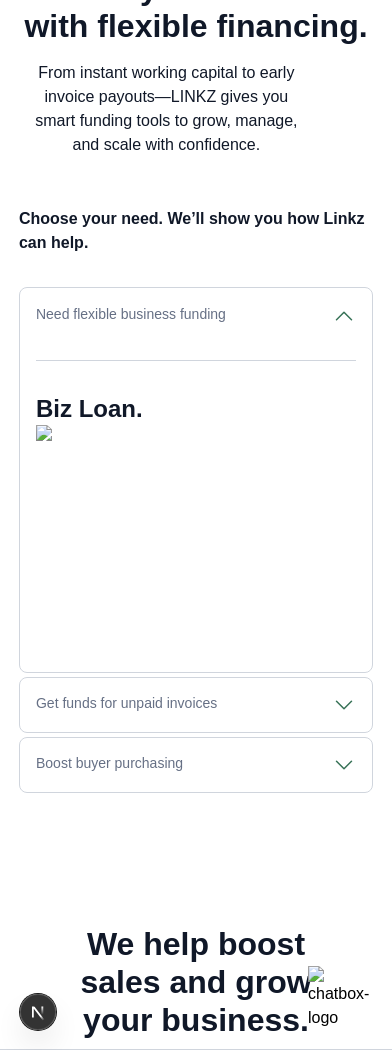 click 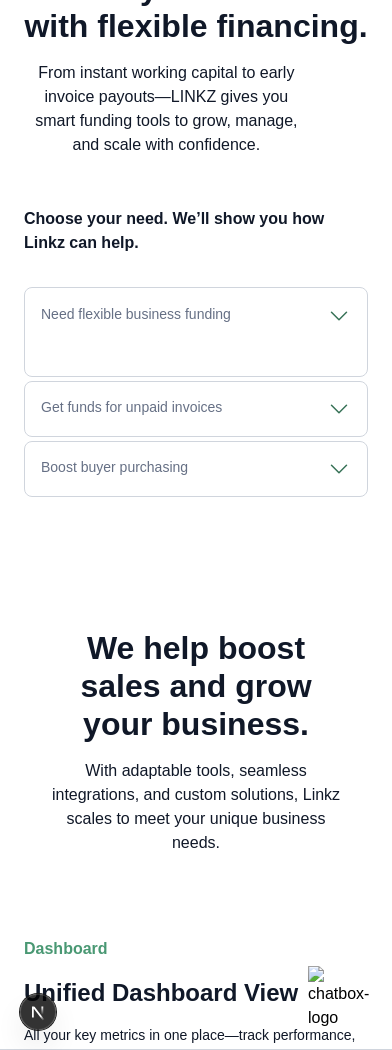 click 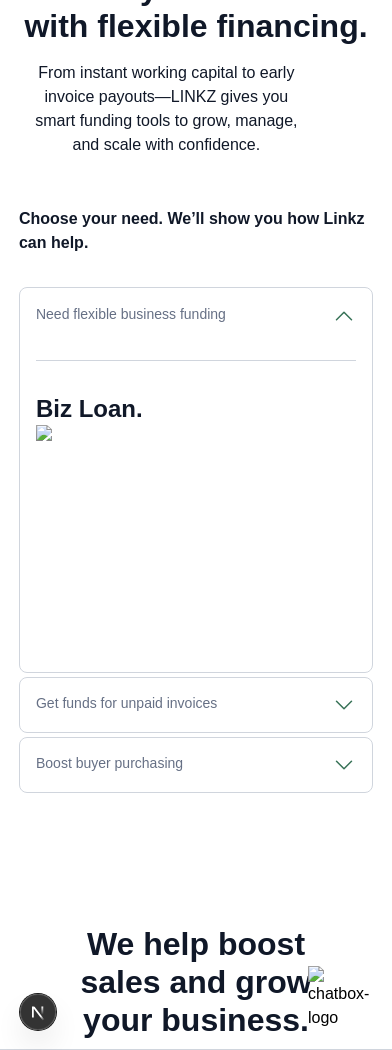 click 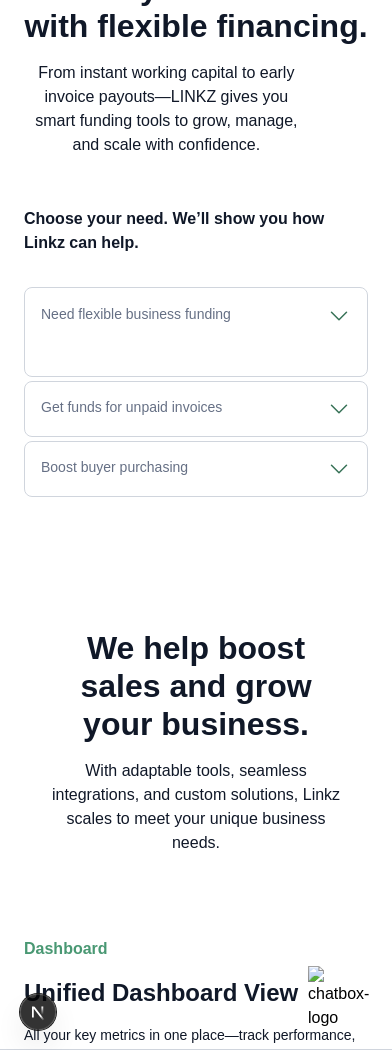 click 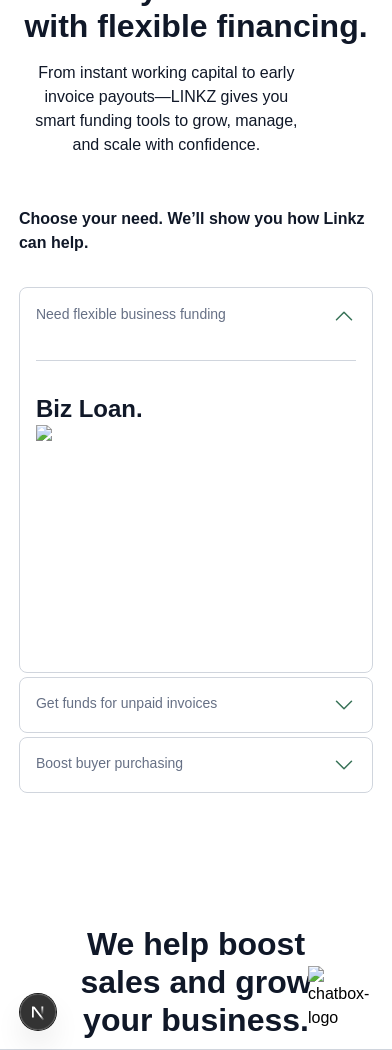 click 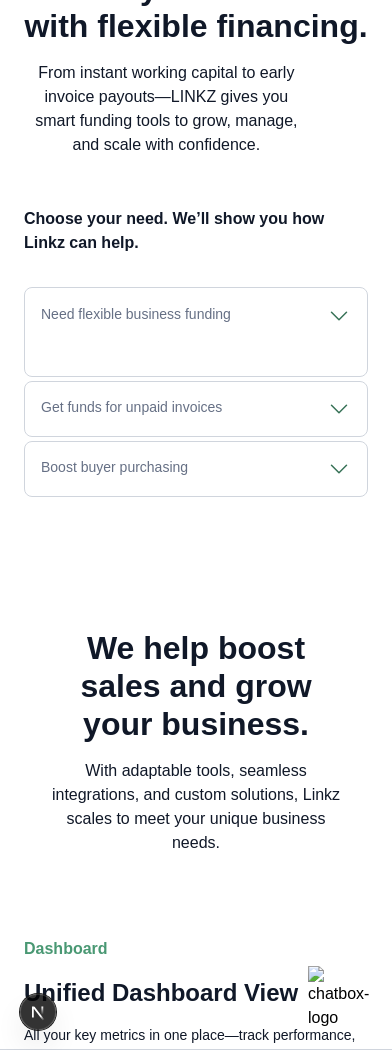 click 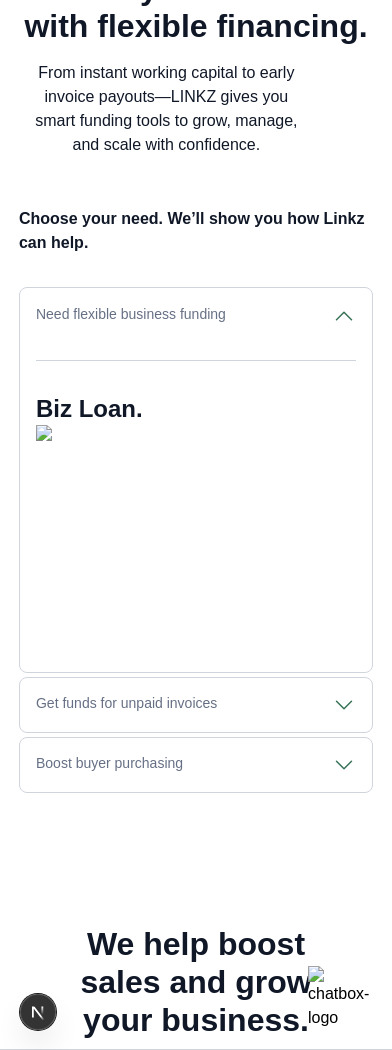 click 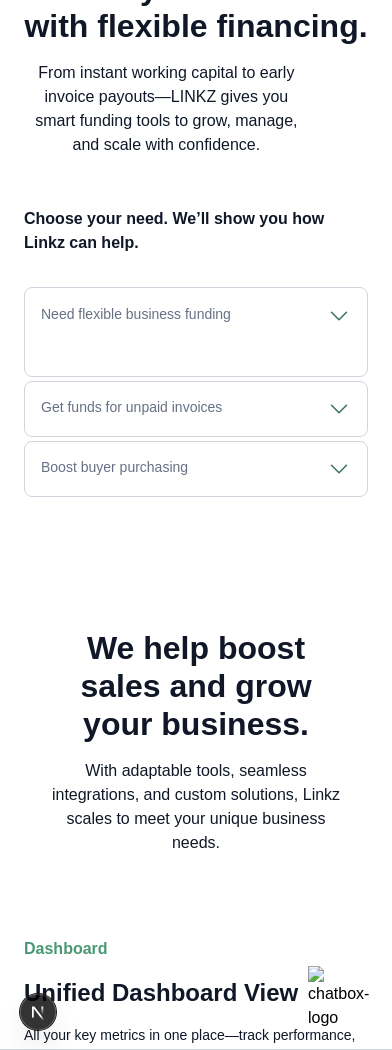 click 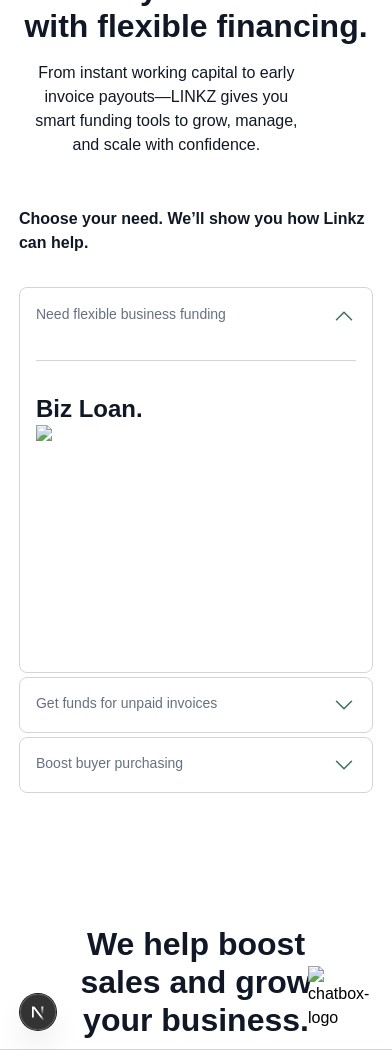 click 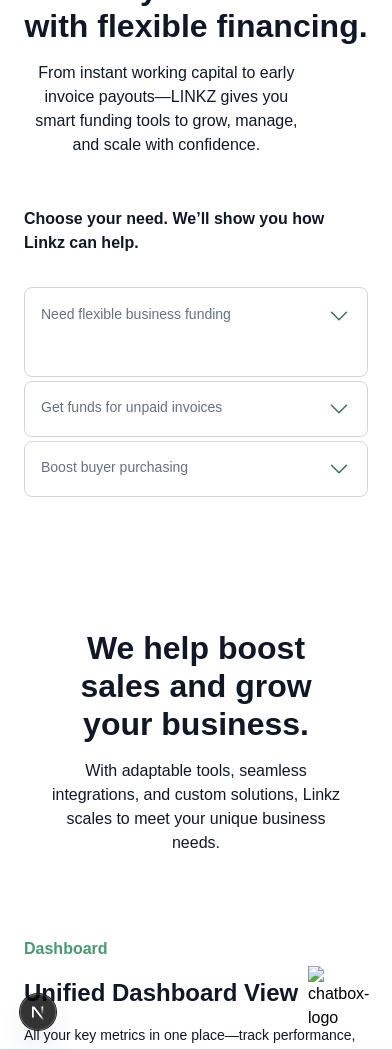 click 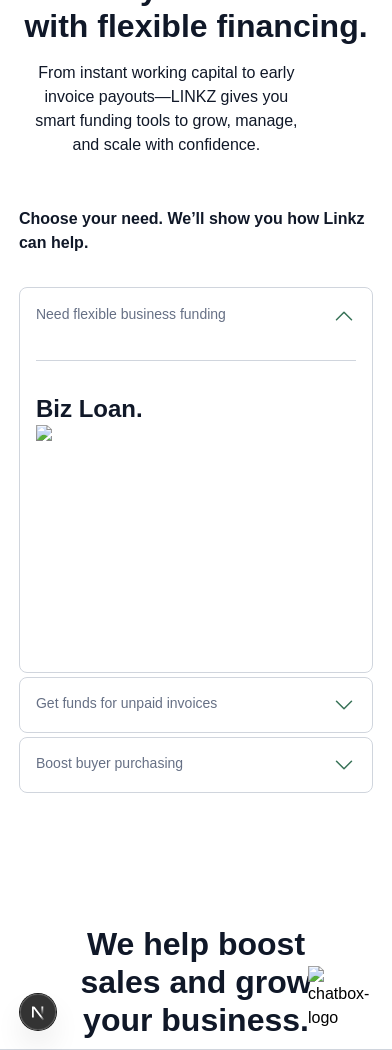 click on "Need flexible business funding   Biz Loan." at bounding box center (196, 480) 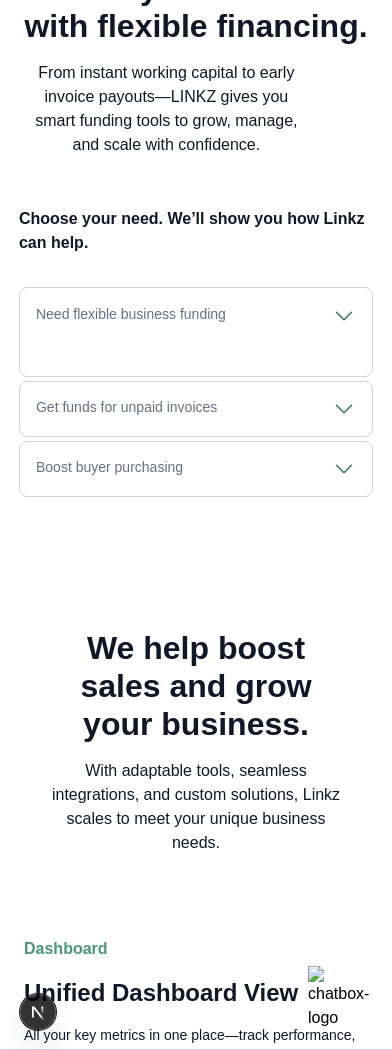 click 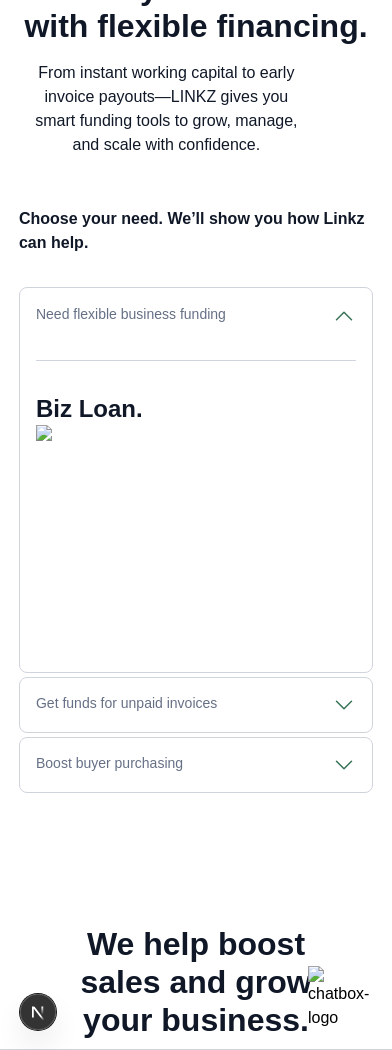 click 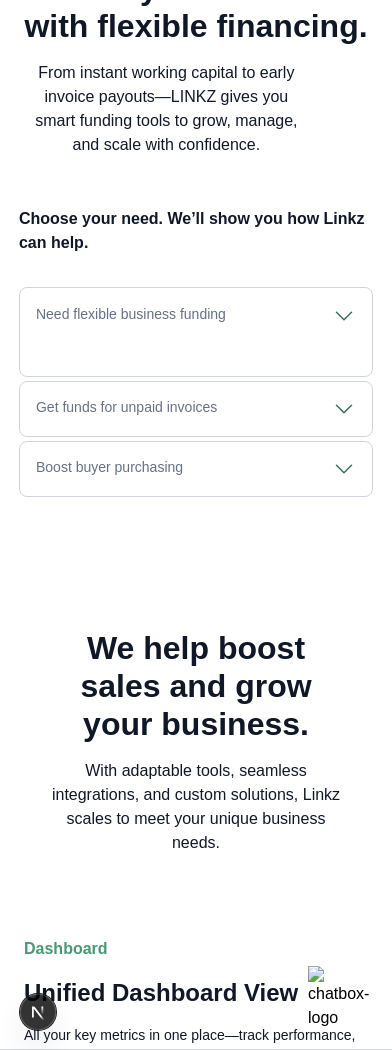 click 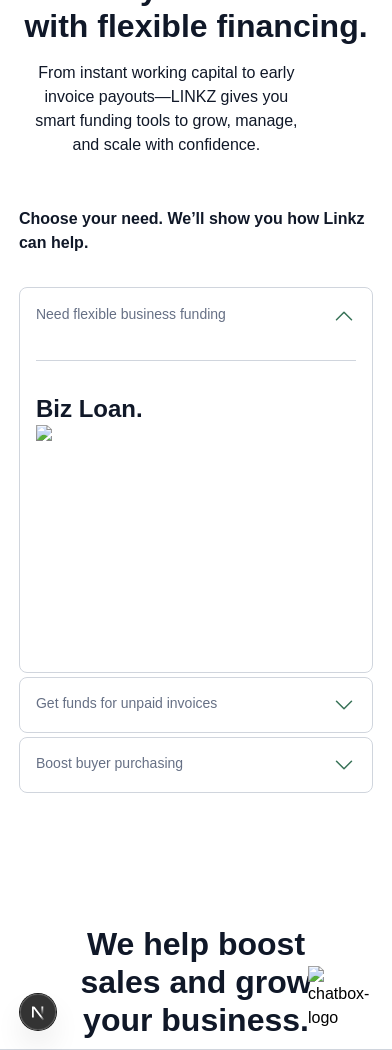 click 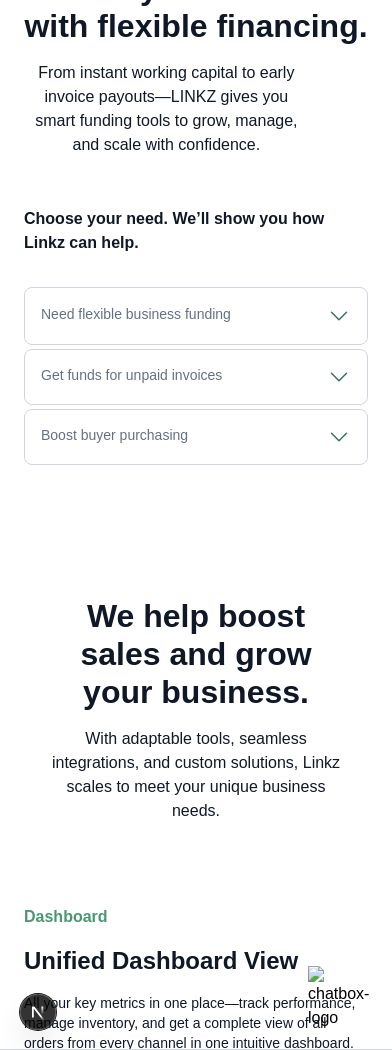 click 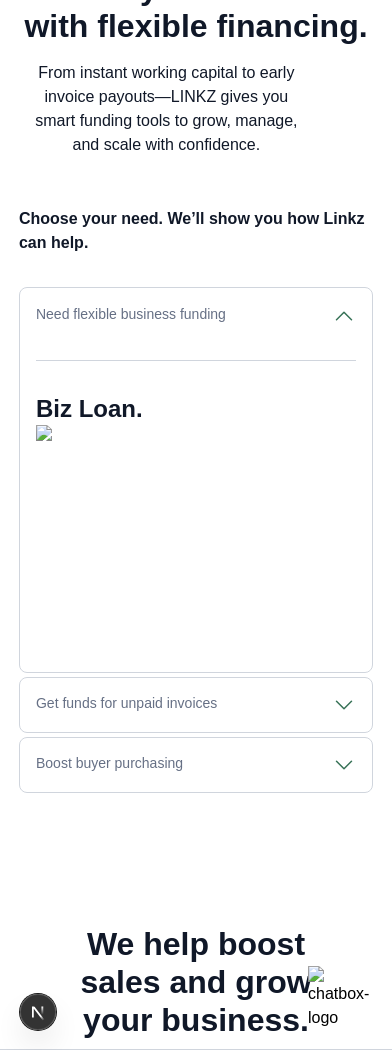 click 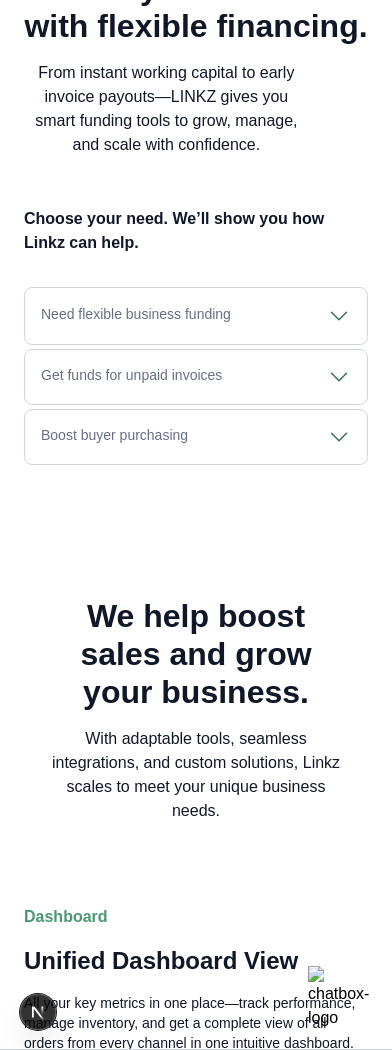 click 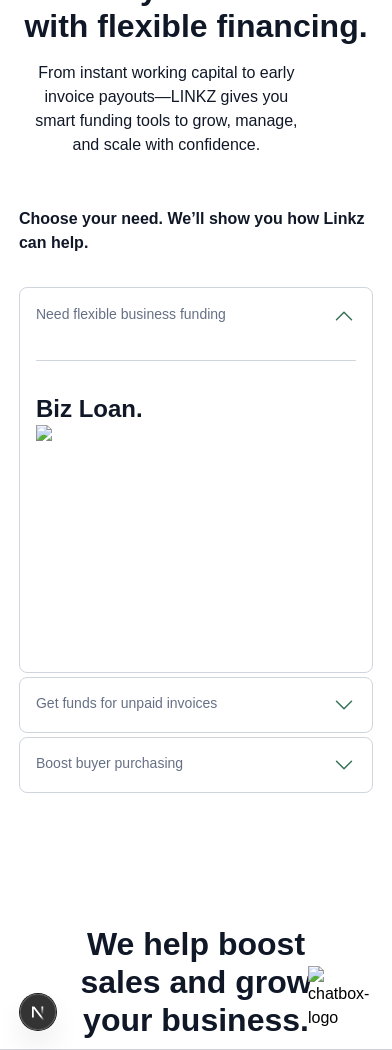 click 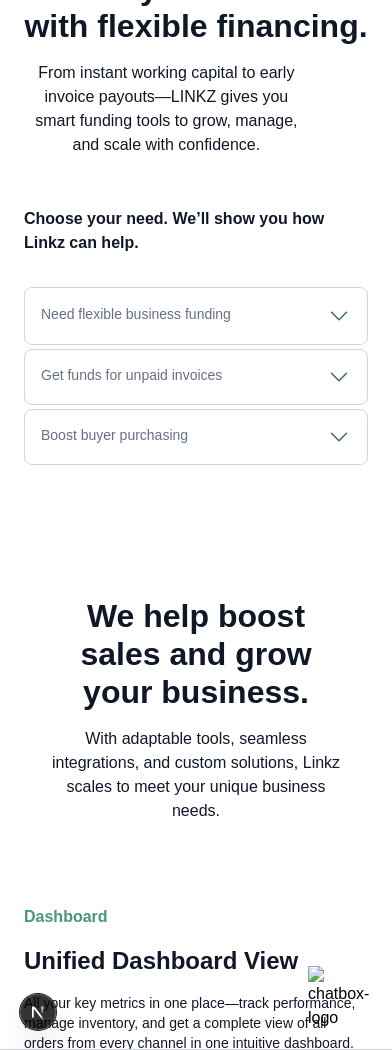 click 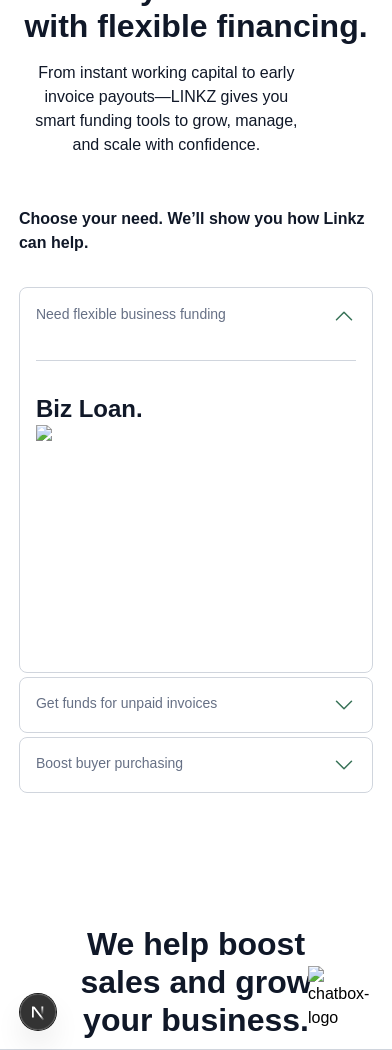 click 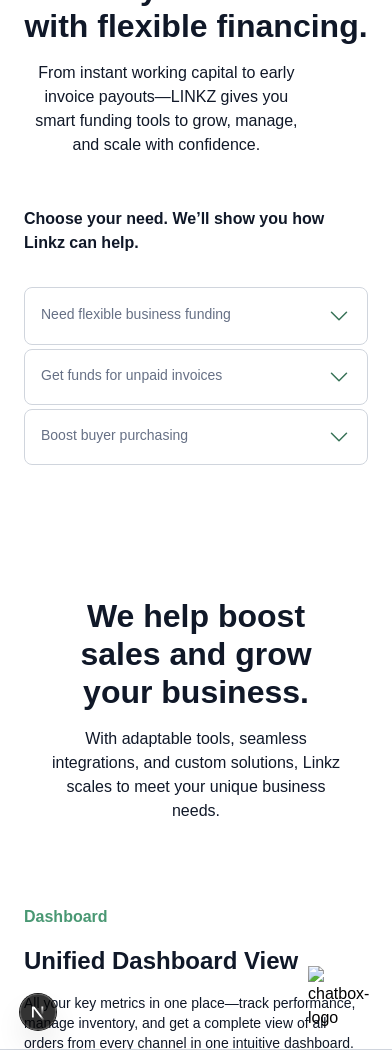 click 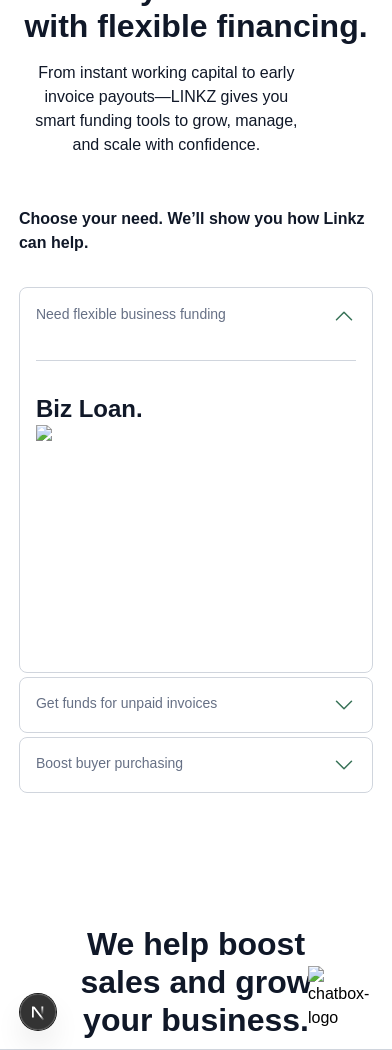 click 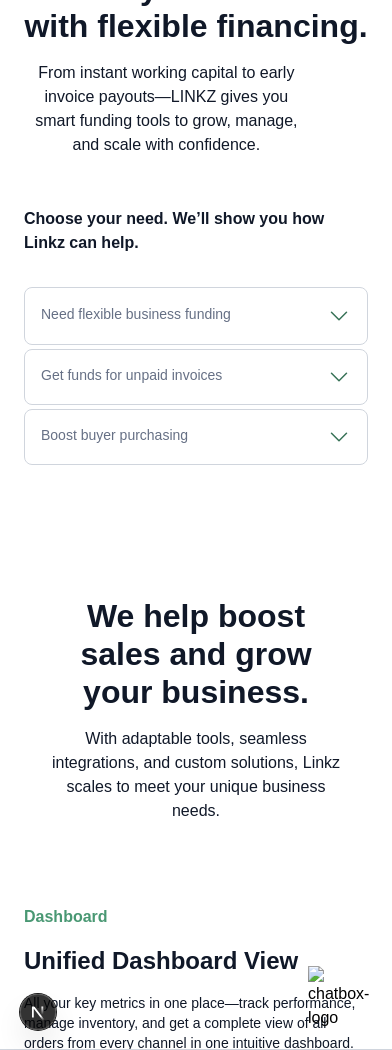 click 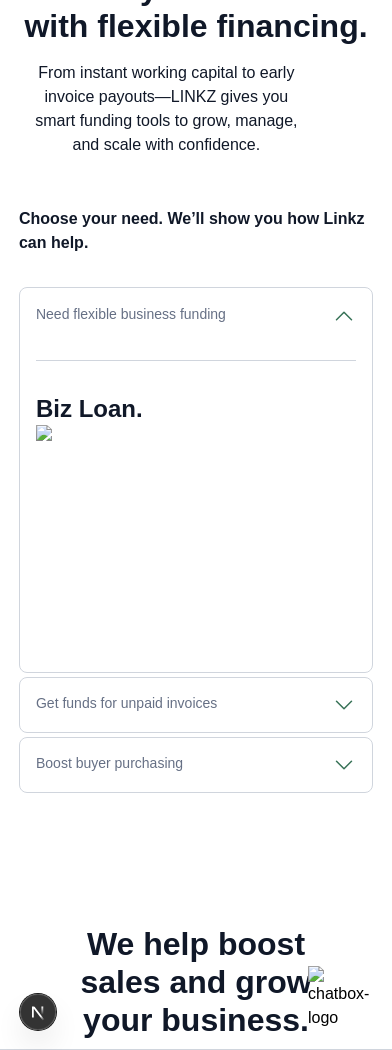 click 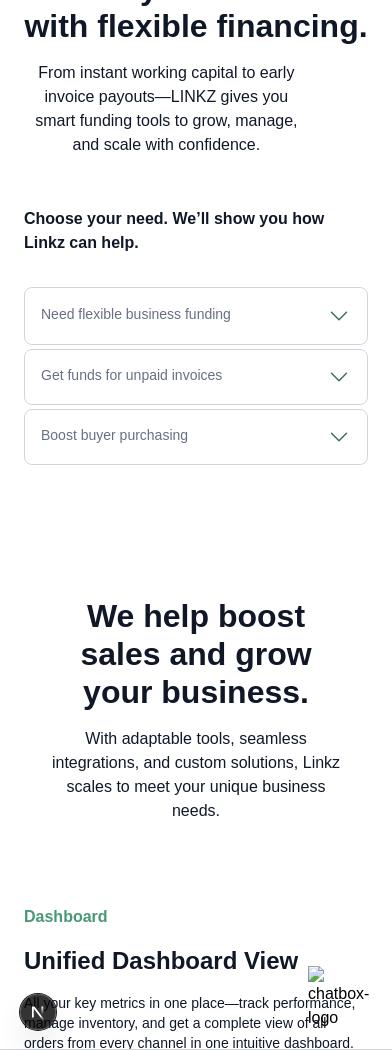click 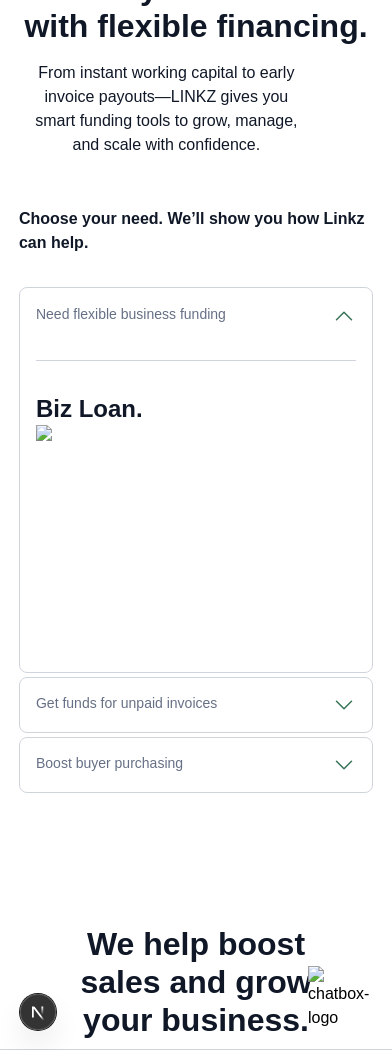 click 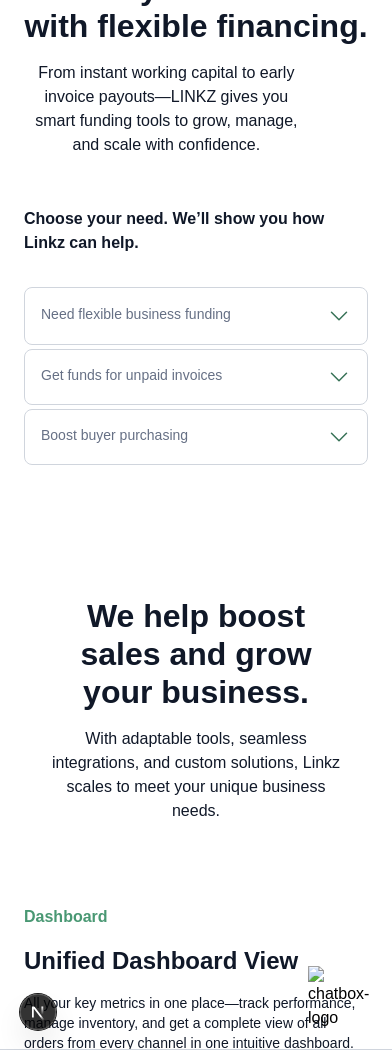 click 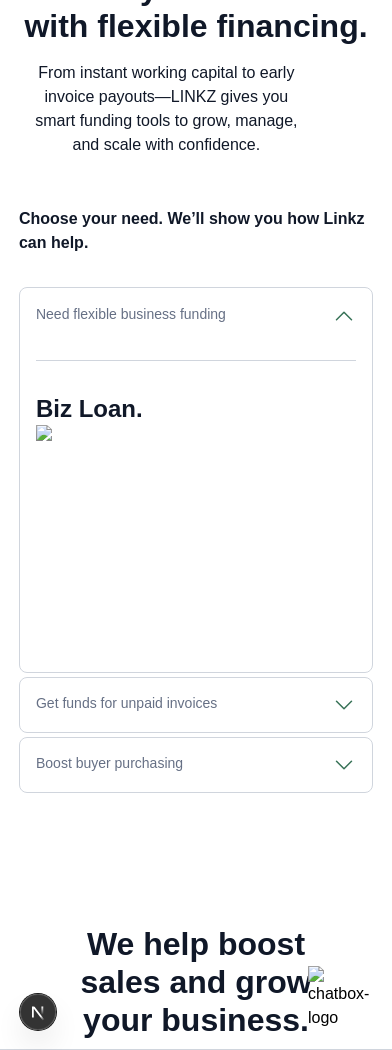 click 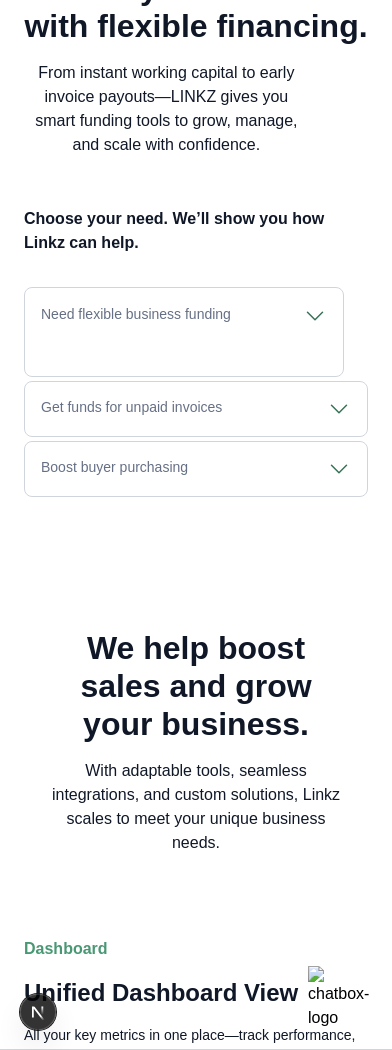 click on "Need flexible business funding   Biz Loan." at bounding box center (184, 332) 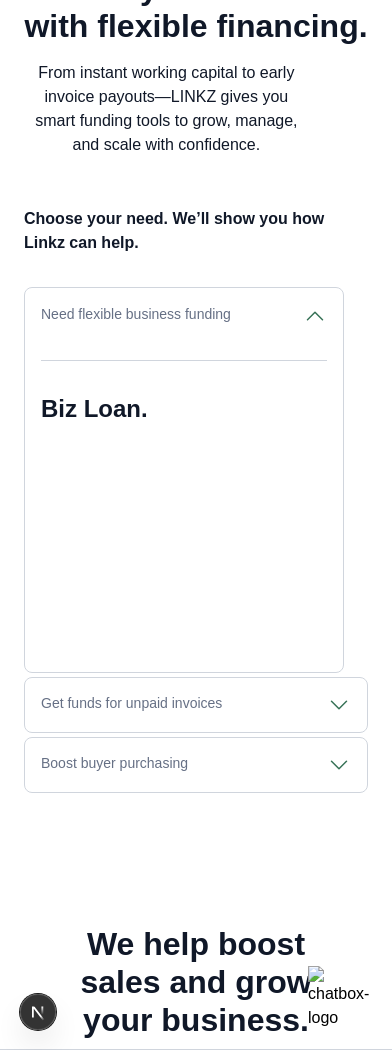 click 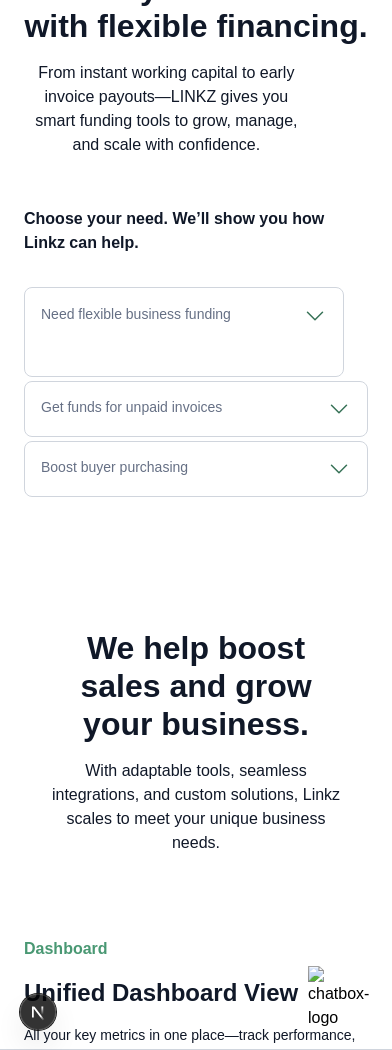 click 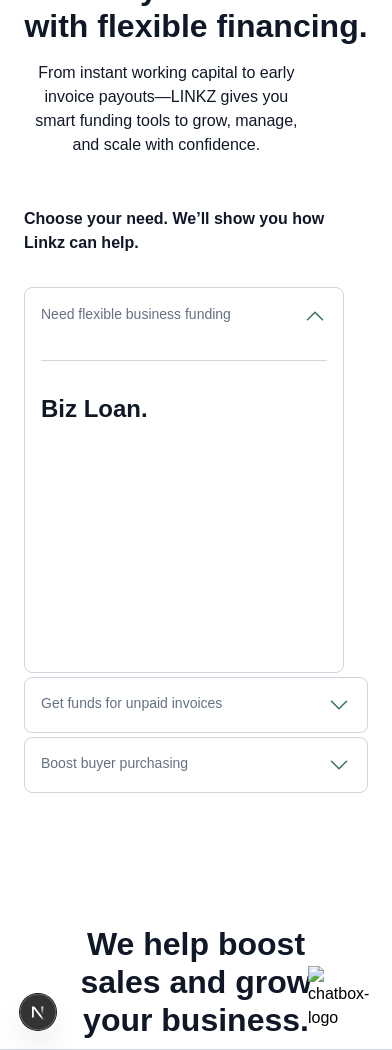 click 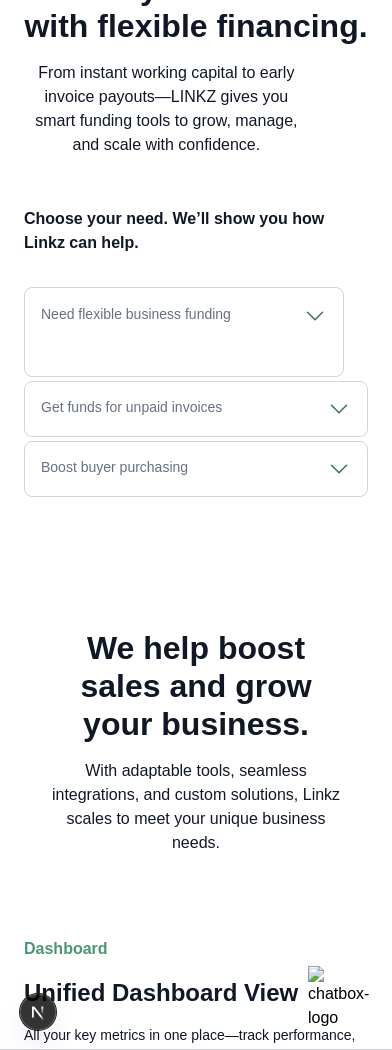 click 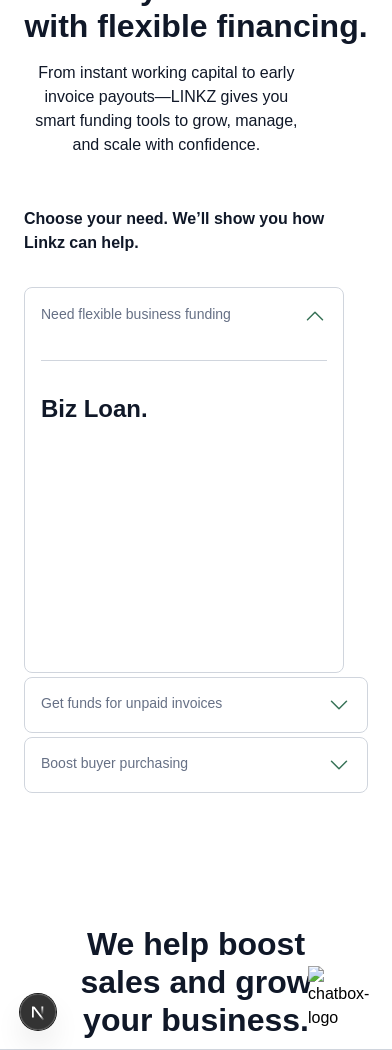 click 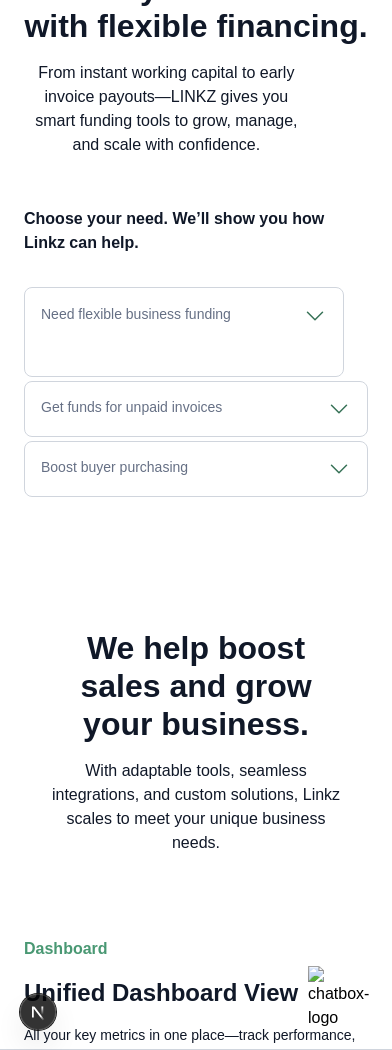 click 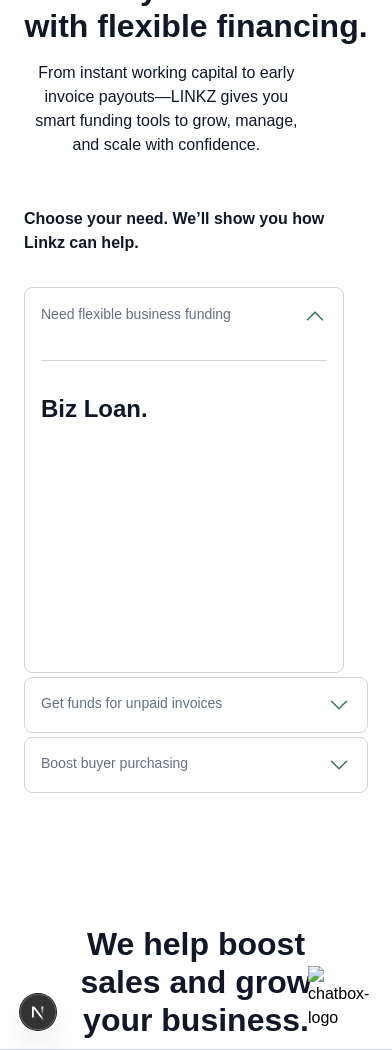 click 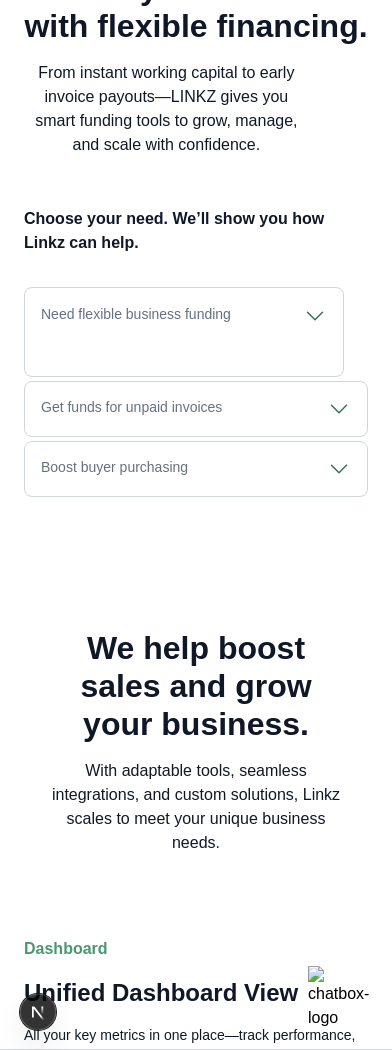 click 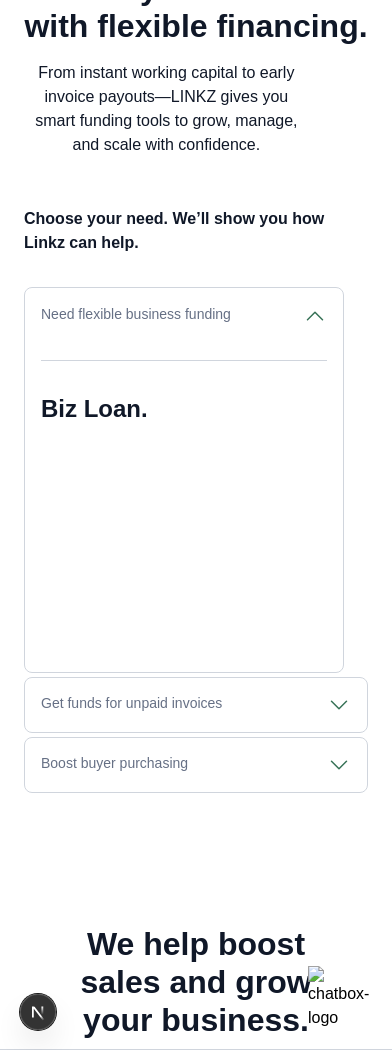 click 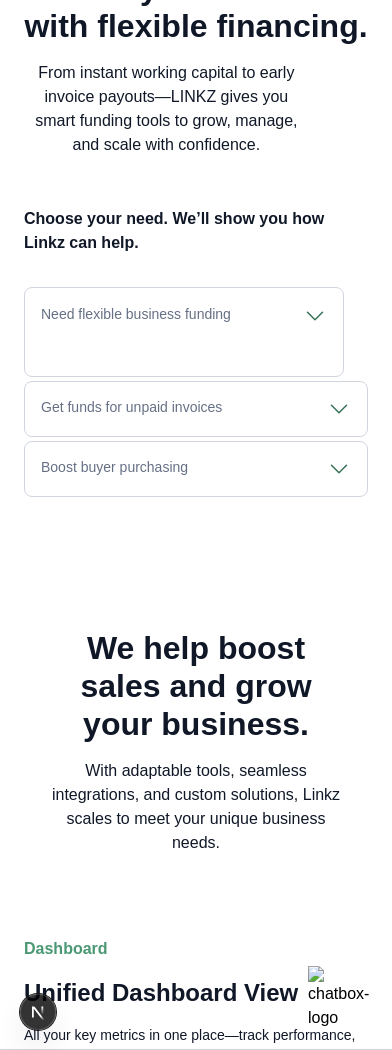 click 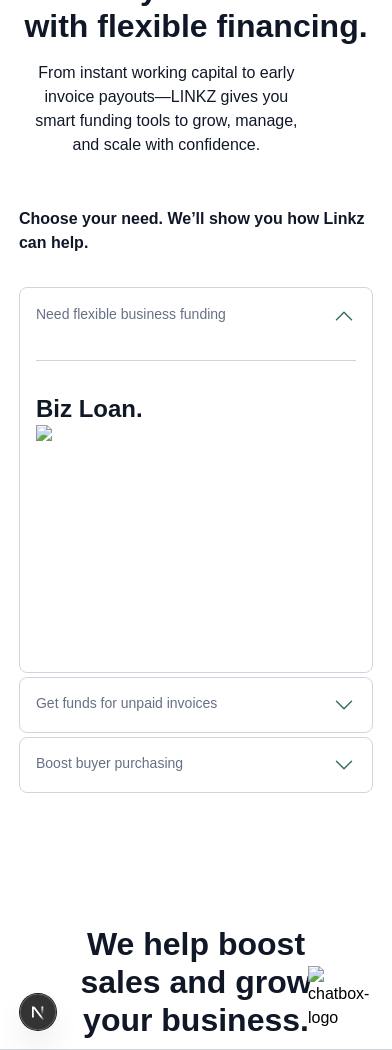 click on "Need flexible business funding   Biz Loan." at bounding box center [196, 480] 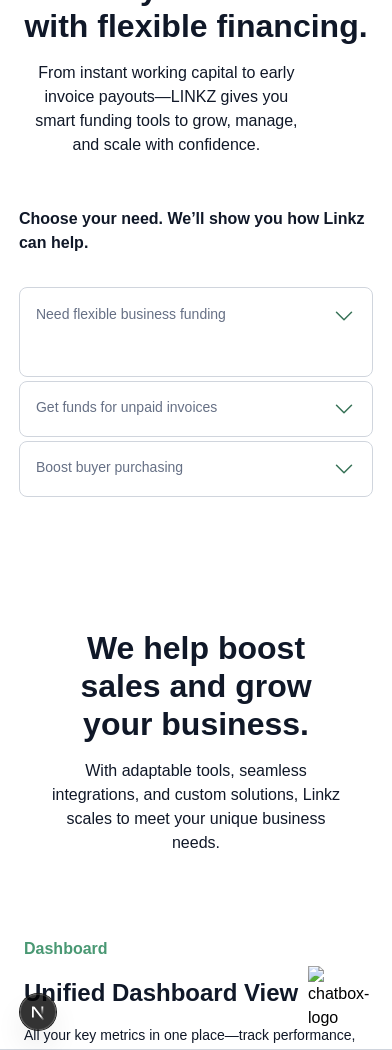 click 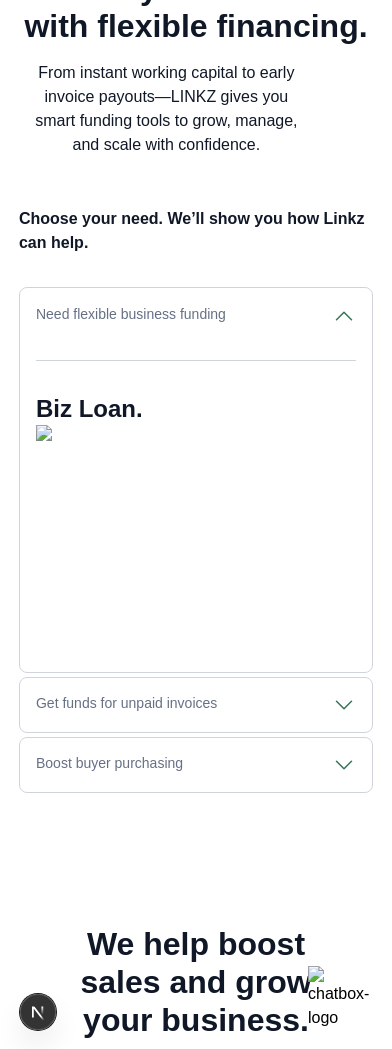 click 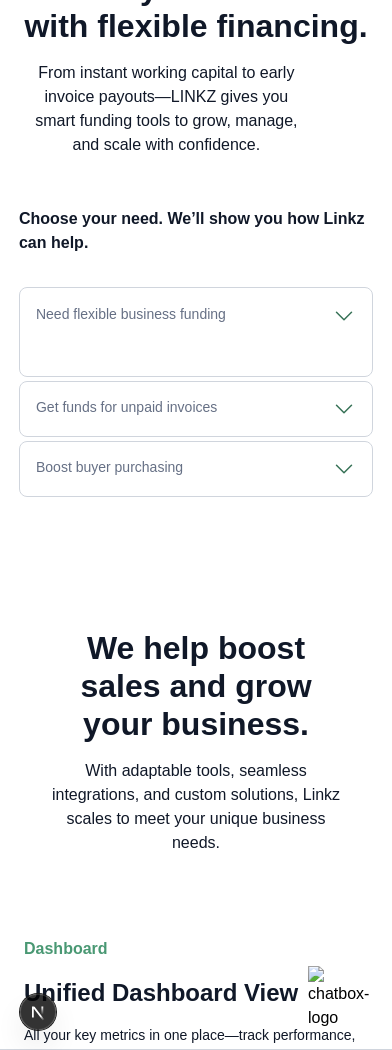 click 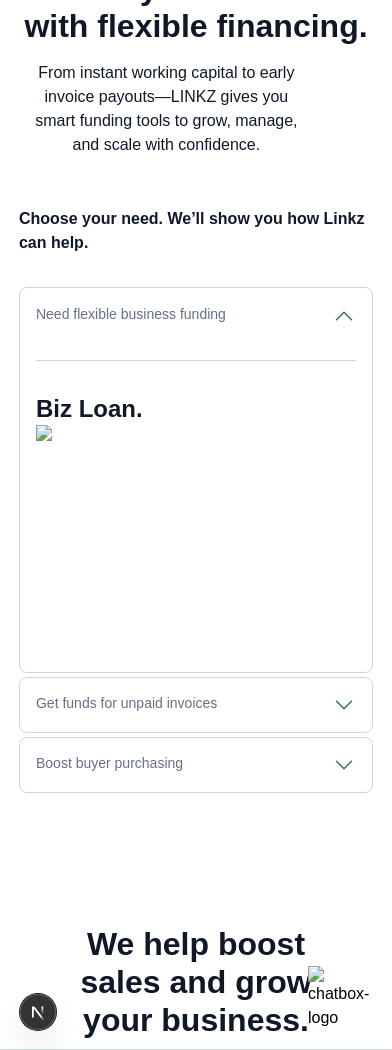 click 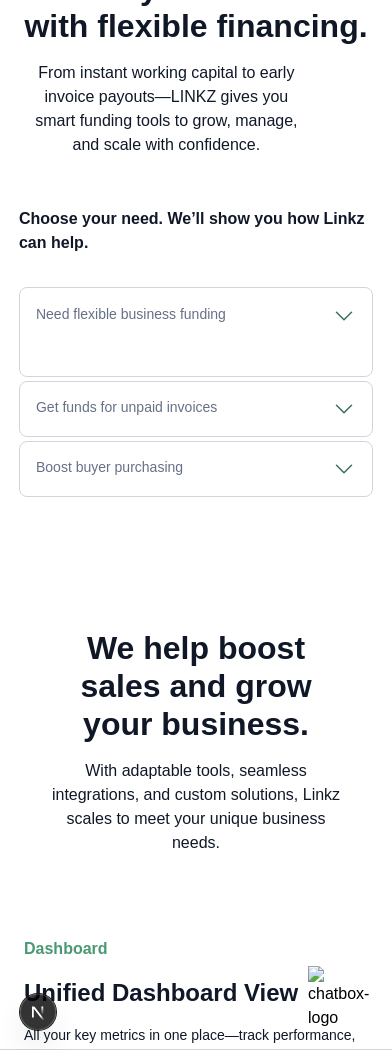 click 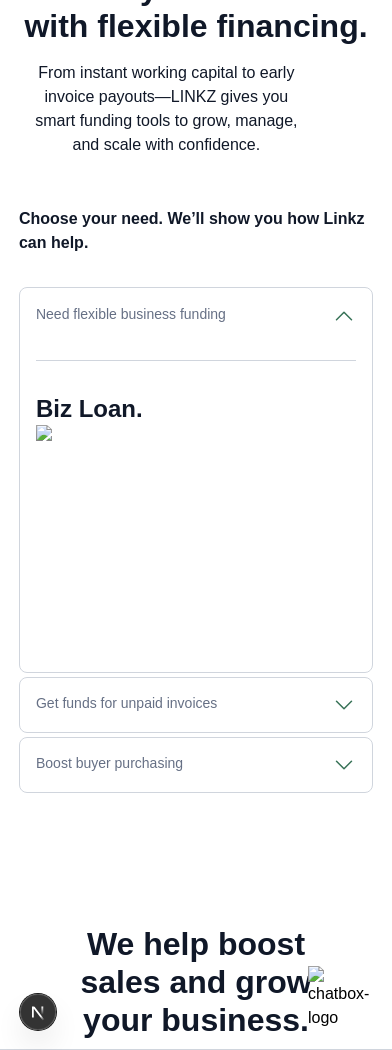 click 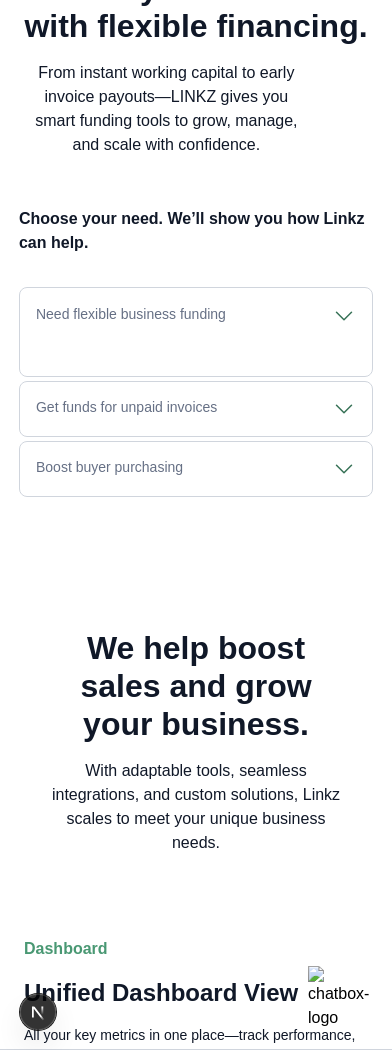 click 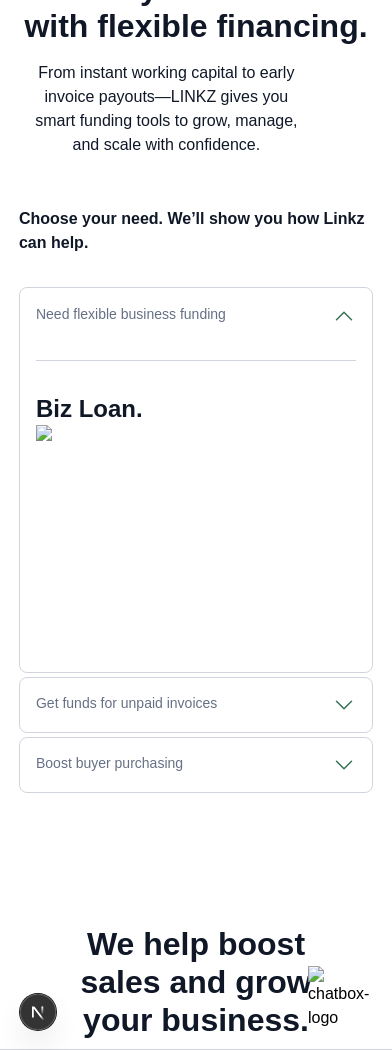 click 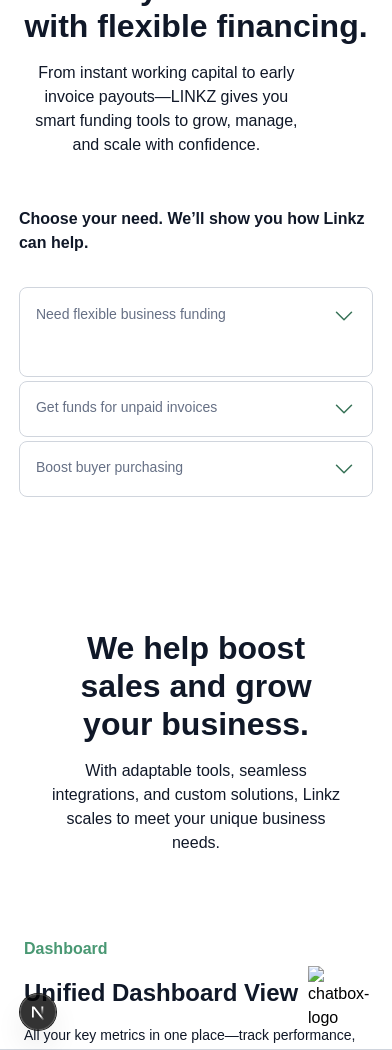 click 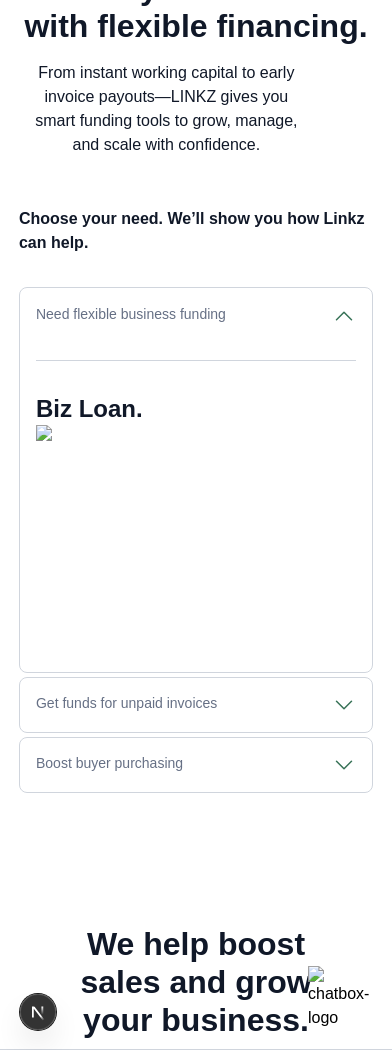 click 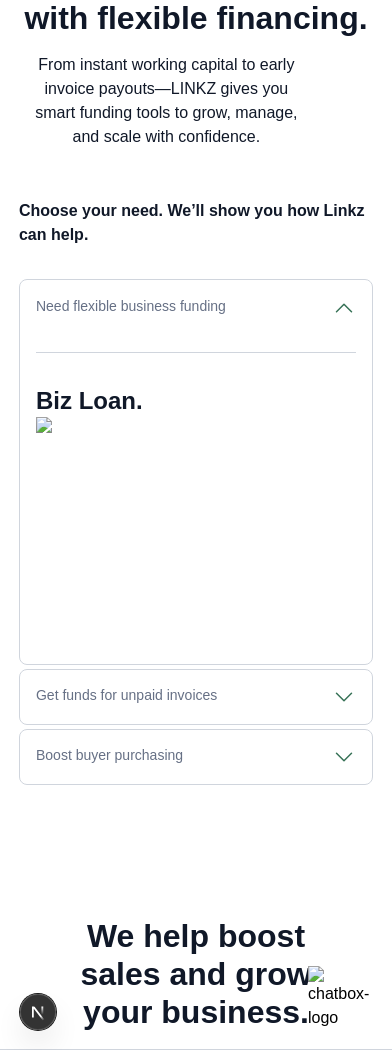 scroll, scrollTop: 917, scrollLeft: 0, axis: vertical 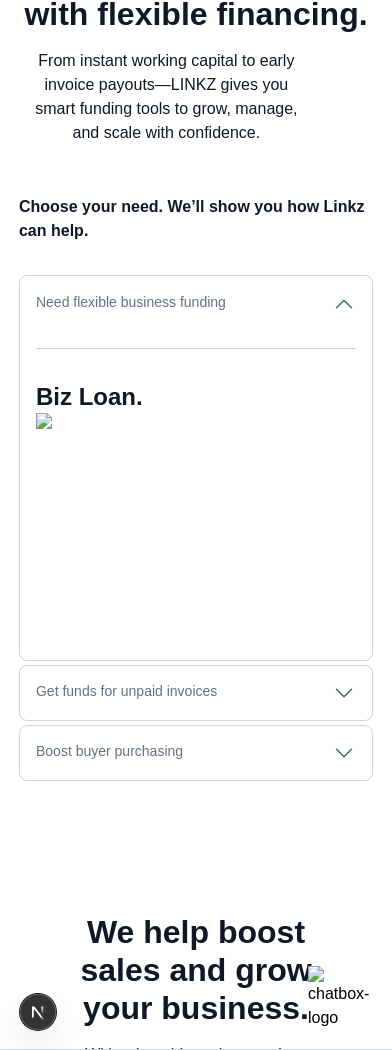 click on "Need flexible business funding" at bounding box center (196, 304) 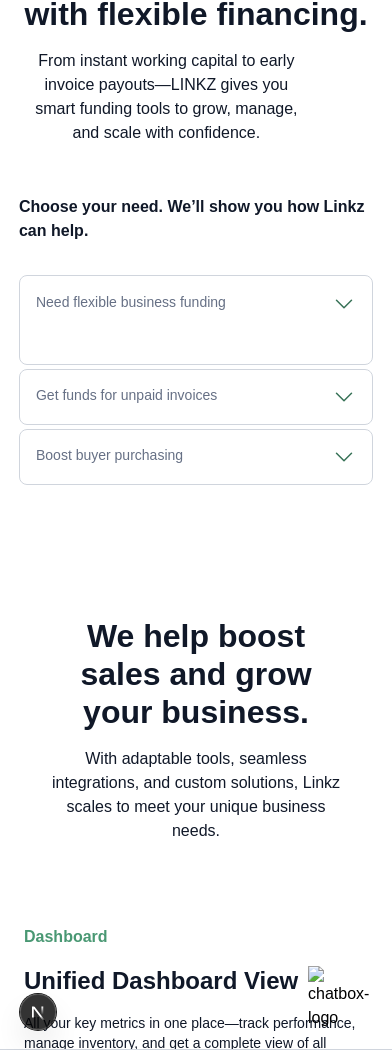 click on "Need flexible business funding" at bounding box center (196, 304) 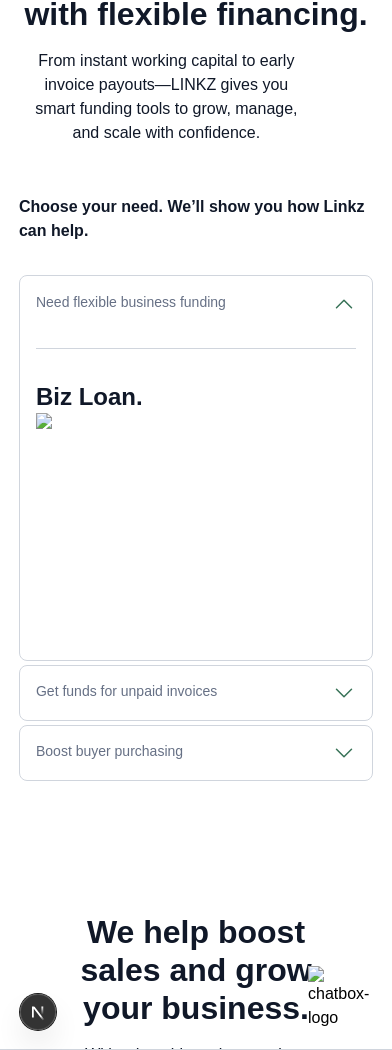 click on "Need flexible business funding" at bounding box center (196, 304) 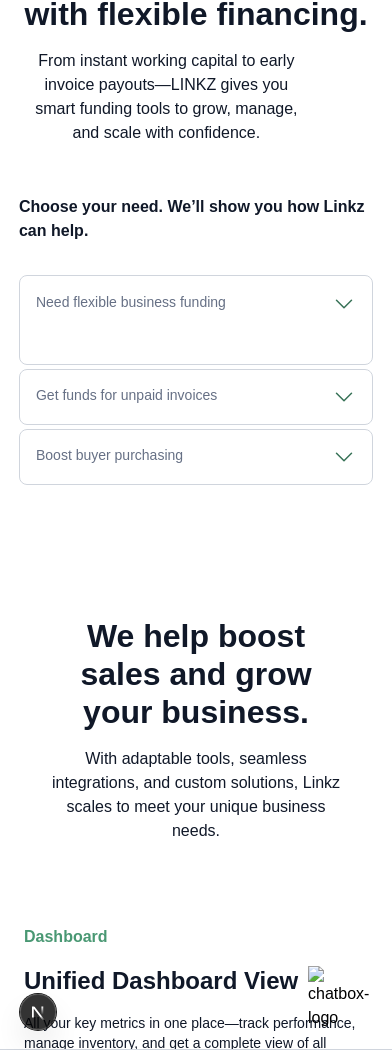 click on "Need flexible business funding" at bounding box center (196, 304) 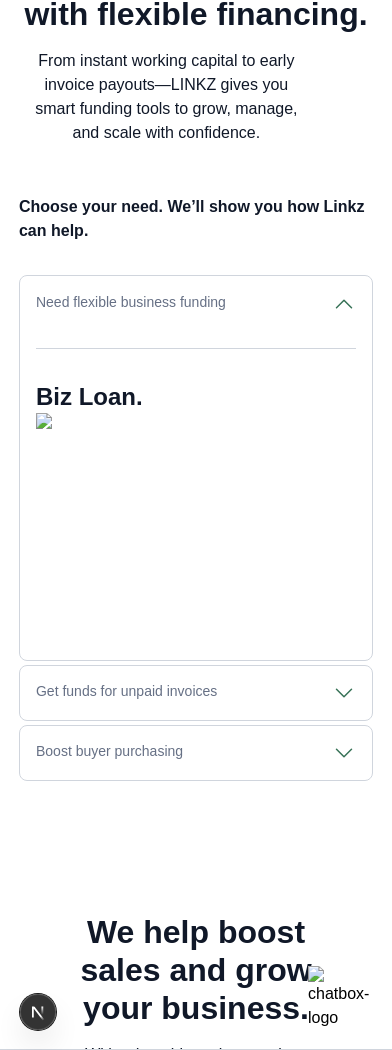 click on "Need flexible business funding" at bounding box center (196, 304) 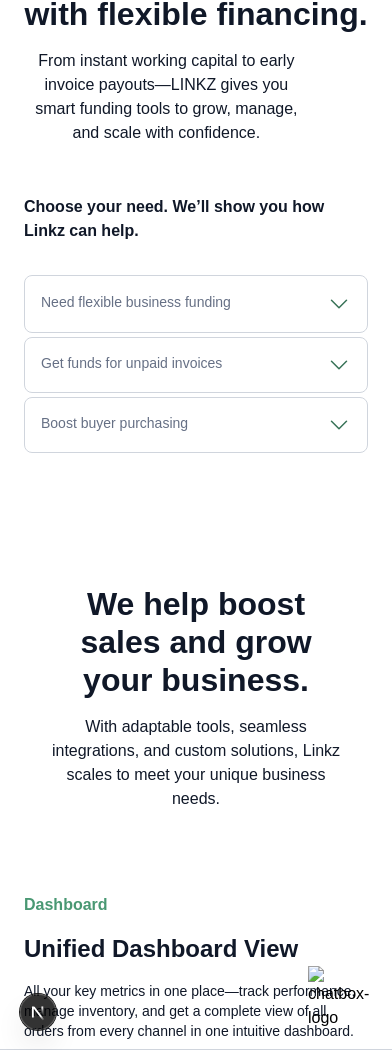 click on "Need flexible business funding" at bounding box center [196, 304] 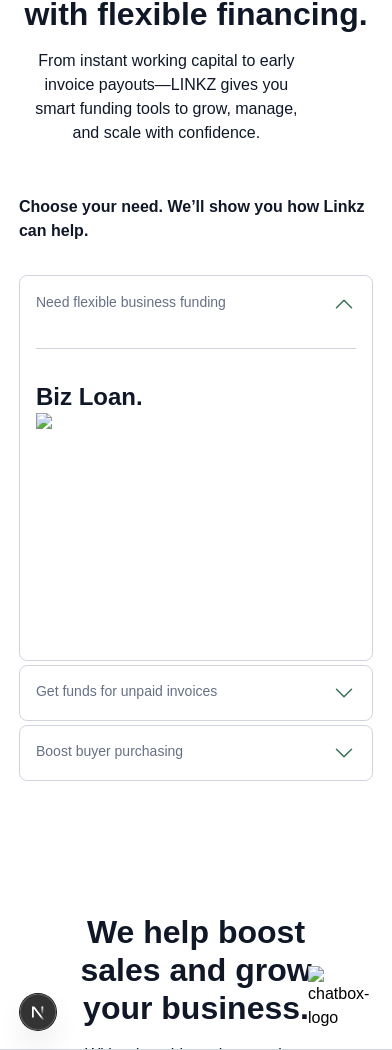 click on "Need flexible business funding" at bounding box center [196, 304] 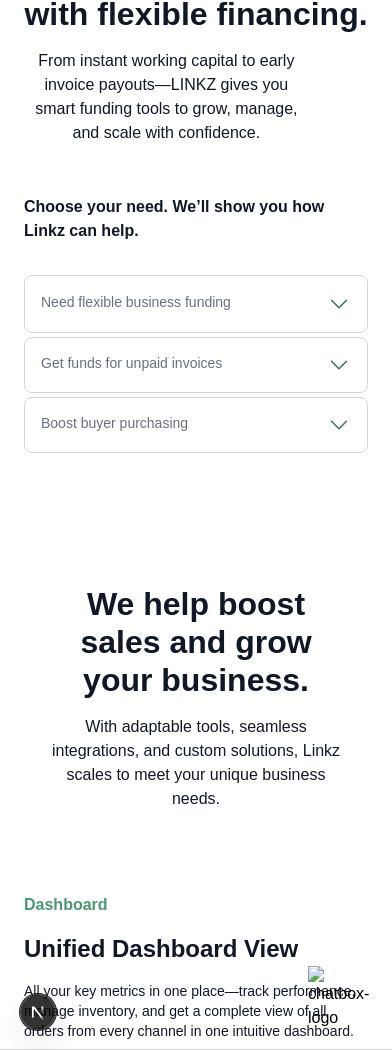 click on "Need flexible business funding" at bounding box center (196, 304) 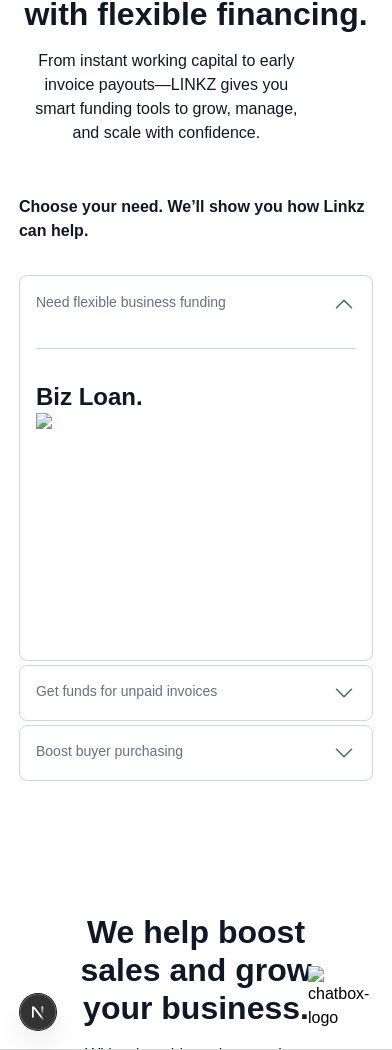 click on "Need flexible business funding" at bounding box center [196, 304] 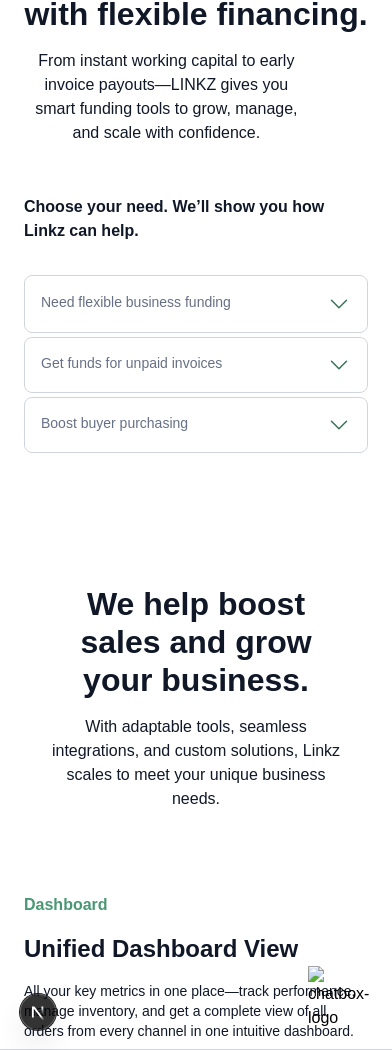 click on "Need flexible business funding" at bounding box center (196, 304) 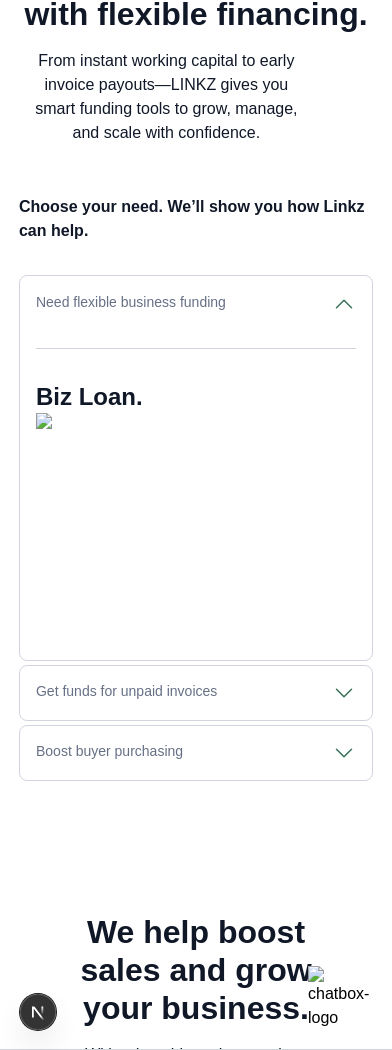 click on "Need flexible business funding" at bounding box center [196, 304] 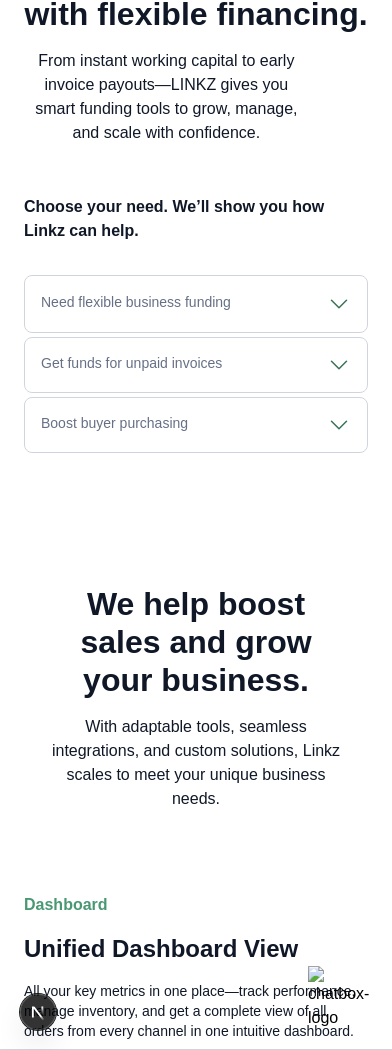 click on "Need flexible business funding" at bounding box center (196, 304) 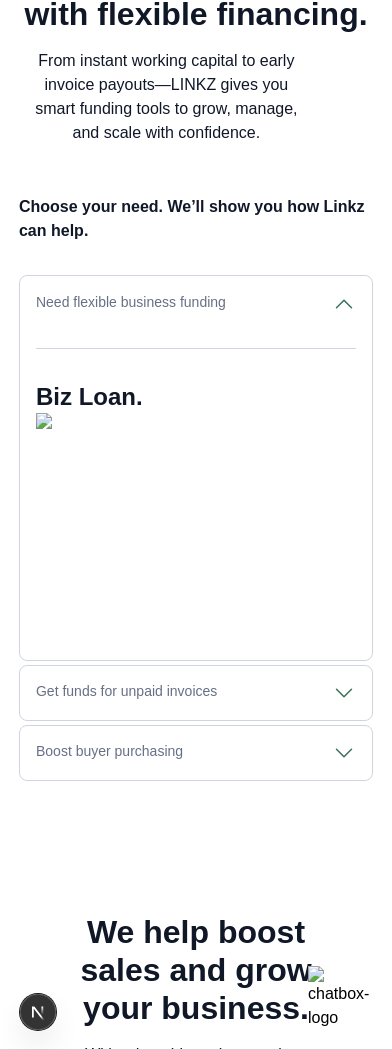 click on "Need flexible business funding" at bounding box center [196, 304] 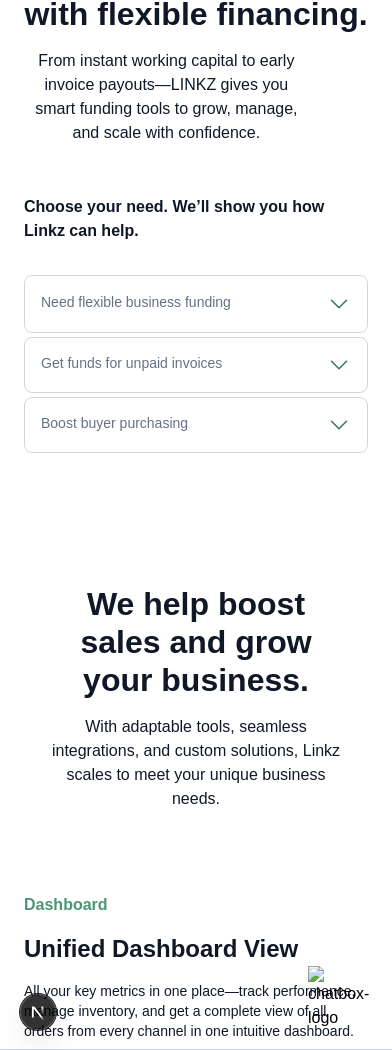click 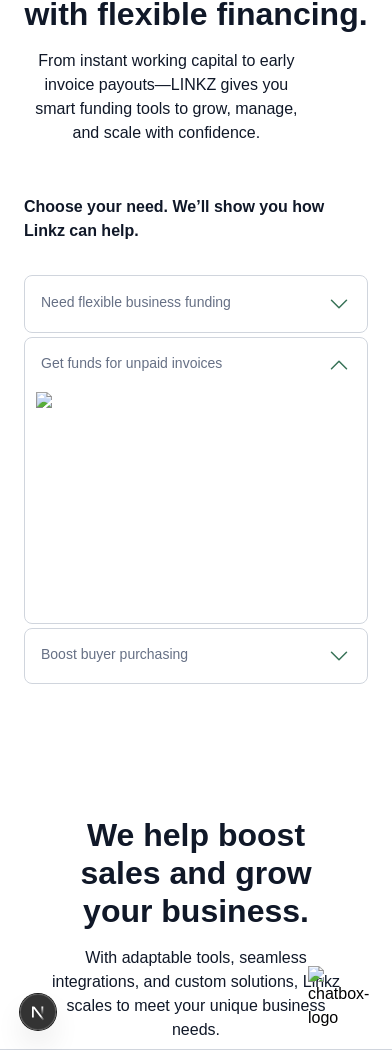 click 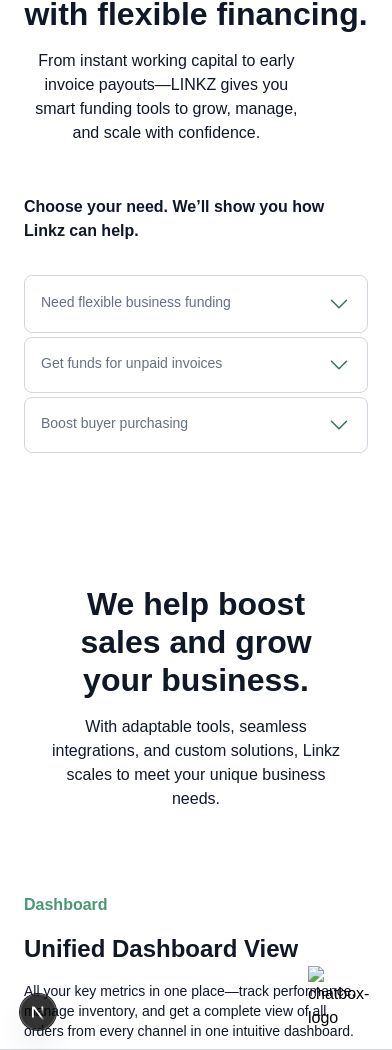 click 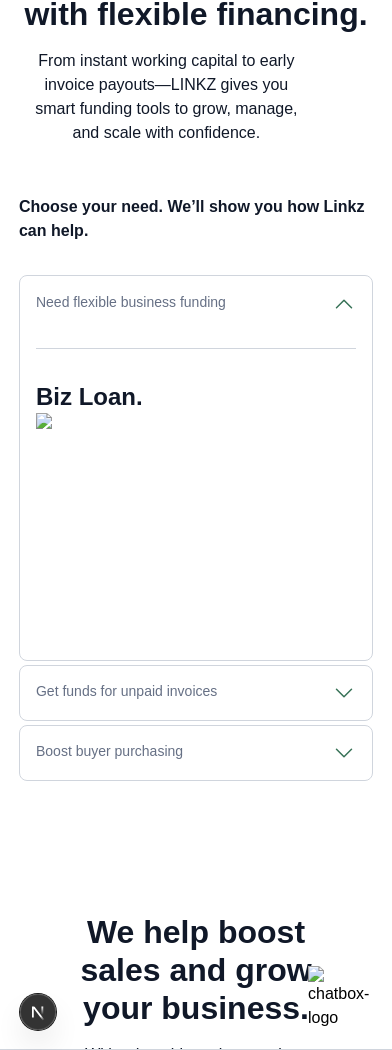 click 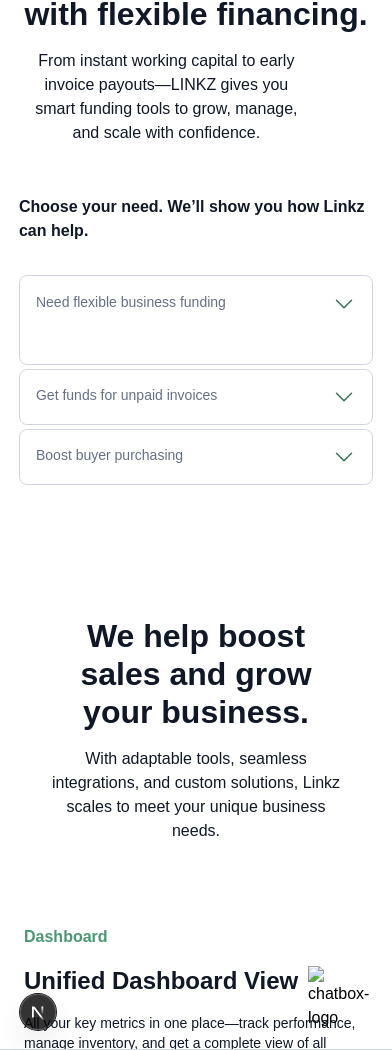 click on "Need flexible business funding   Biz Loan." at bounding box center (196, 320) 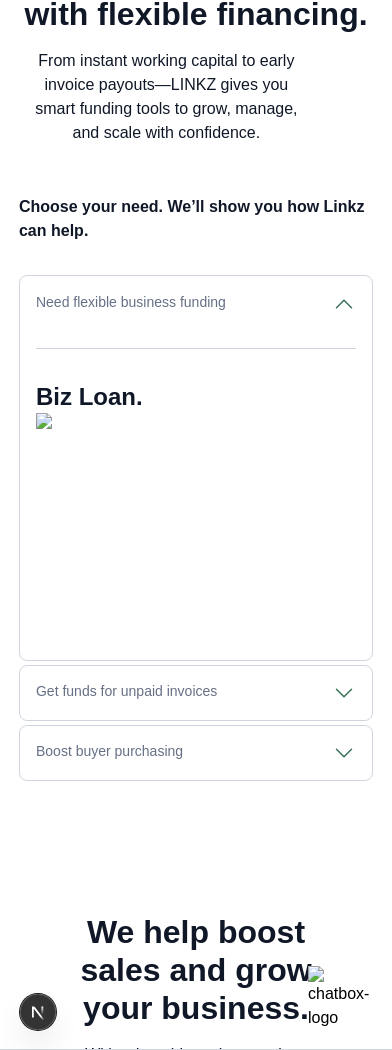 click 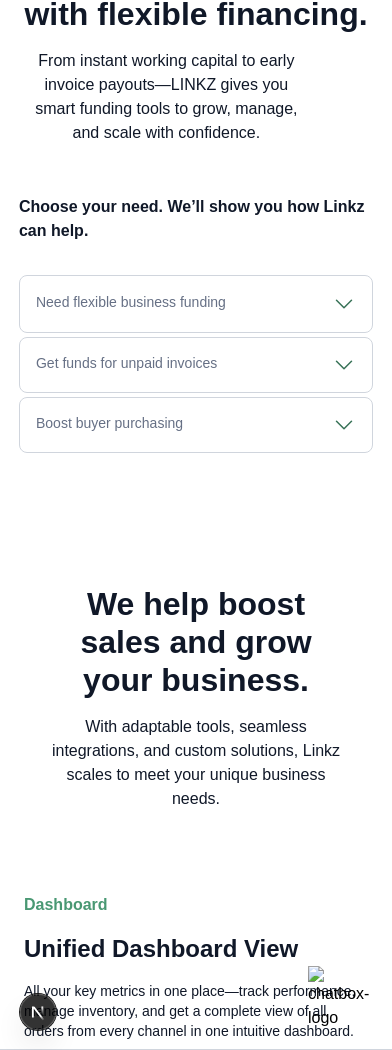 click 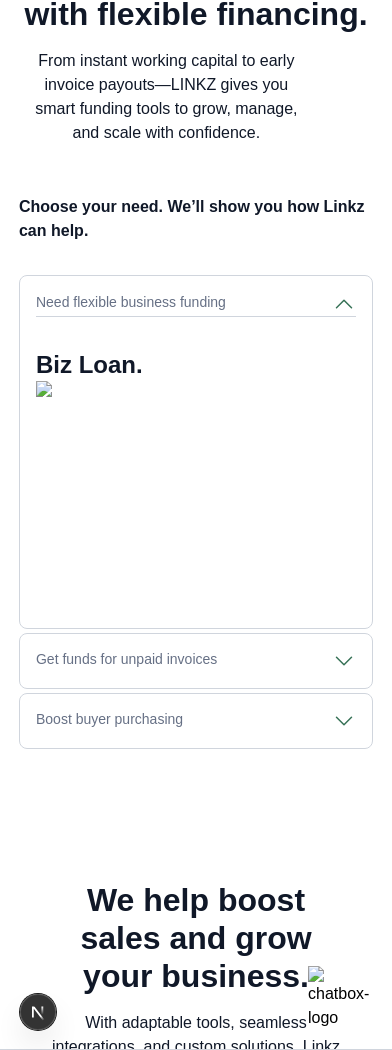 click 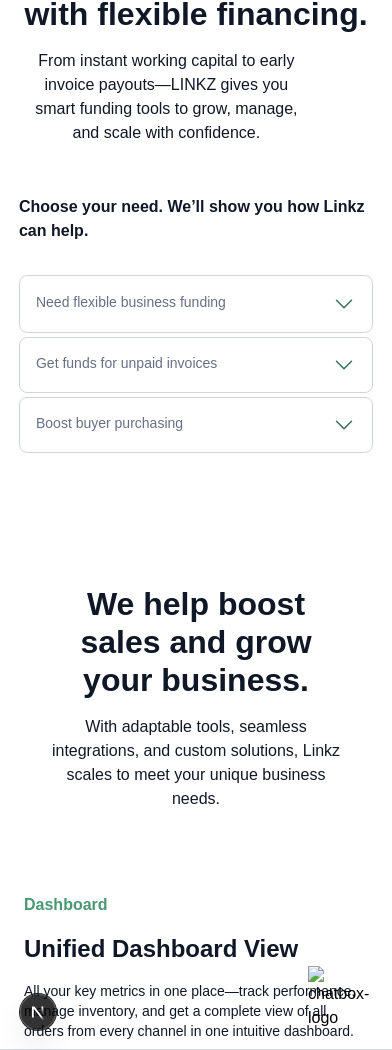 click 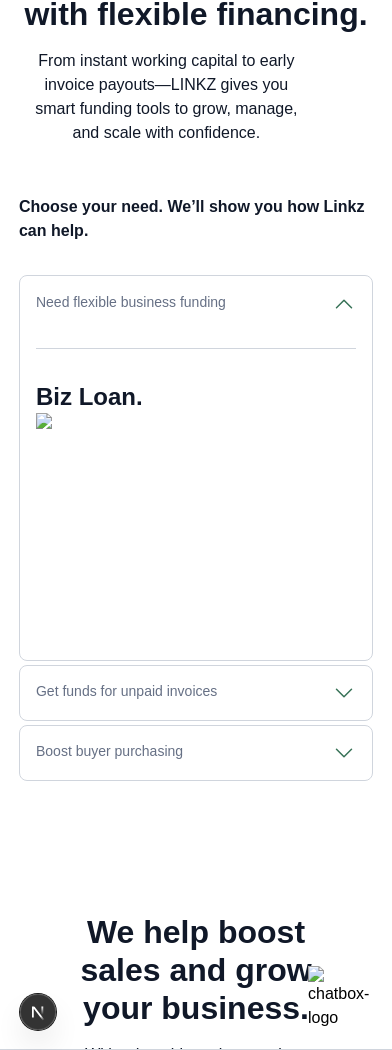 click 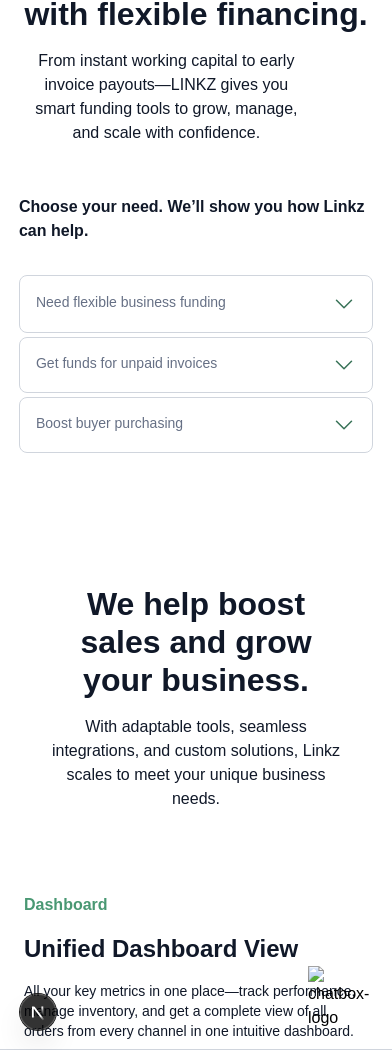 click 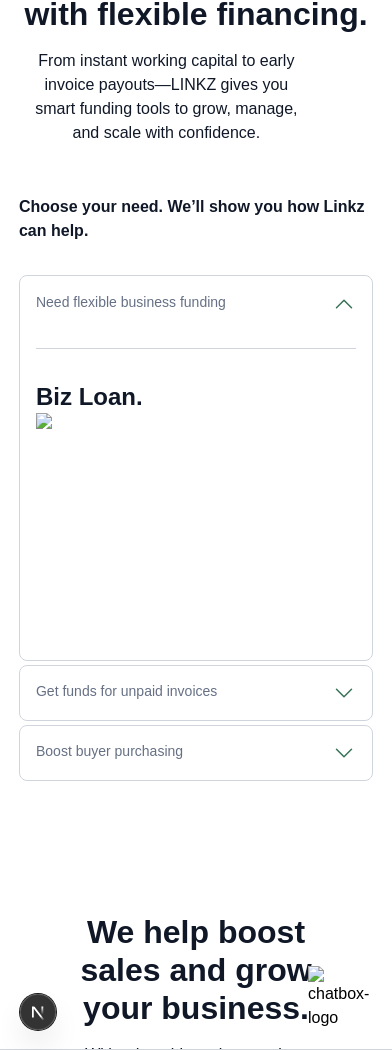 click 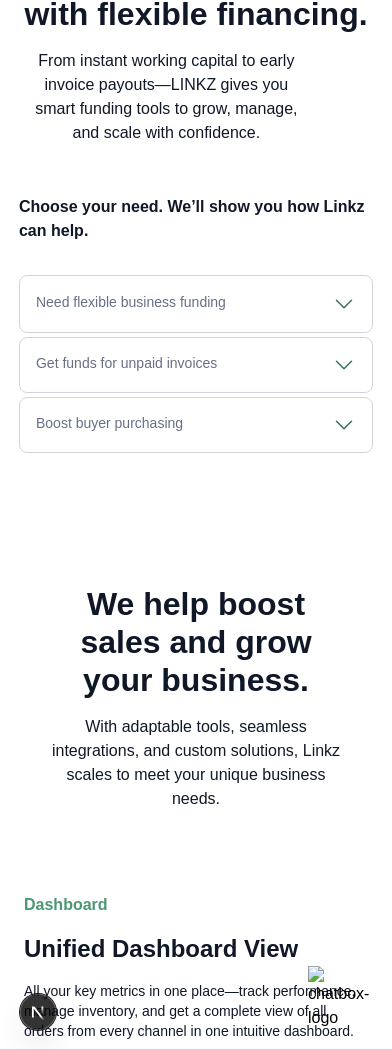 click 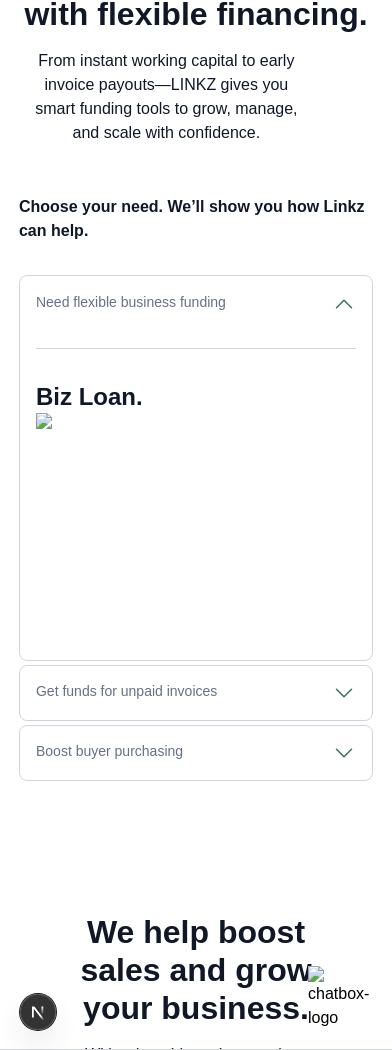 click 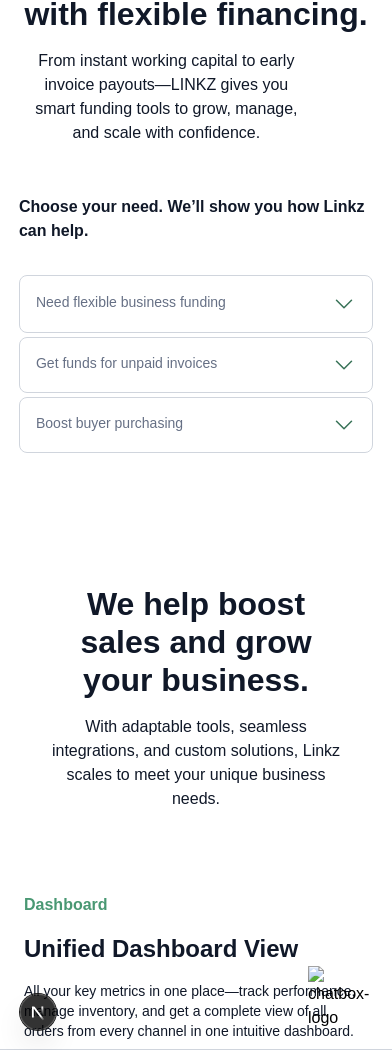 click 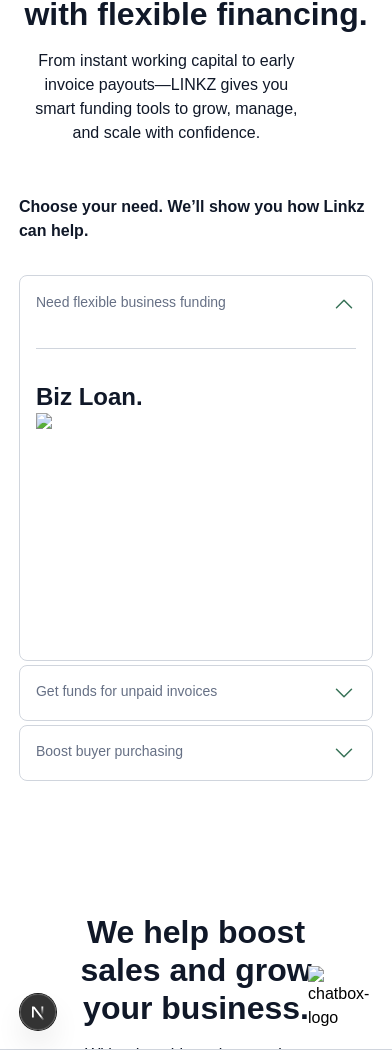 click 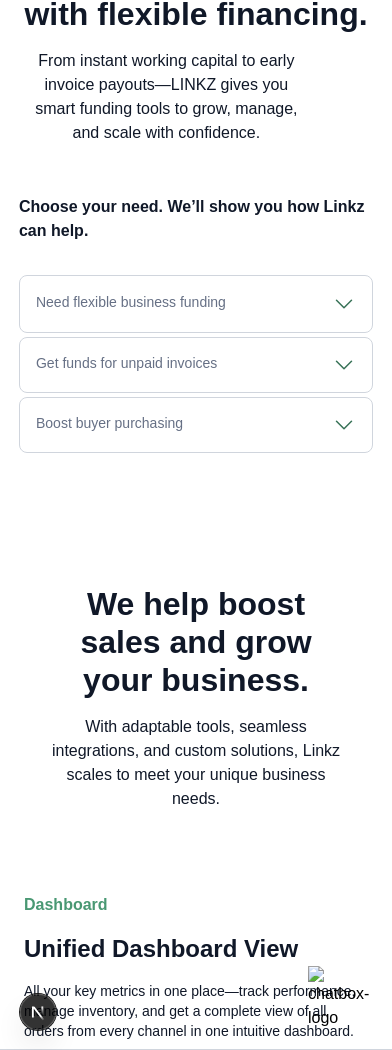 click 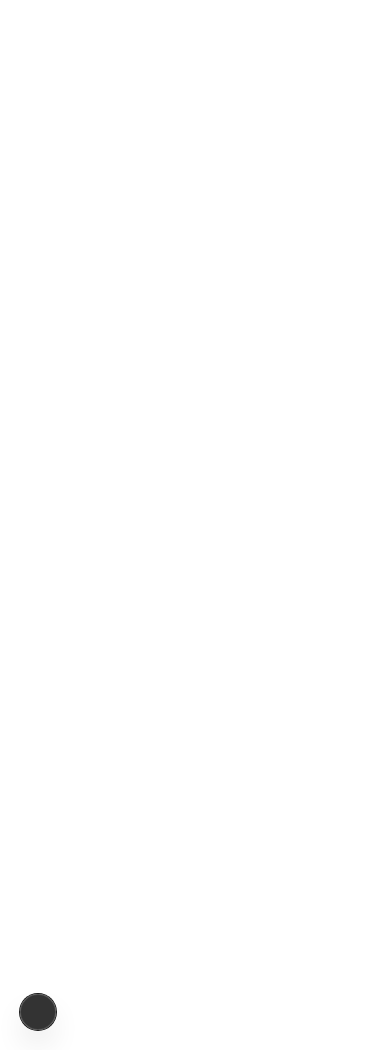 scroll, scrollTop: 0, scrollLeft: 0, axis: both 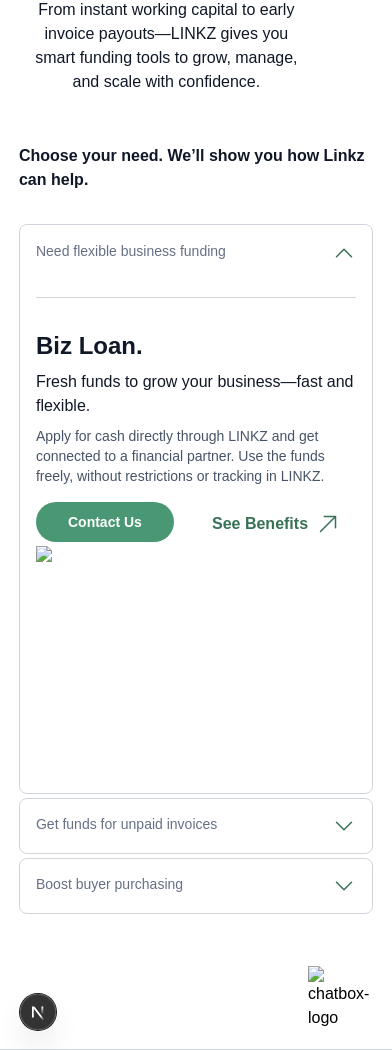 click on "Biz Loan. Fresh funds to grow your business—fast and flexible. Apply for cash directly through LINKZ and get connected to a financial partner. Use the funds freely, without restrictions or tracking in LINKZ. Contact Us See Benefits" at bounding box center [196, 521] 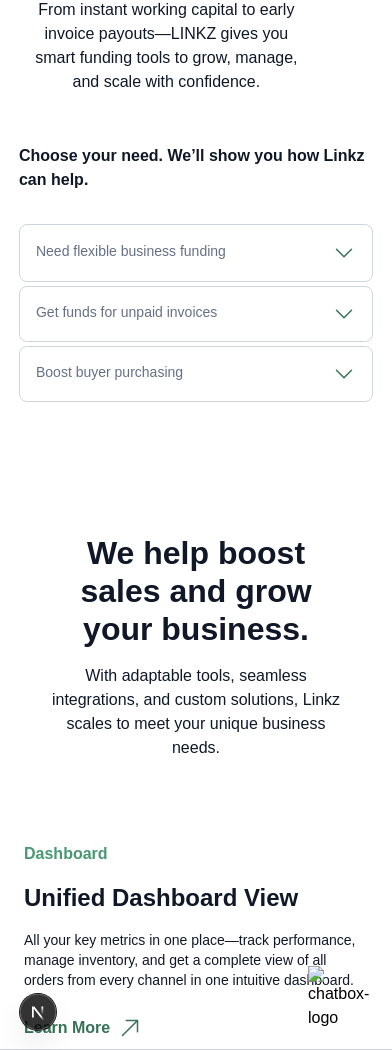 click 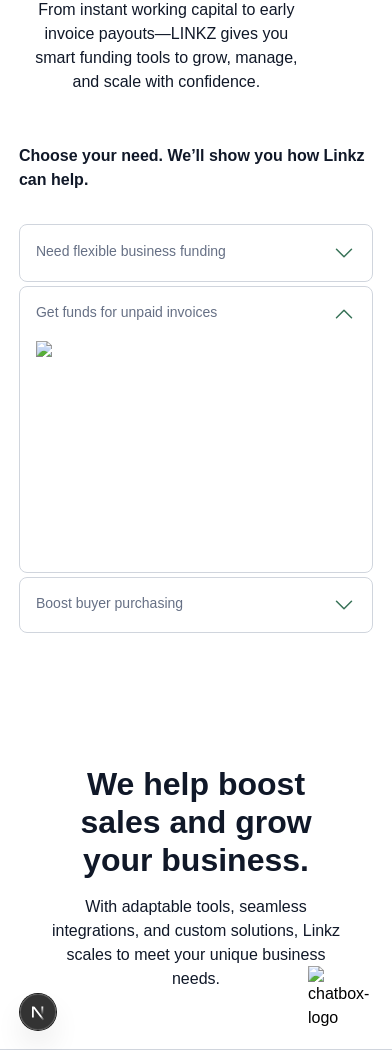 click 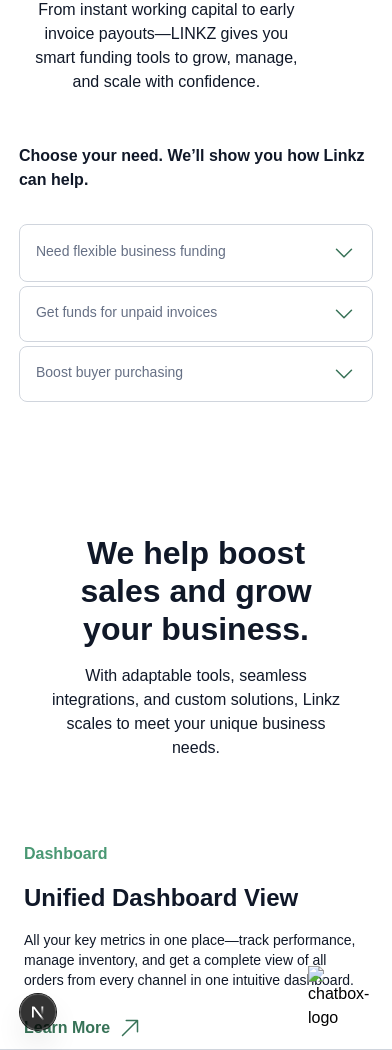 click on "Need flexible business funding   Biz Loan. Fresh funds to grow your business—fast and flexible. Apply for cash directly through LINKZ and get connected to a financial partner. Use the funds freely, without restrictions or tracking in LINKZ. Contact Us See Benefits" at bounding box center [196, 253] 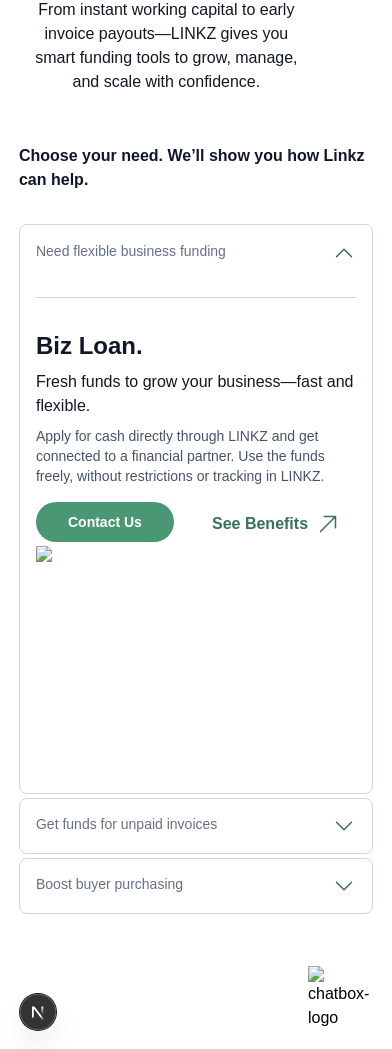 click 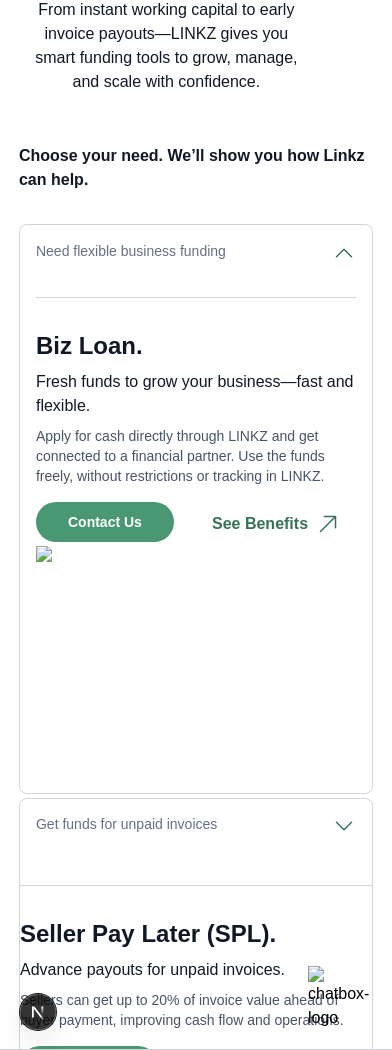 click 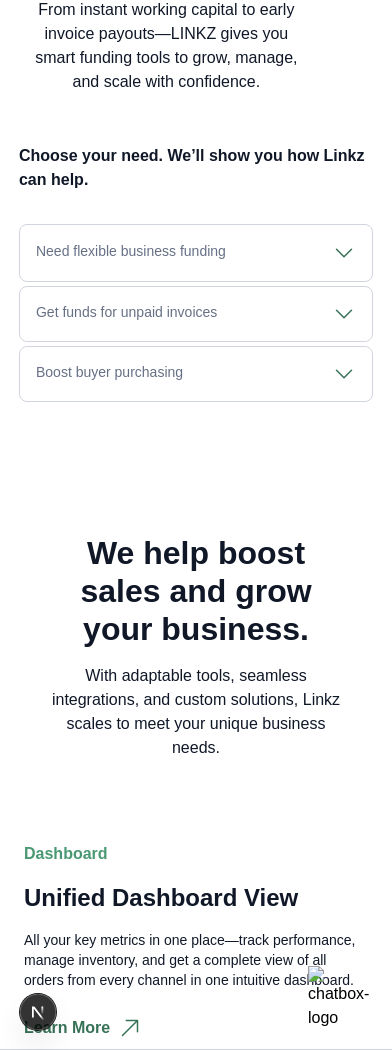 click 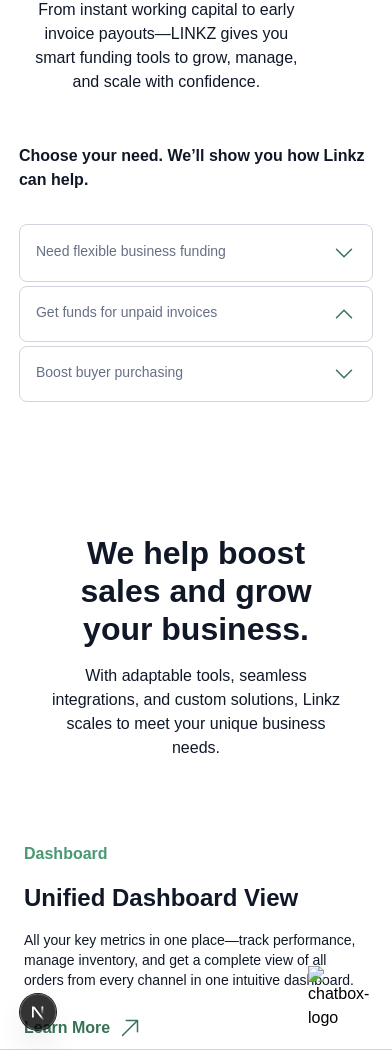 click 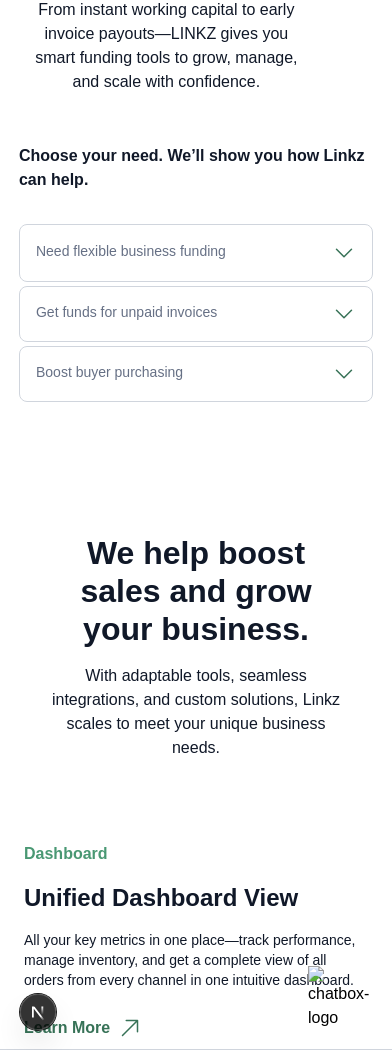 click 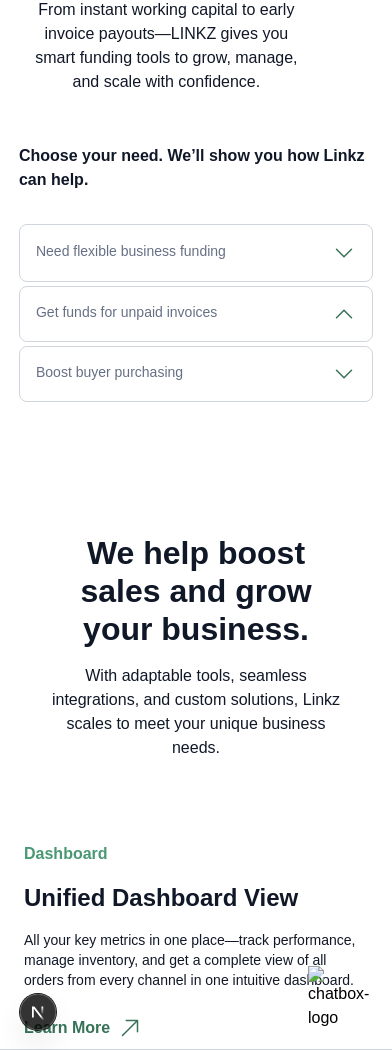 click 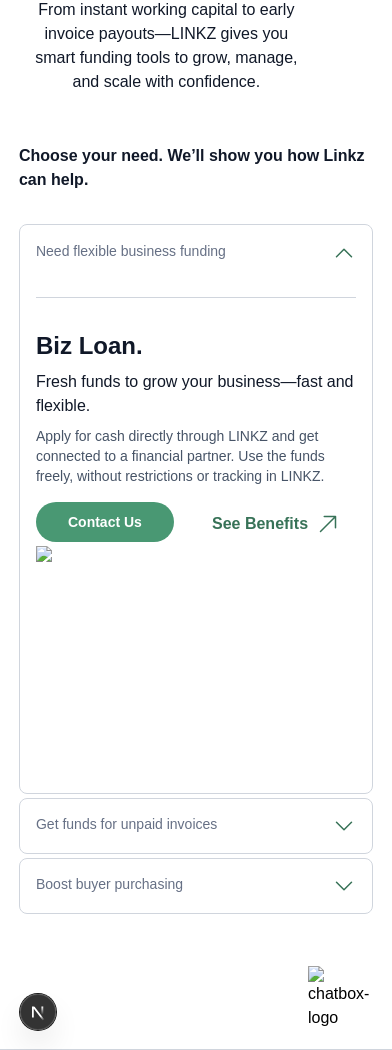 click 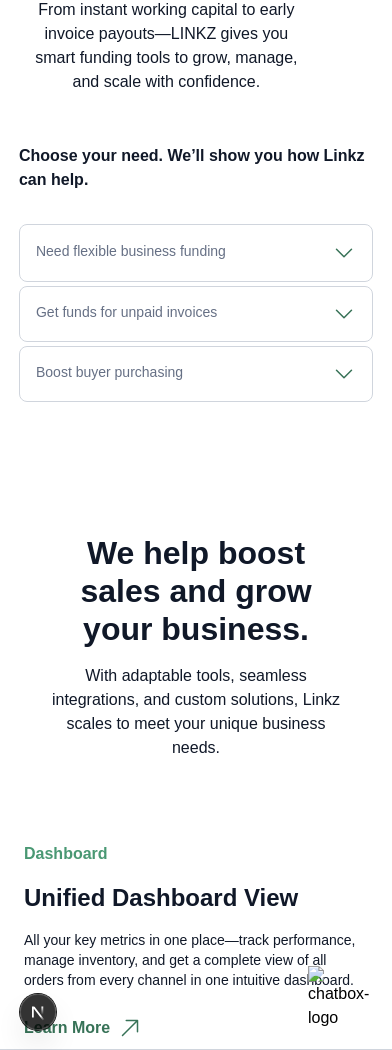 click on "Get funds for unpaid invoices" at bounding box center (196, 314) 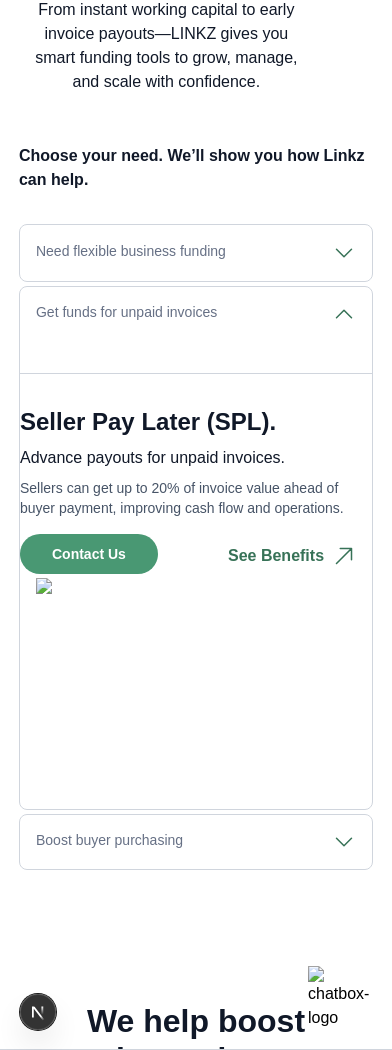 click on "Get funds for unpaid invoices" at bounding box center [196, 314] 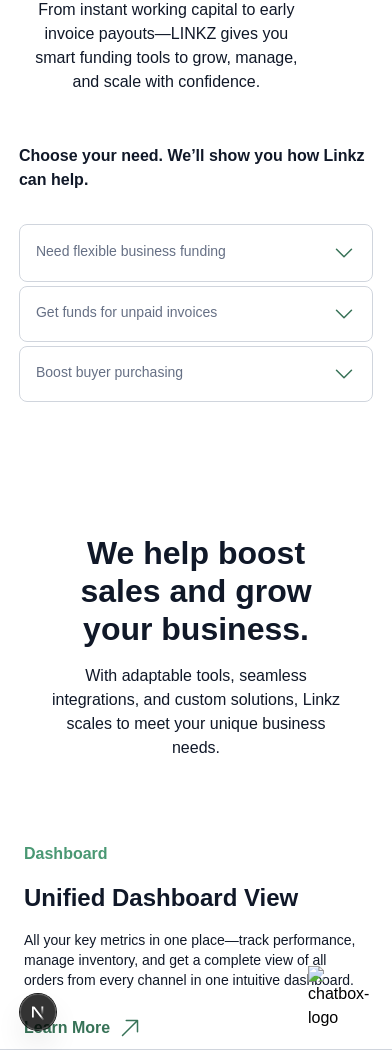 click on "Get funds for unpaid invoices" at bounding box center [196, 314] 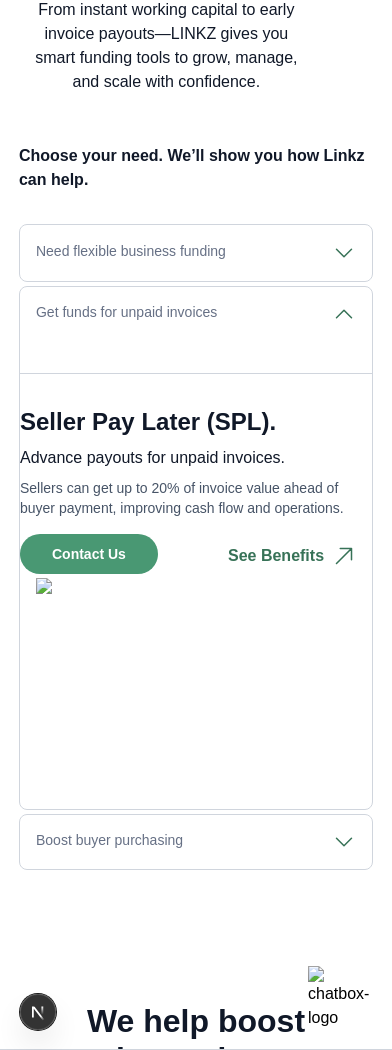 click on "Need flexible business funding   Biz Loan. Fresh funds to grow your business—fast and flexible. Apply for cash directly through LINKZ and get connected to a financial partner. Use the funds freely, without restrictions or tracking in LINKZ. Contact Us See Benefits" at bounding box center (196, 253) 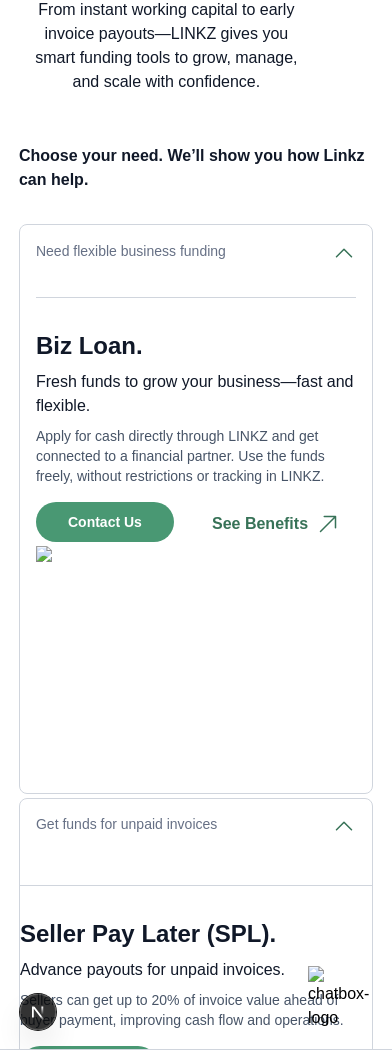 click 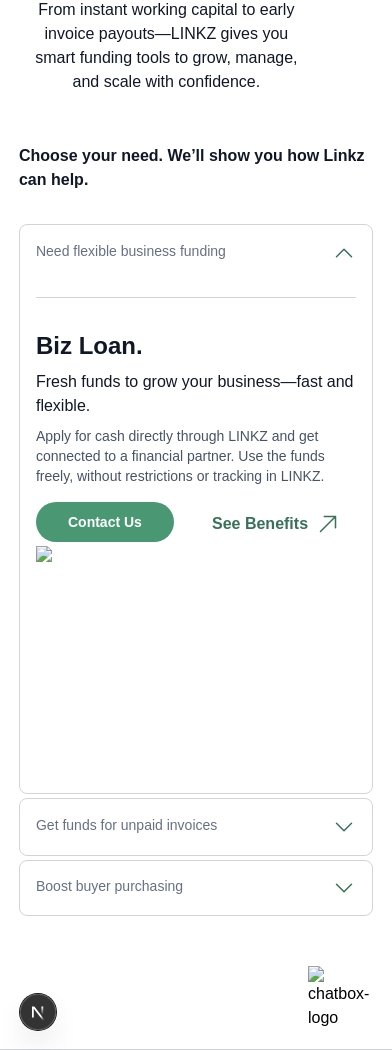 click on "Need flexible business funding   Biz Loan. Fresh funds to grow your business—fast and flexible. Apply for cash directly through LINKZ and get connected to a financial partner. Use the funds freely, without restrictions or tracking in LINKZ. Contact Us See Benefits" at bounding box center (196, 509) 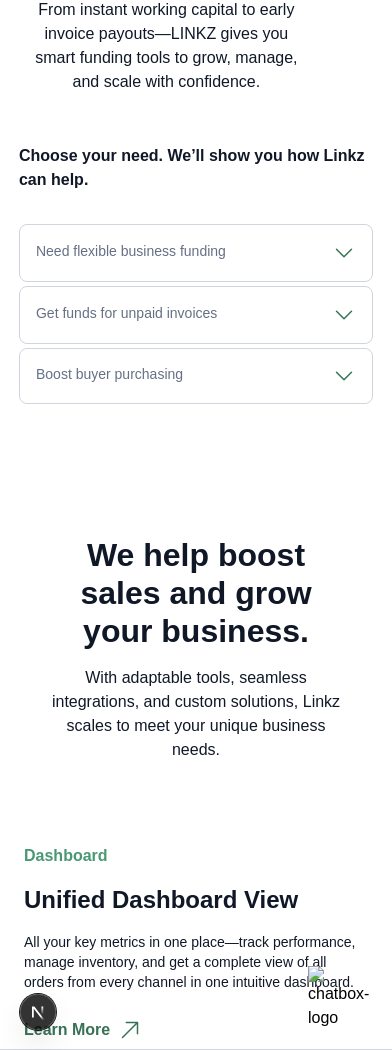 click 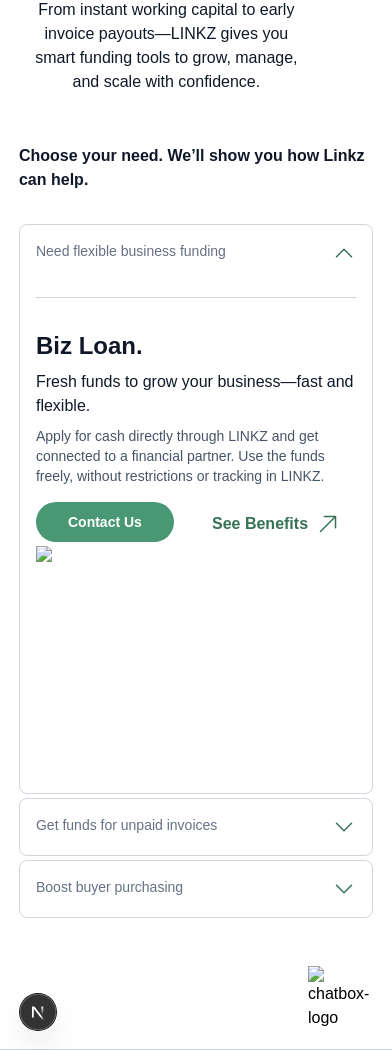 click on "Need flexible business funding   Biz Loan. Fresh funds to grow your business—fast and flexible. Apply for cash directly through LINKZ and get connected to a financial partner. Use the funds freely, without restrictions or tracking in LINKZ. Contact Us See Benefits" at bounding box center [196, 509] 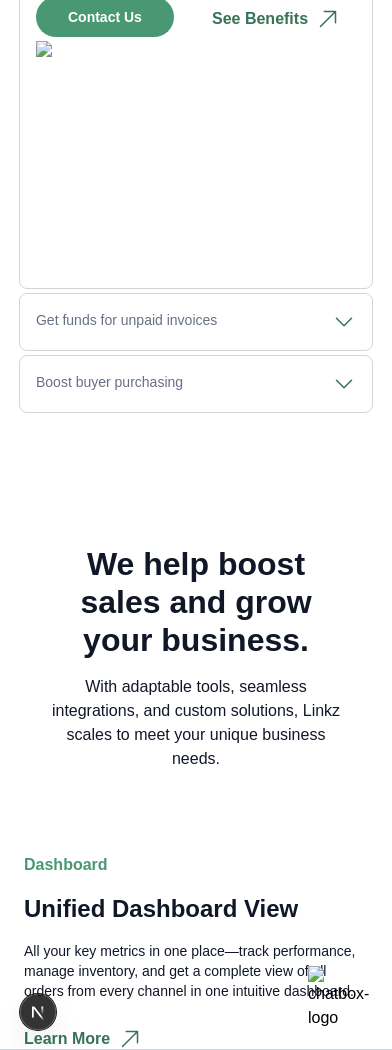 click on "Boost buyer purchasing   Buyer Pay Later (BPL). Empower your buyers to purchase now, pay later. Let trusted buyers apply for credit, shop immediately, and repay later. Boost transaction volume with minimal risk. Contact Us See Benefits" at bounding box center (196, 384) 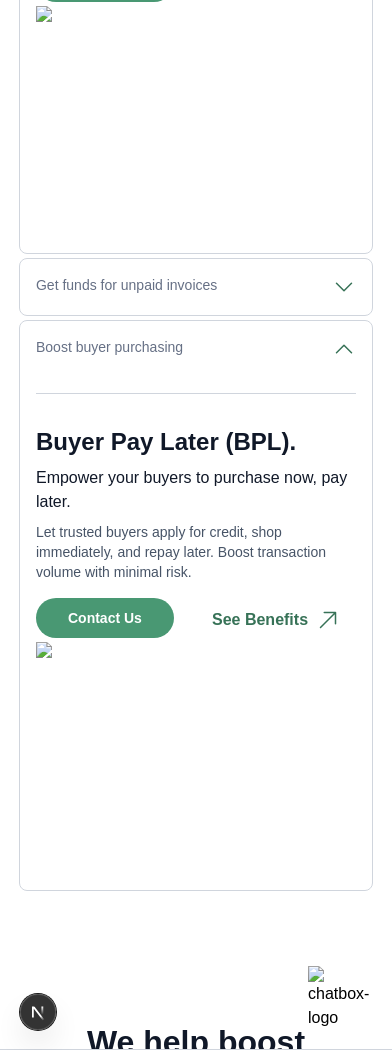 scroll, scrollTop: 1511, scrollLeft: 0, axis: vertical 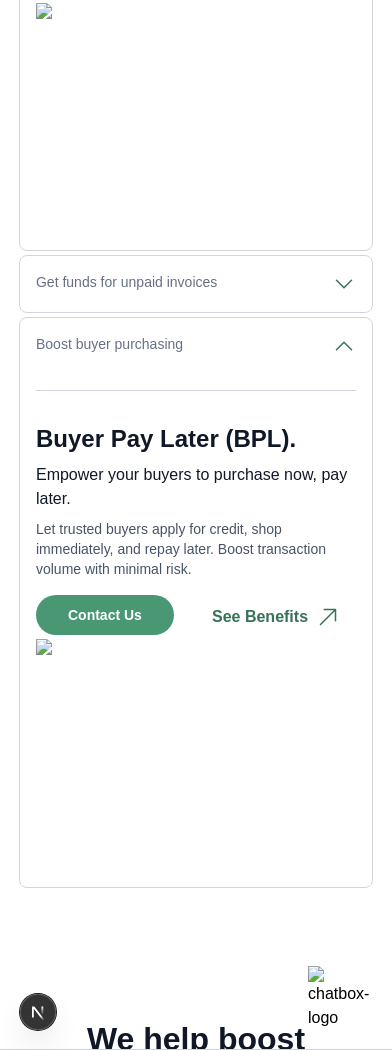 click on "Buyer Pay Later (BPL). Empower your buyers to purchase now, pay later. Let trusted buyers apply for credit, shop immediately, and repay later. Boost transaction volume with minimal risk. Contact Us See Benefits" at bounding box center (196, 614) 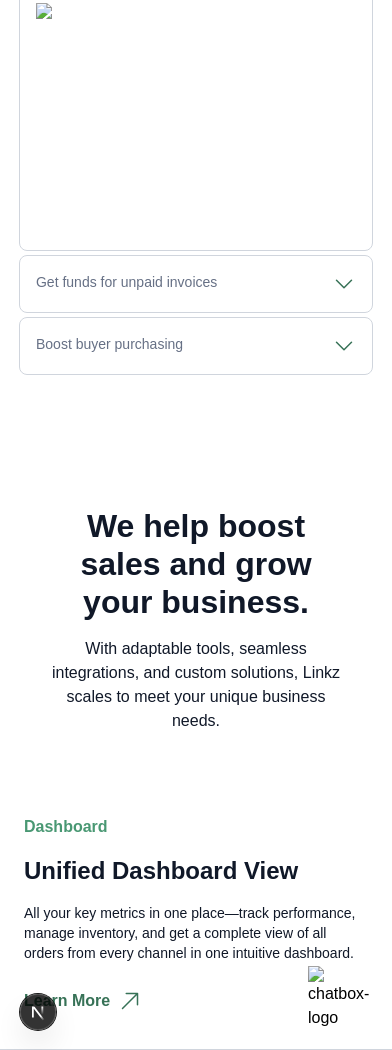 click on "Boost buyer purchasing" at bounding box center (196, 346) 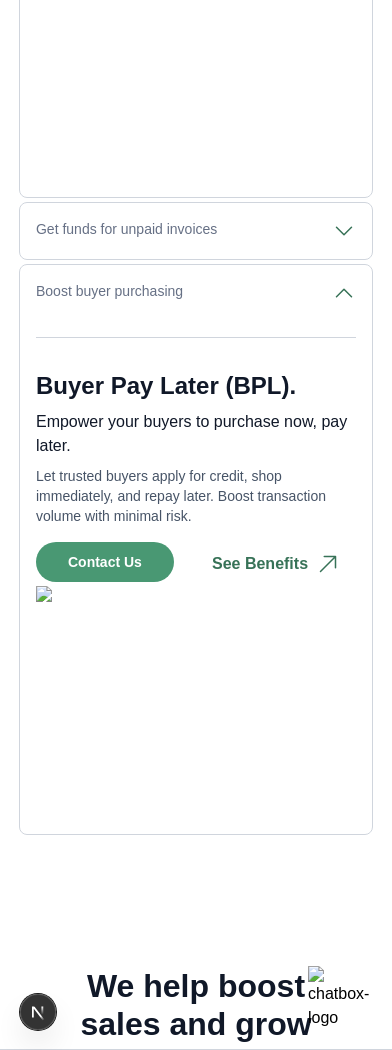 scroll, scrollTop: 1566, scrollLeft: 0, axis: vertical 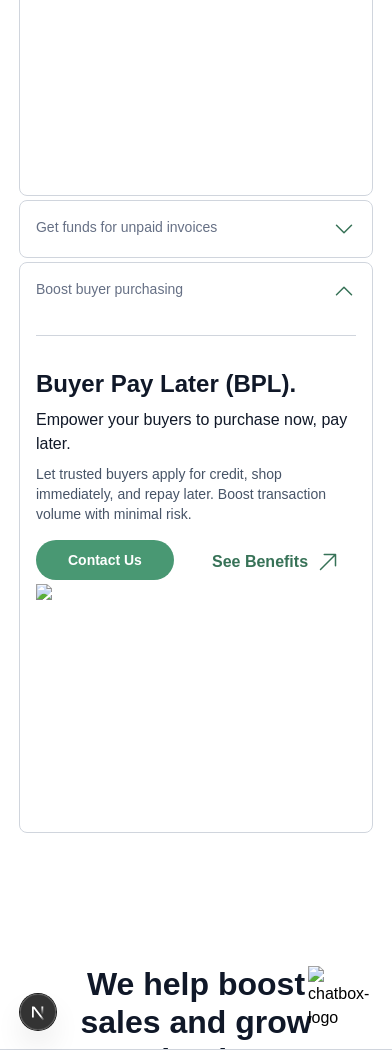 click 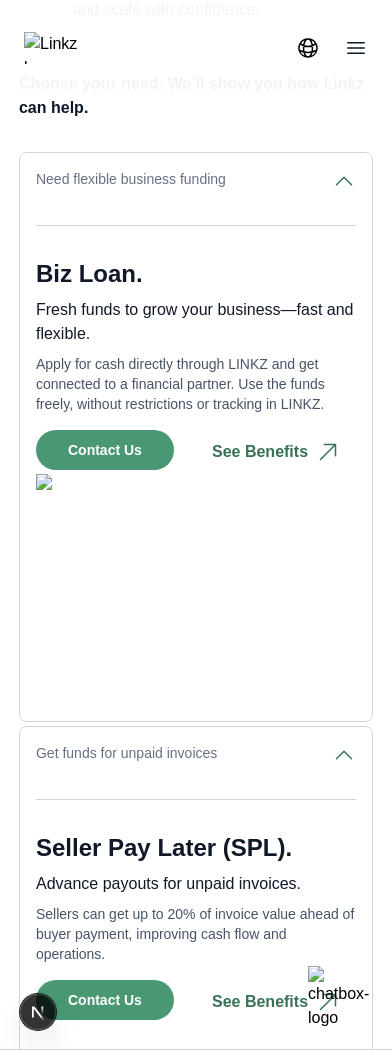 scroll, scrollTop: 995, scrollLeft: 0, axis: vertical 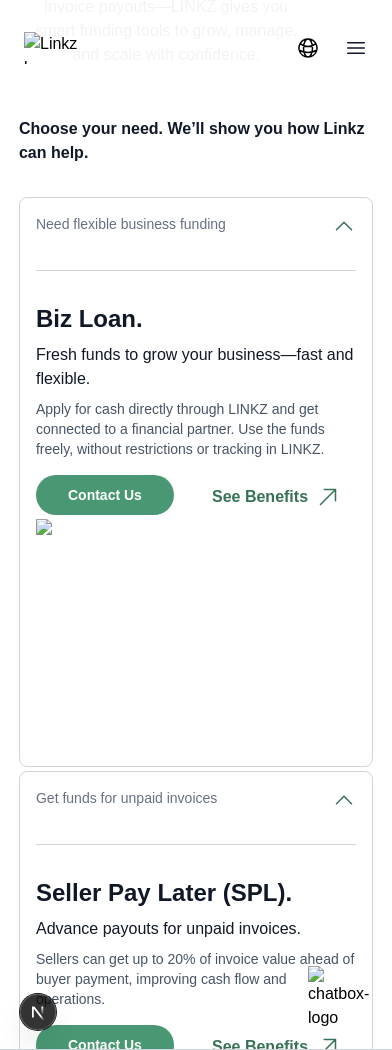 click on "Need flexible business funding" at bounding box center (196, 226) 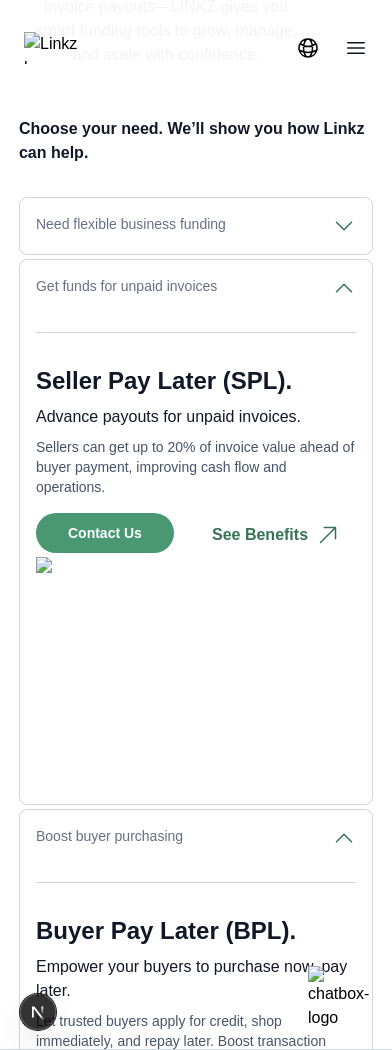 click on "Seller Pay Later (SPL). Advance payouts for unpaid invoices. Sellers can get up to 20% of invoice value ahead of buyer payment, improving cash flow and operations. Contact Us See Benefits" at bounding box center (196, 544) 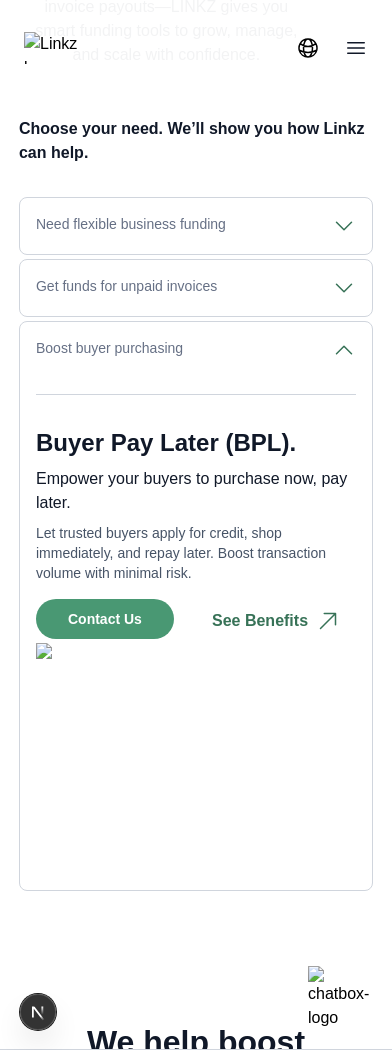 click 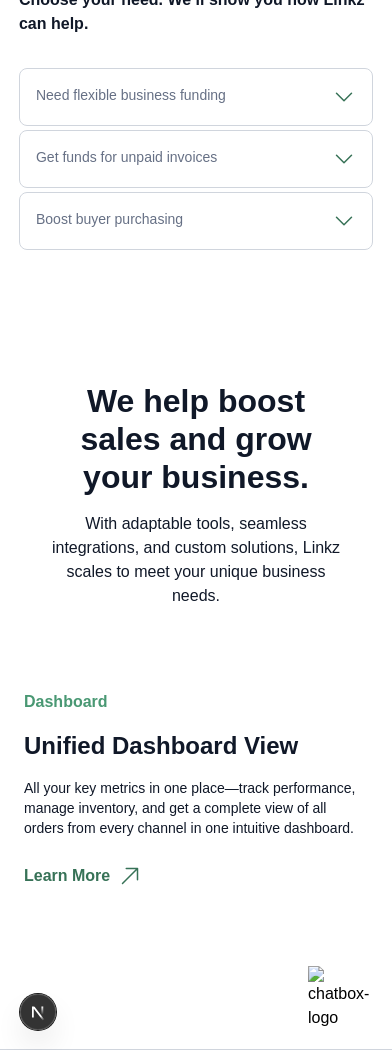 scroll, scrollTop: 1193, scrollLeft: 0, axis: vertical 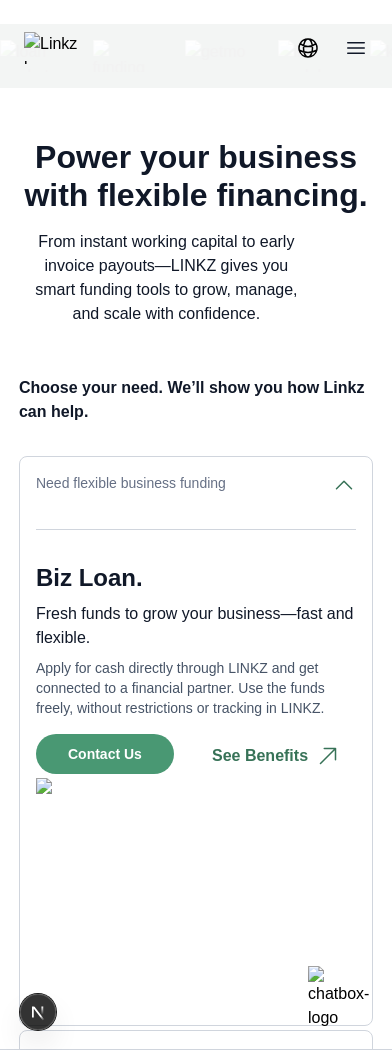 click on "Need flexible business funding   Biz Loan. Fresh funds to grow your business—fast and flexible. Apply for cash directly through LINKZ and get connected to a financial partner. Use the funds freely, without restrictions or tracking in LINKZ. Contact Us See Benefits" at bounding box center (196, 741) 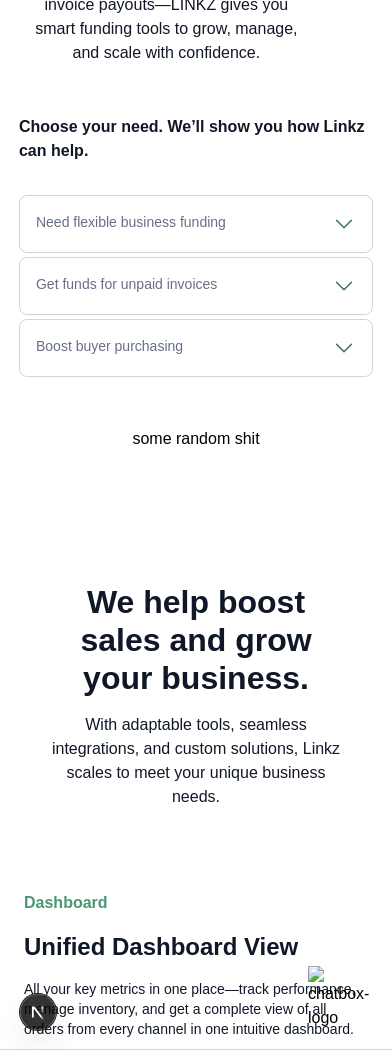 scroll, scrollTop: 1003, scrollLeft: 0, axis: vertical 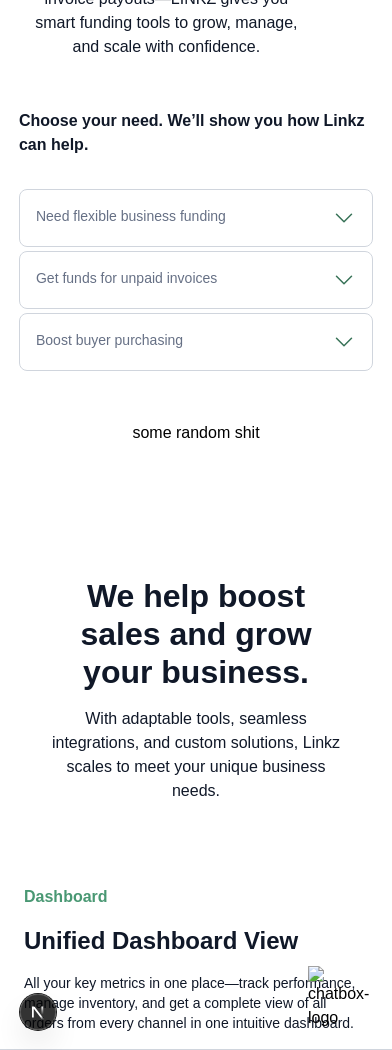 click on "Power your business with flexible financing. From instant working capital to early invoice payouts—LINKZ gives you smart funding tools to grow, manage, and scale with confidence. Choose your need. We’ll show you how Linkz can help. Get funds for unpaid invoices Get funds for unpaid invoices Get funds for unpaid invoices Panel 2 Choose your need. We’ll show you how Linkz can help. Need flexible business funding   Biz Loan. Fresh funds to grow your business—fast and flexible. Apply for cash directly through LINKZ and get connected to a financial partner. Use the funds freely, without restrictions or tracking in LINKZ. Contact Us See Benefits Get funds for unpaid invoices   Seller Pay Later (SPL). Advance payouts for unpaid invoices. Sellers can get up to 20% of invoice value ahead of buyer payment, improving cash flow and operations. Contact Us See Benefits Boost buyer purchasing   Buyer Pay Later (BPL). Empower your buyers to purchase now, pay later. Contact Us See Benefits some random shit" at bounding box center [196, 158] 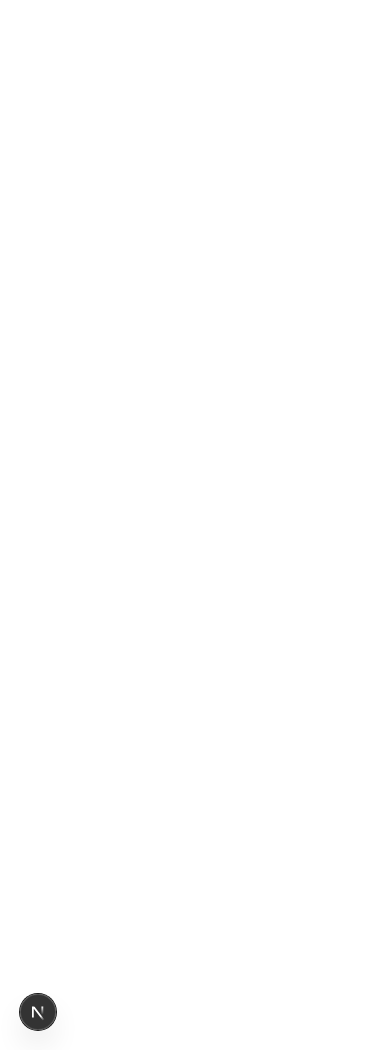 scroll, scrollTop: 0, scrollLeft: 0, axis: both 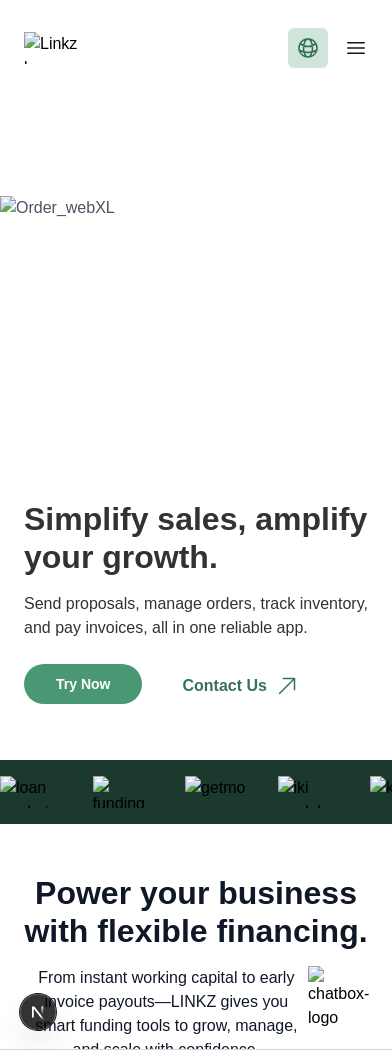 click 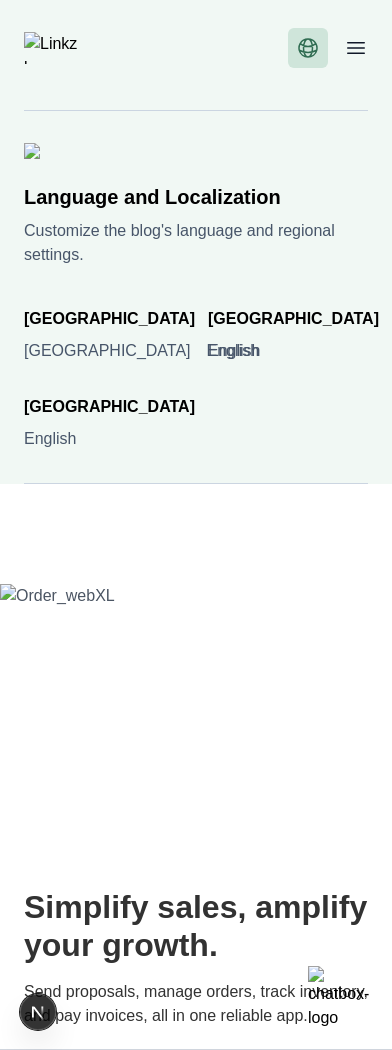 click 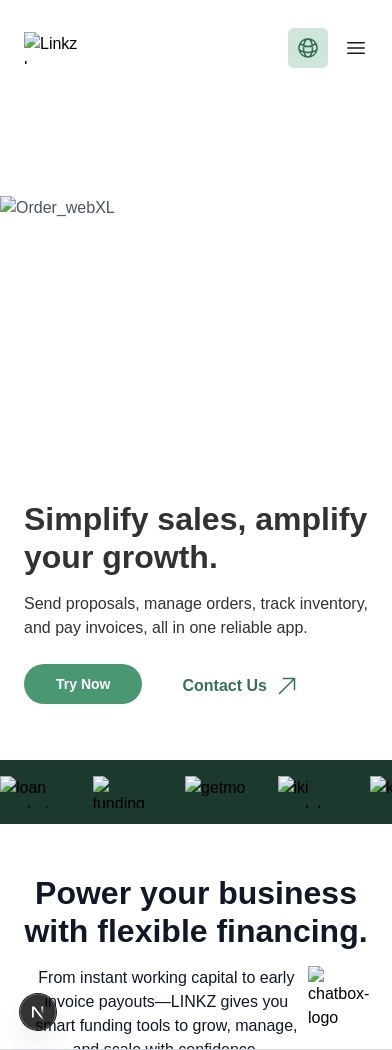 click 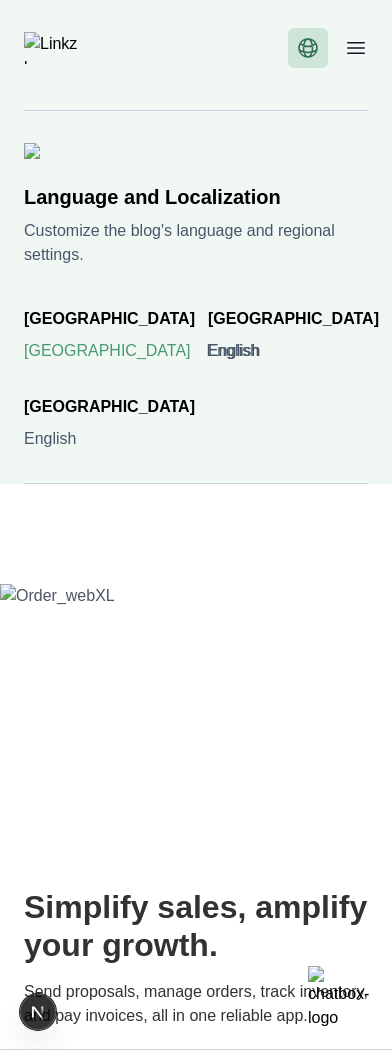 click on "Indonesia" at bounding box center (107, 351) 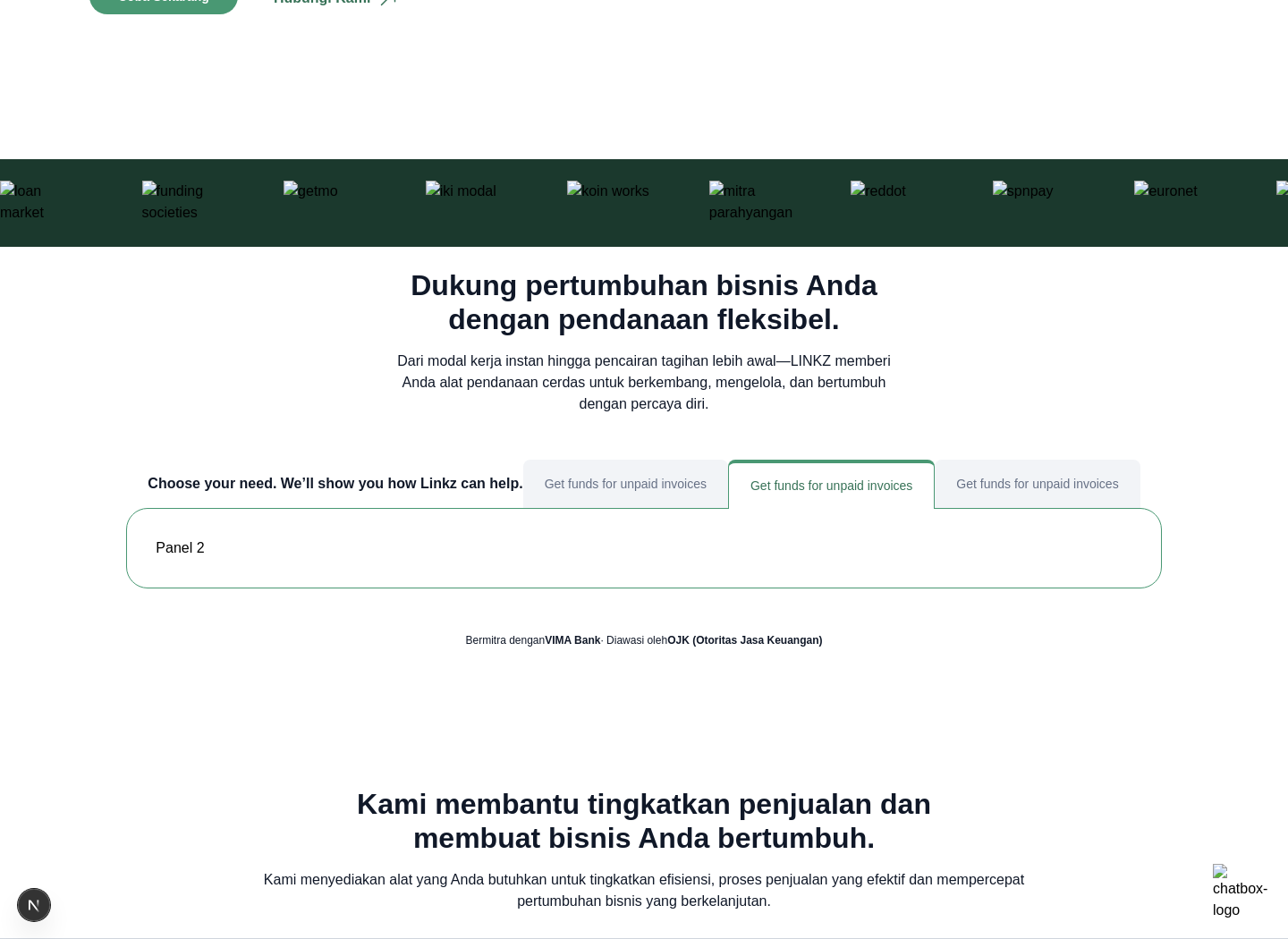 scroll, scrollTop: 691, scrollLeft: 0, axis: vertical 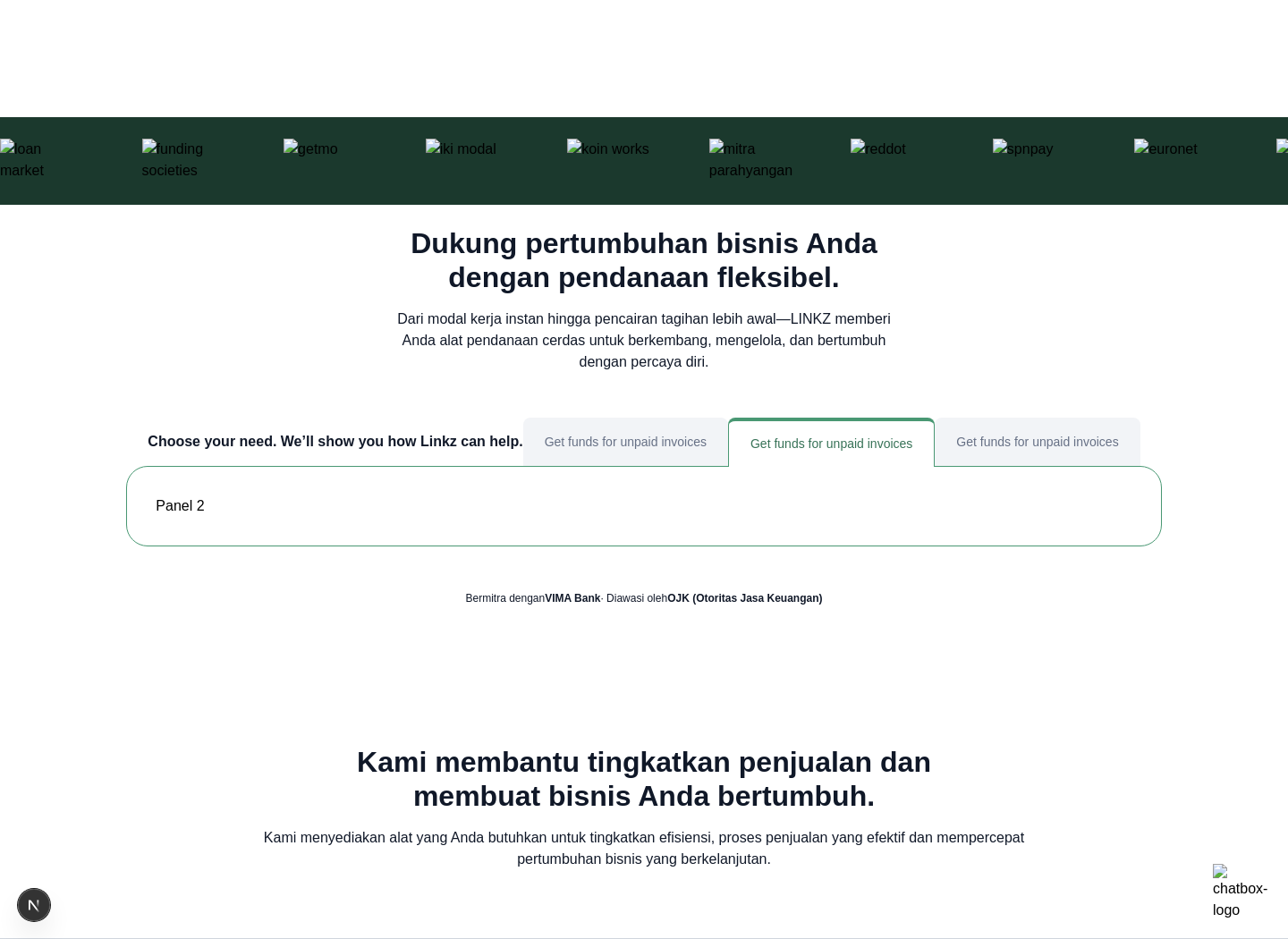 click on "Get funds for unpaid invoices" at bounding box center [625, 442] 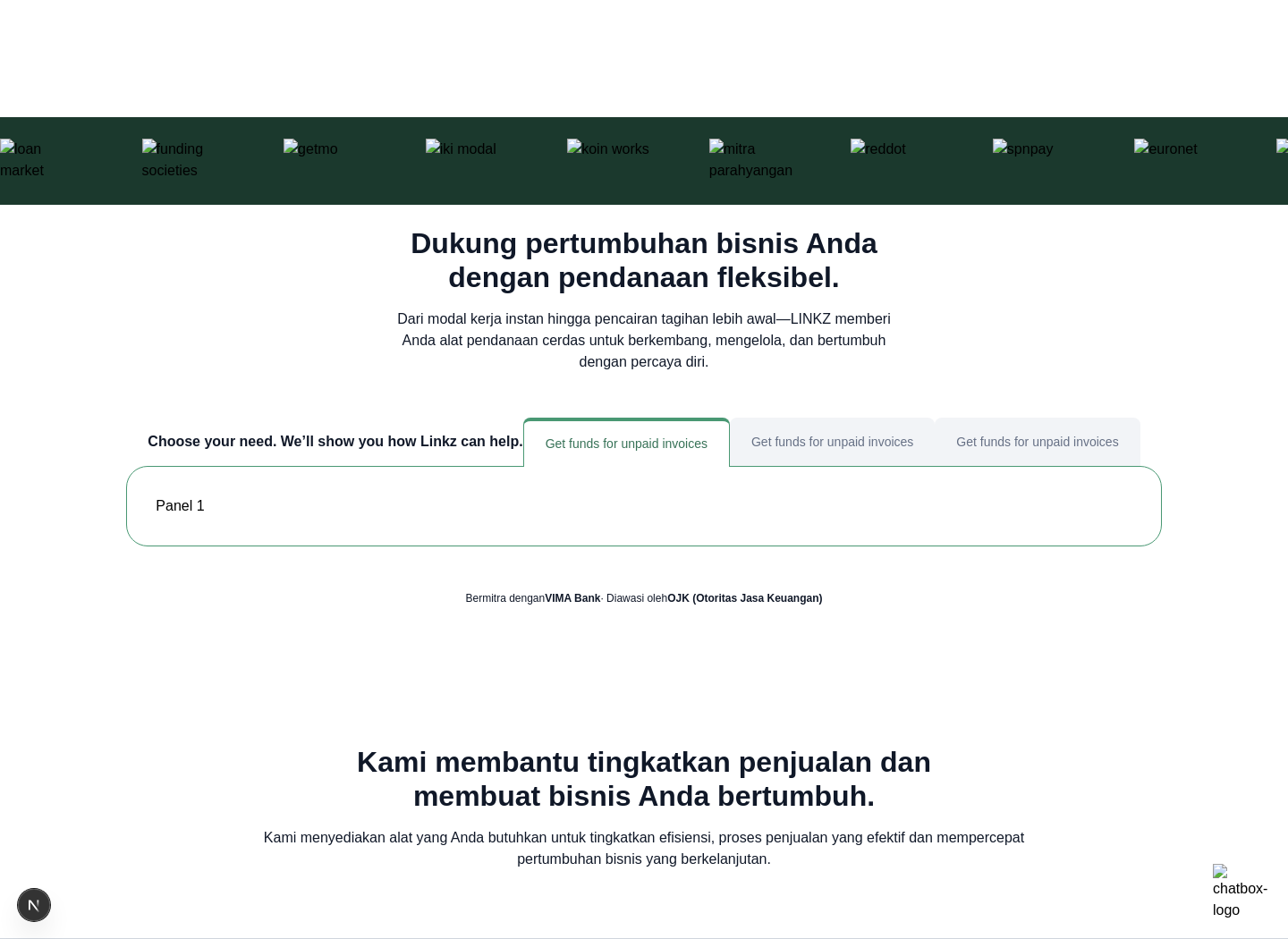 click on "Get funds for unpaid invoices" at bounding box center [832, 442] 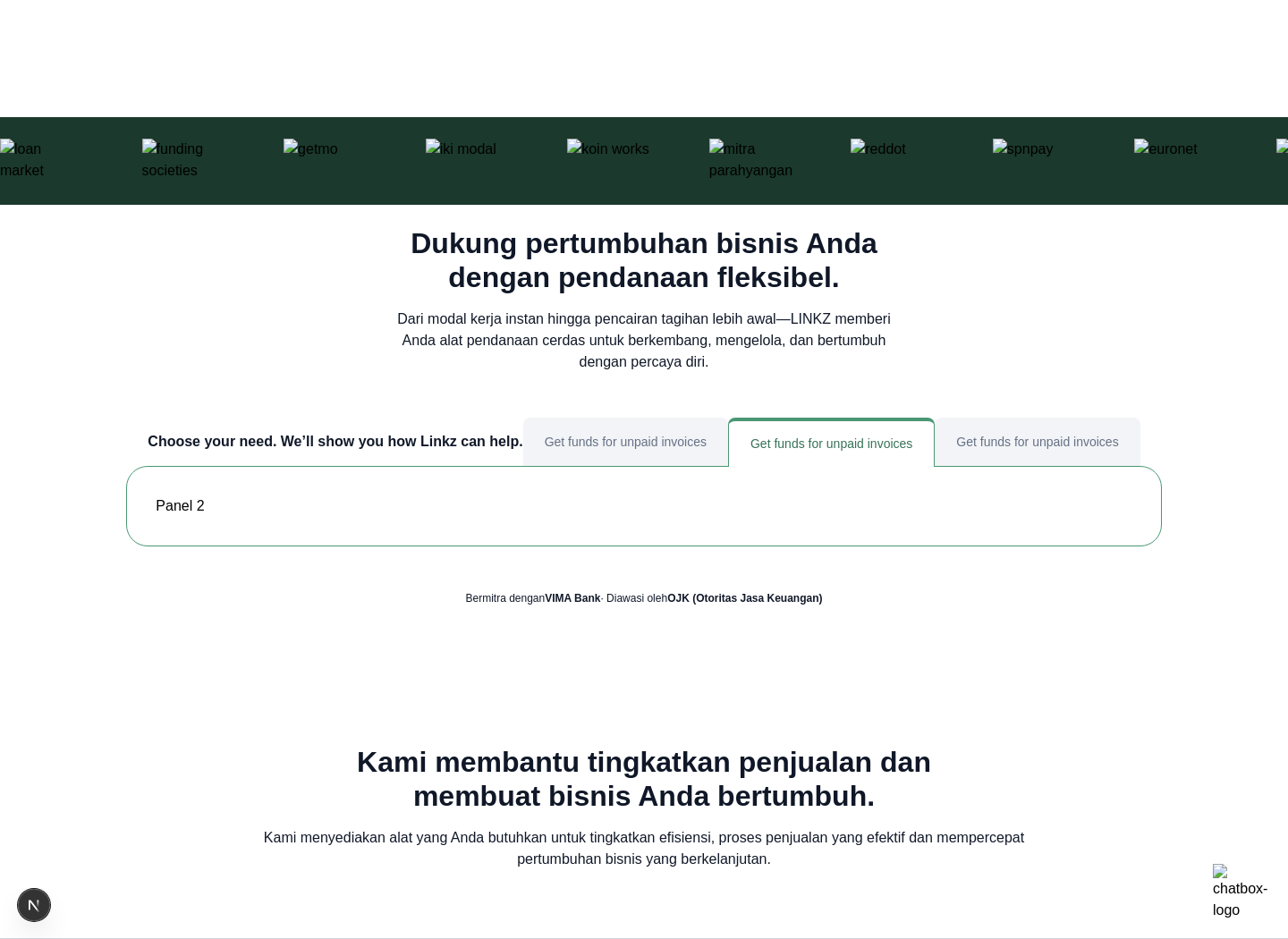 click on "Get funds for unpaid invoices" at bounding box center (1037, 442) 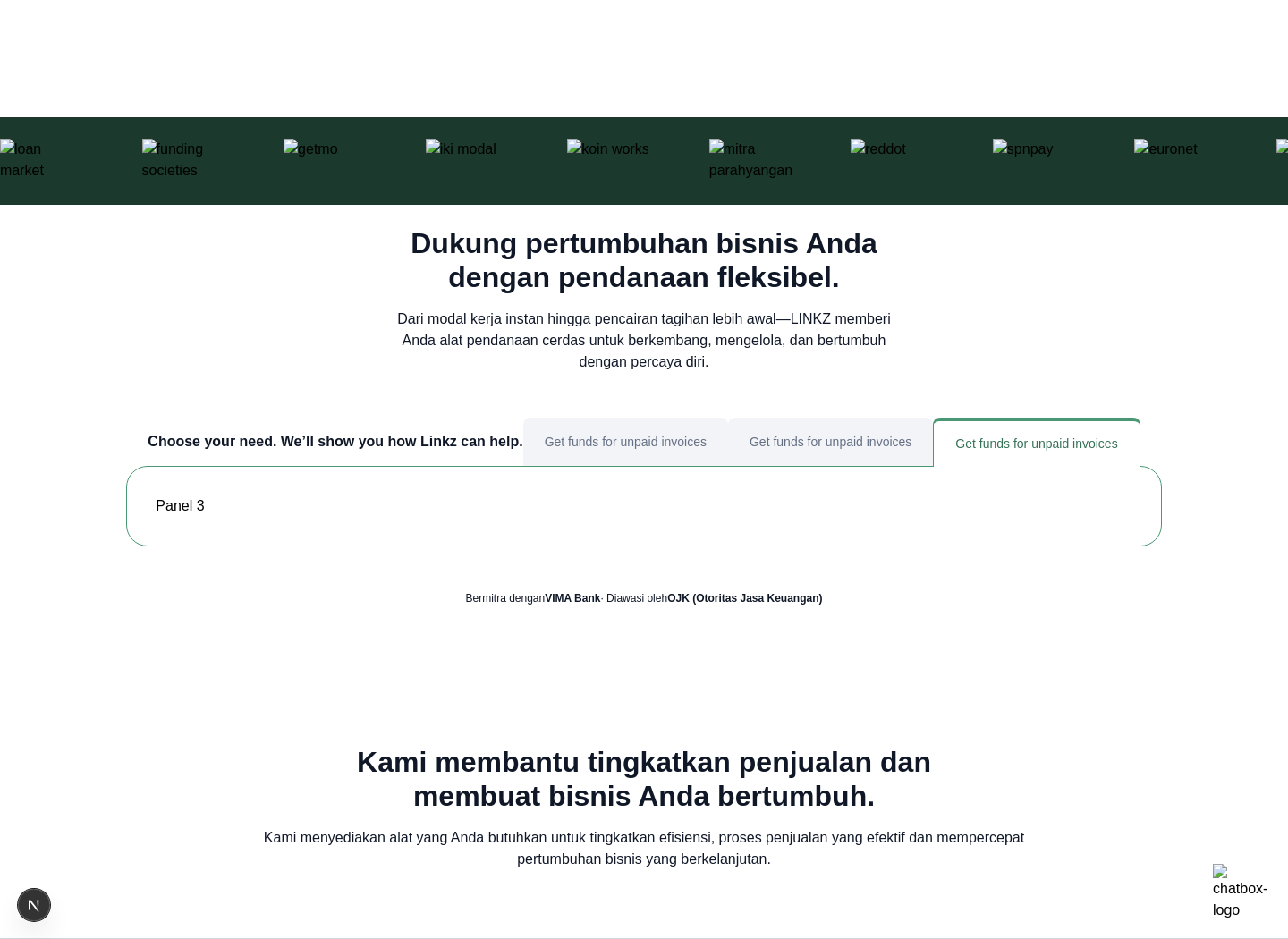 click on "Get funds for unpaid invoices" at bounding box center (625, 442) 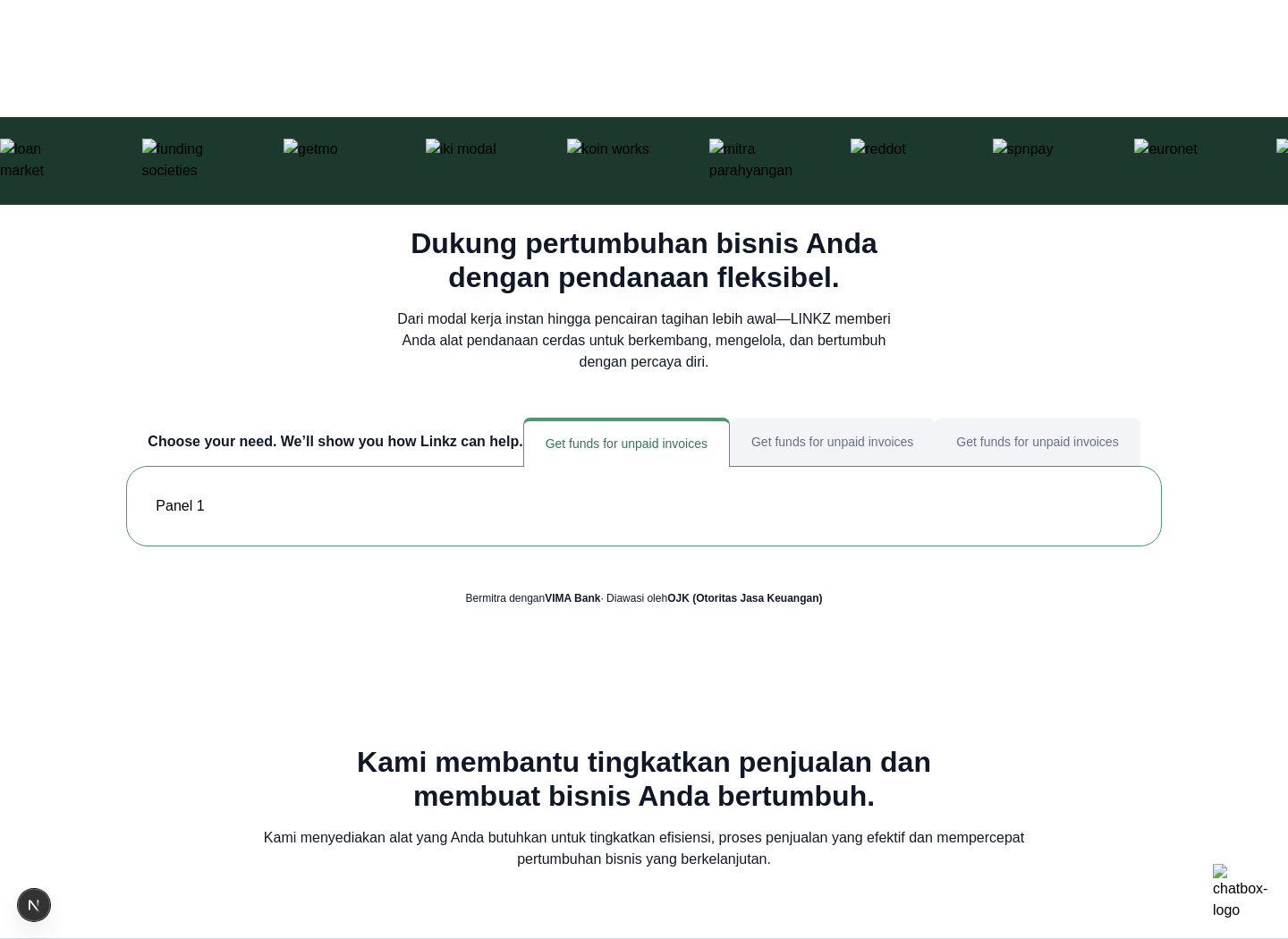 click on "Get funds for unpaid invoices" at bounding box center (1037, 442) 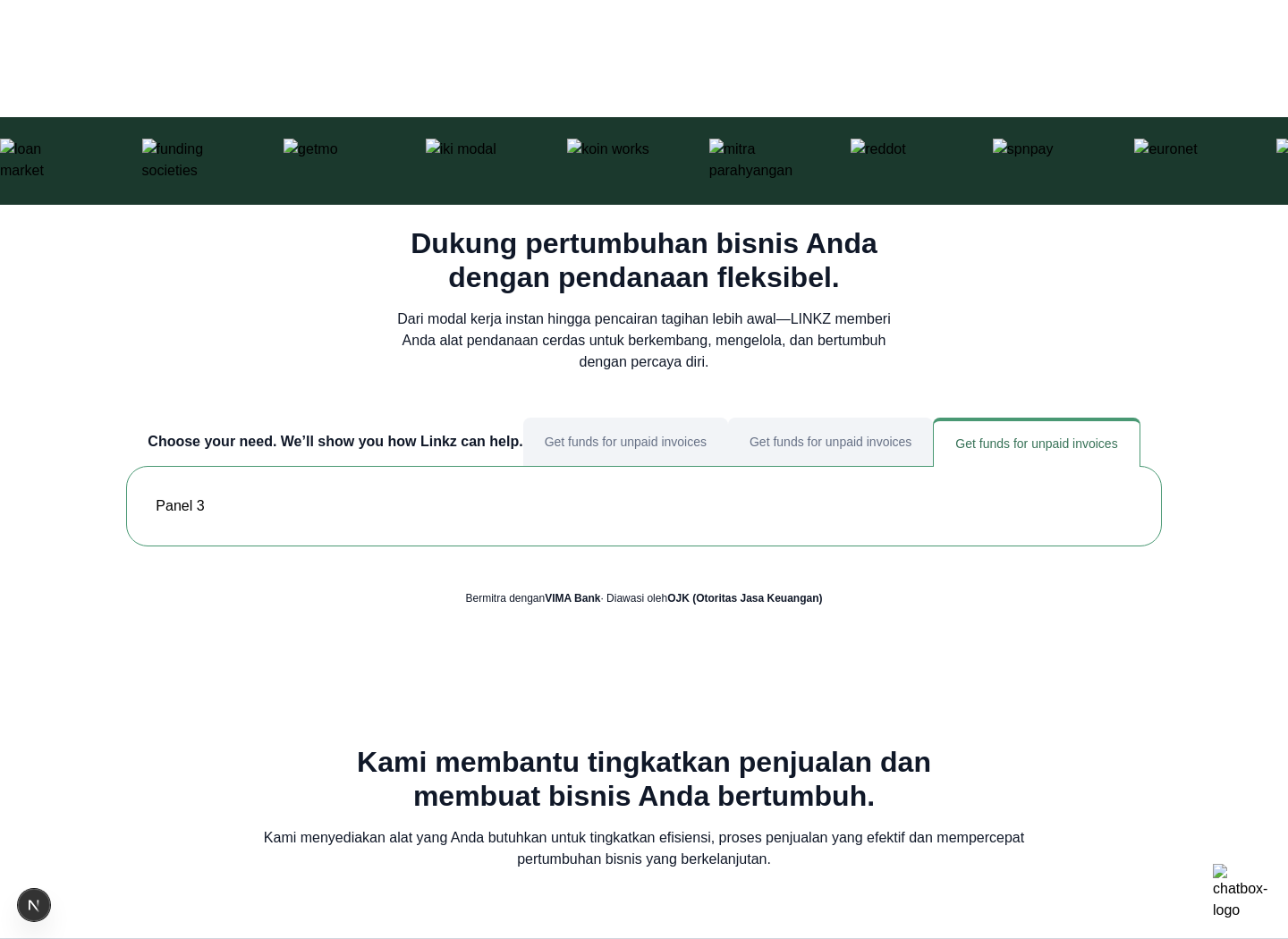 click on "Get funds for unpaid invoices" at bounding box center [1036, 442] 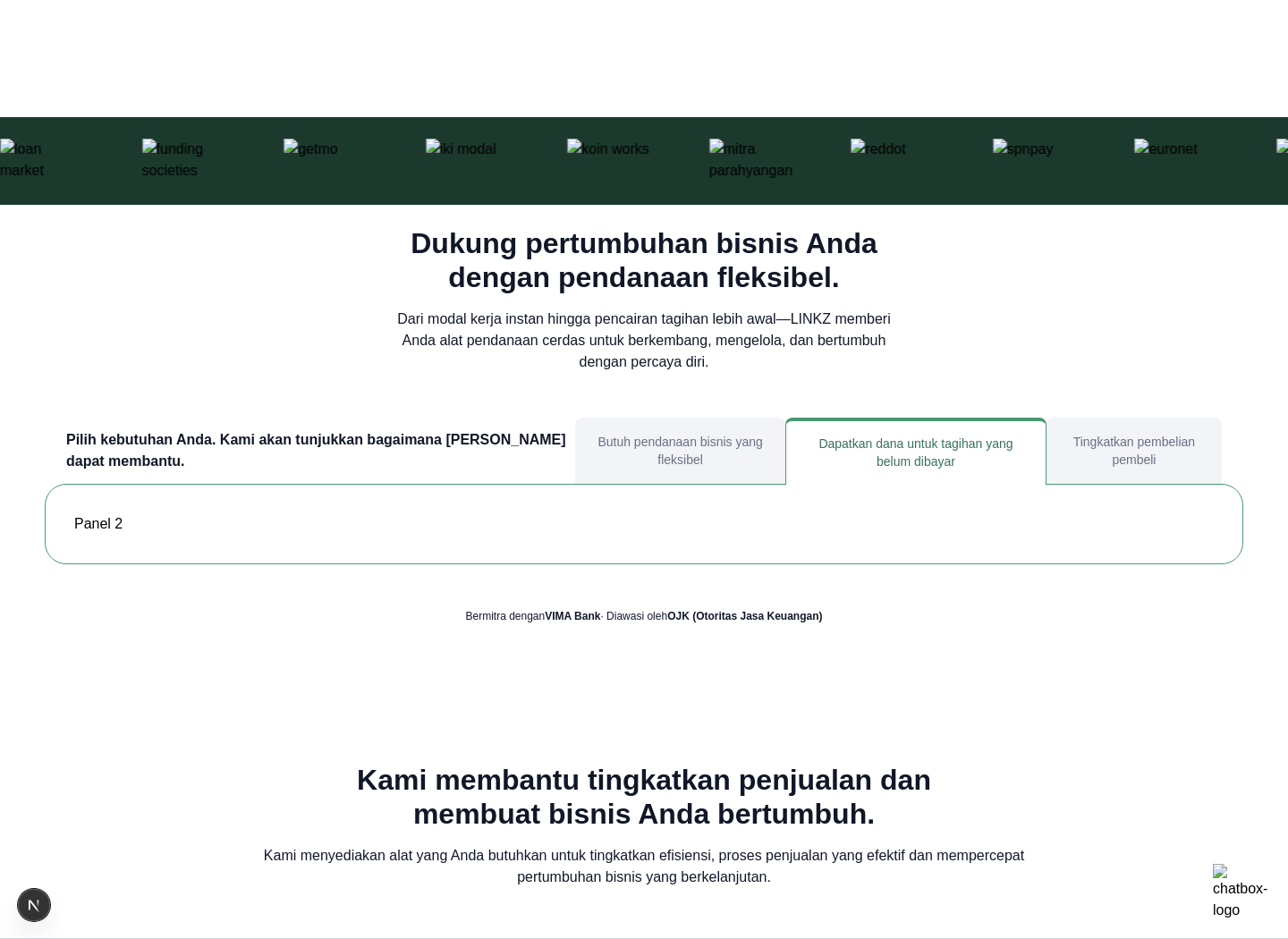 click on "Butuh pendanaan bisnis yang fleksibel" at bounding box center [680, 451] 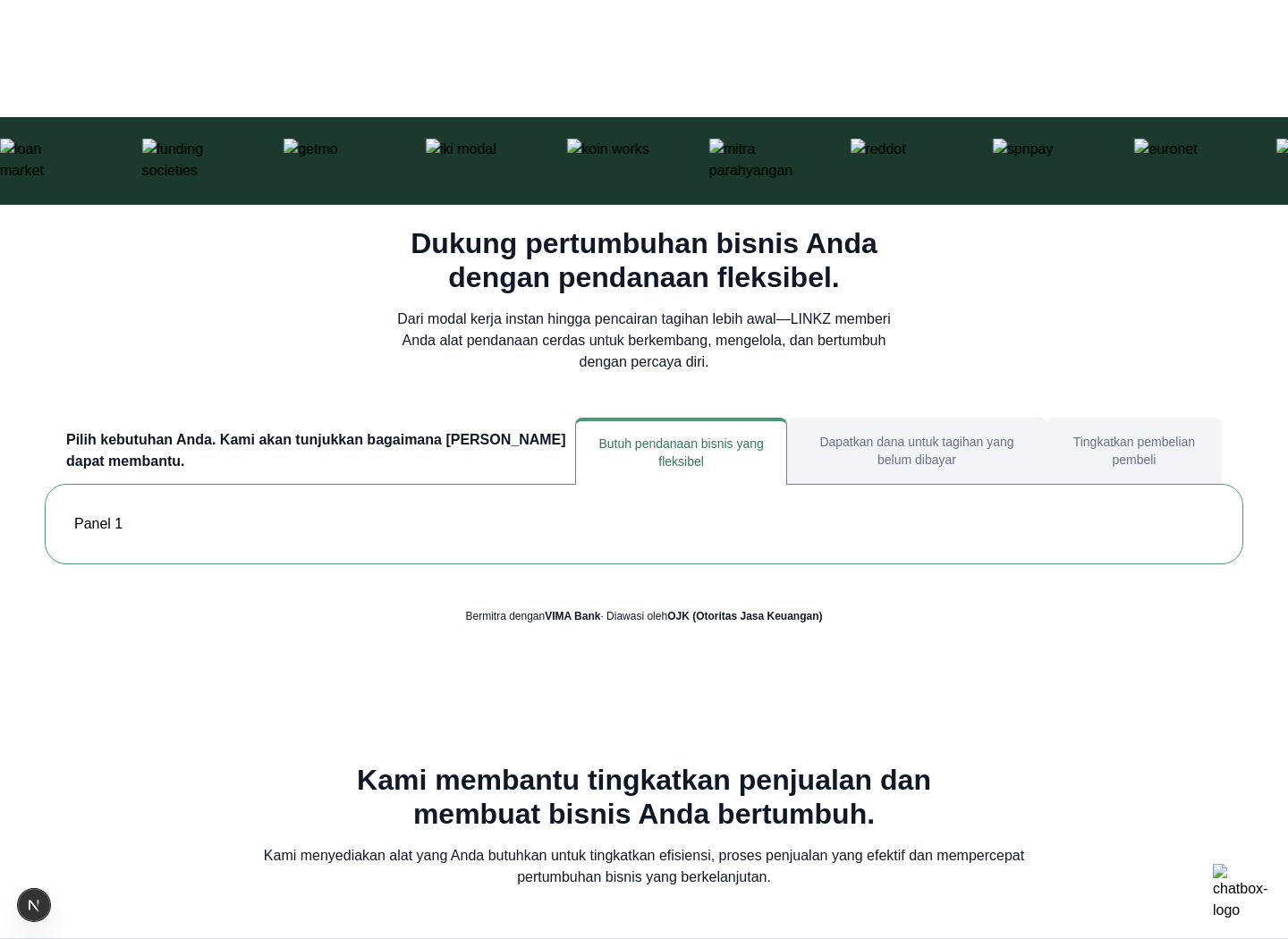 click on "Dapatkan dana untuk tagihan yang belum dibayar" at bounding box center (917, 451) 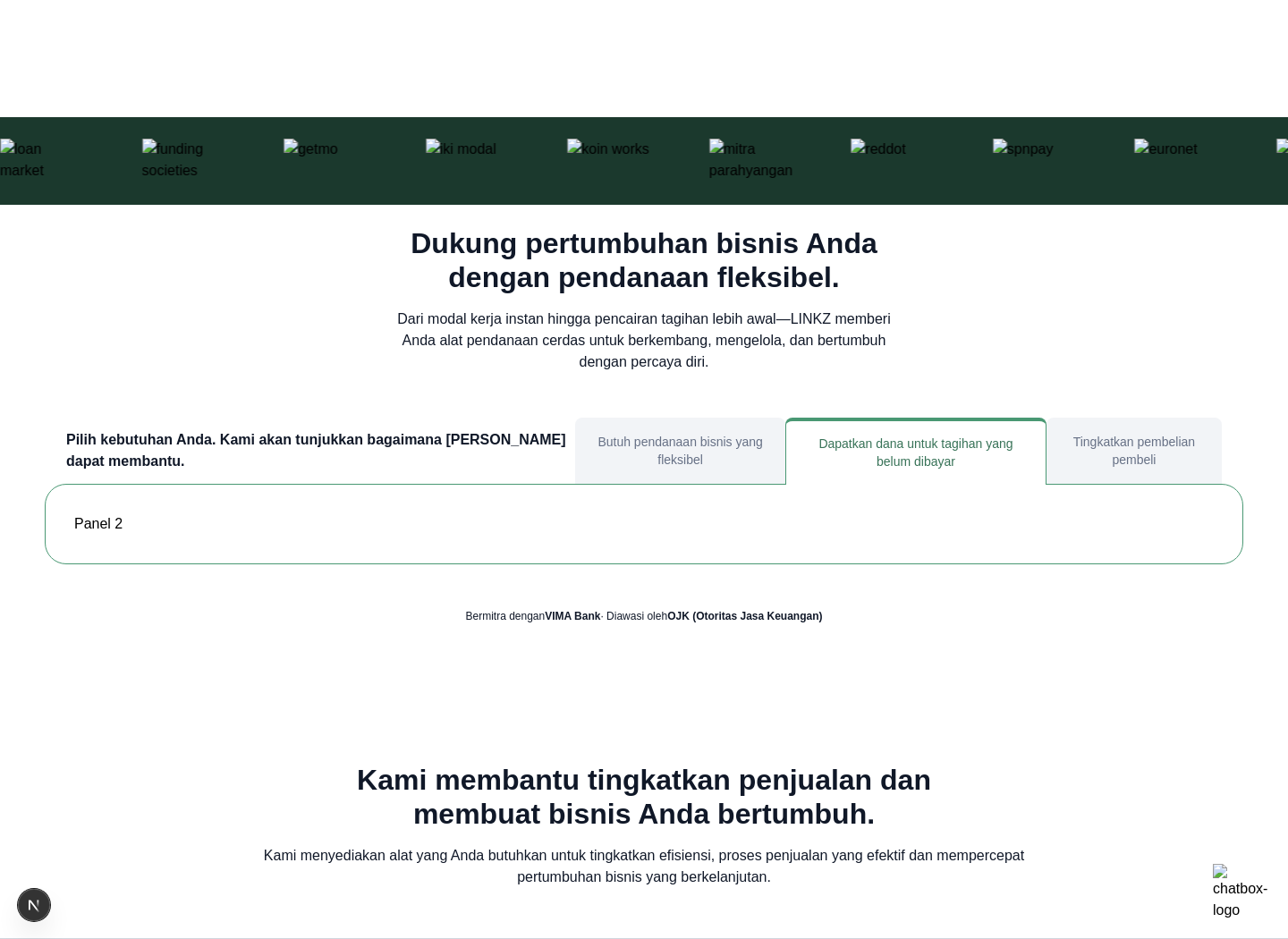 click on "Tingkatkan pembelian pembeli" at bounding box center (1134, 451) 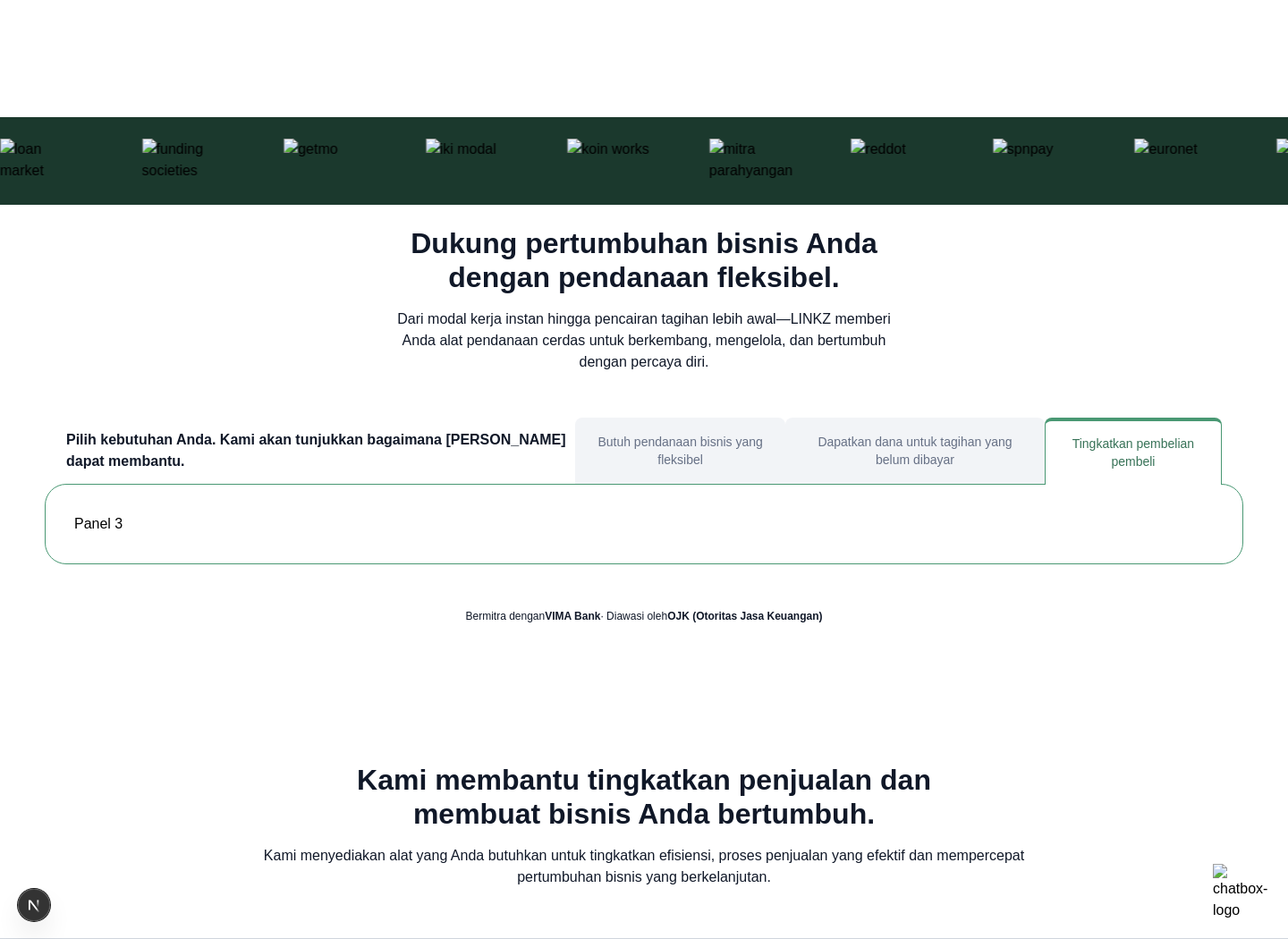 click on "Butuh pendanaan bisnis yang fleksibel" at bounding box center (680, 451) 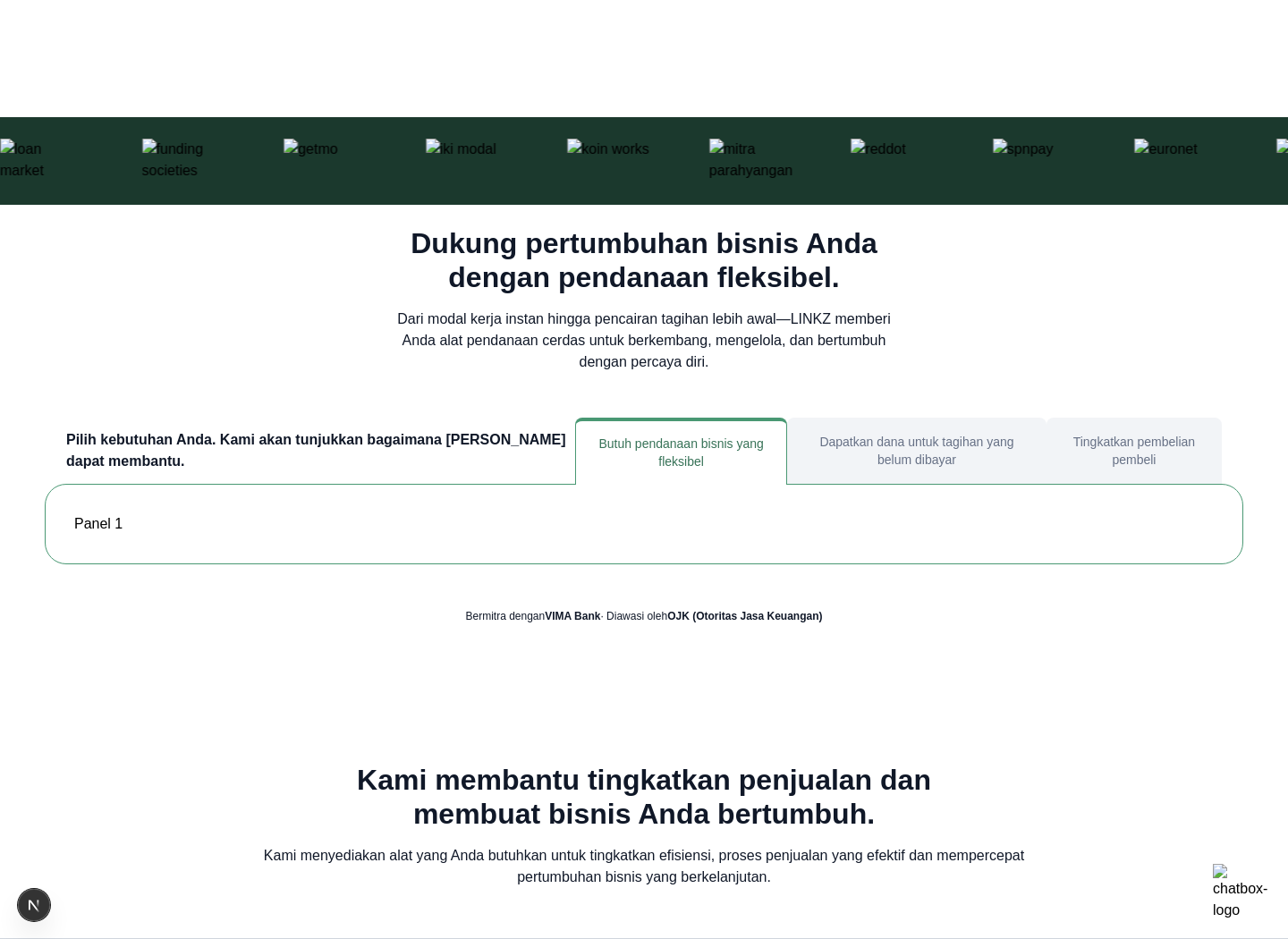 click on "Dapatkan dana untuk tagihan yang belum dibayar" at bounding box center [917, 451] 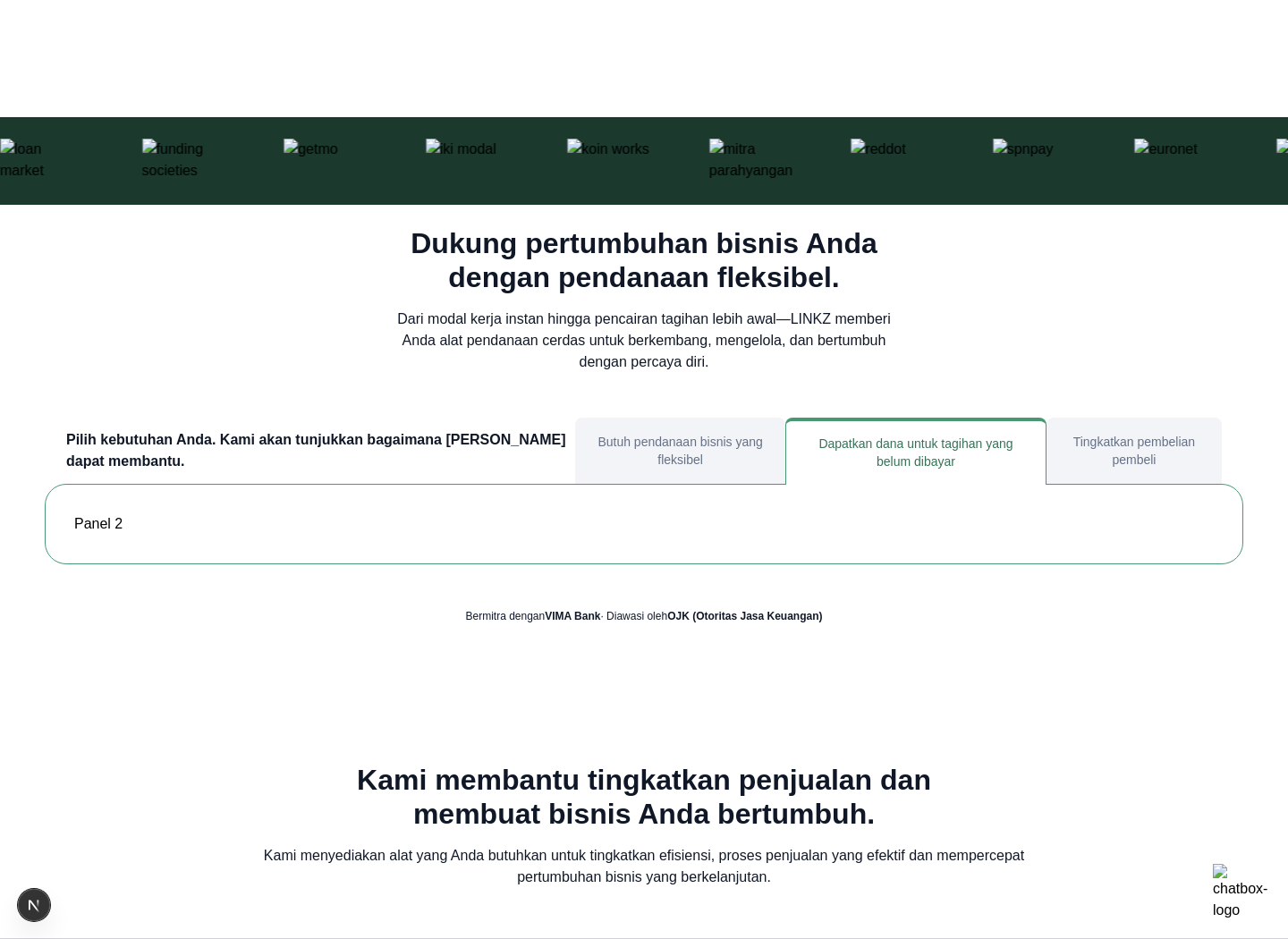 click on "Tingkatkan pembelian pembeli" at bounding box center [1134, 451] 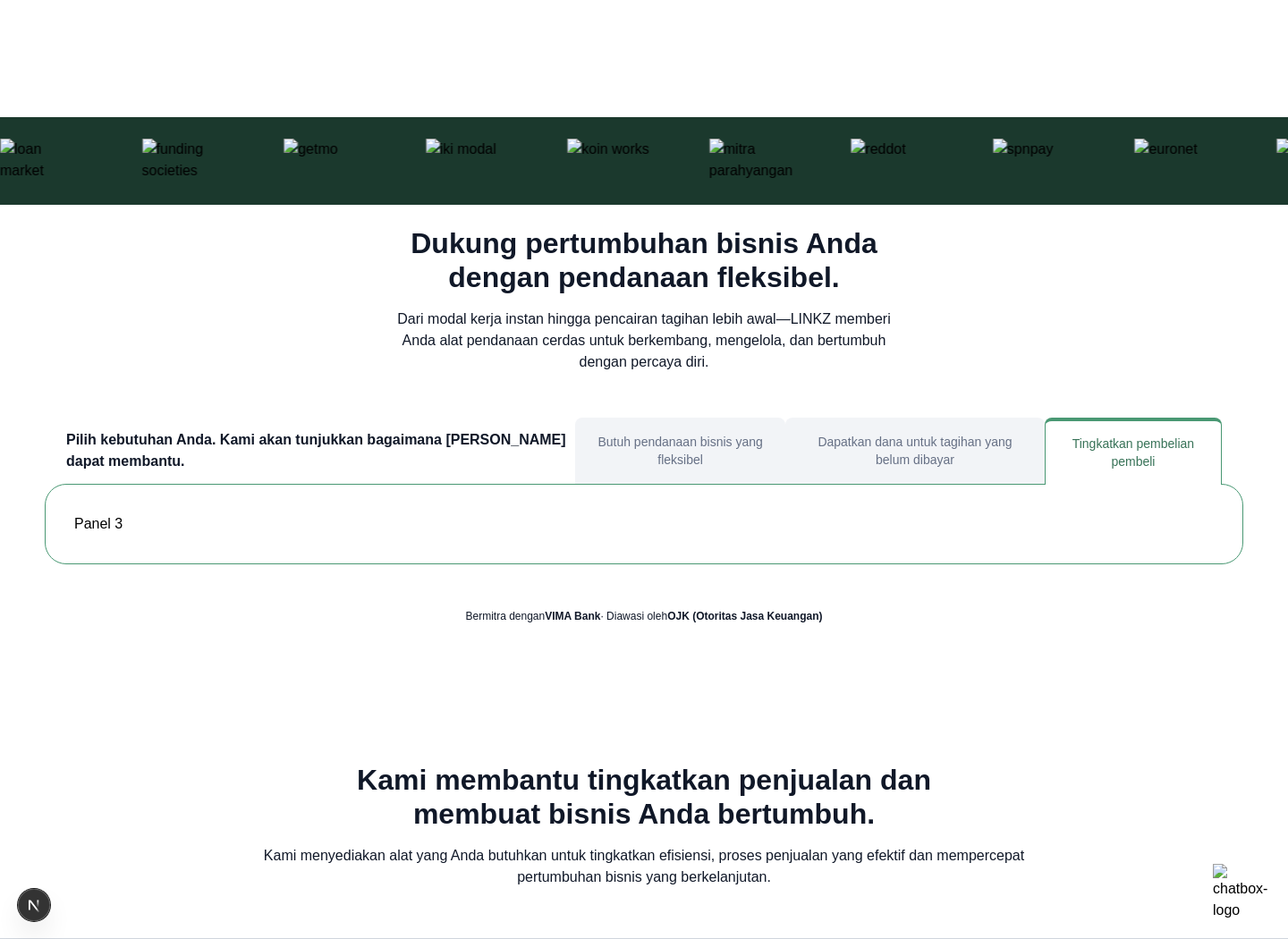 click on "Butuh pendanaan bisnis yang fleksibel" at bounding box center (680, 451) 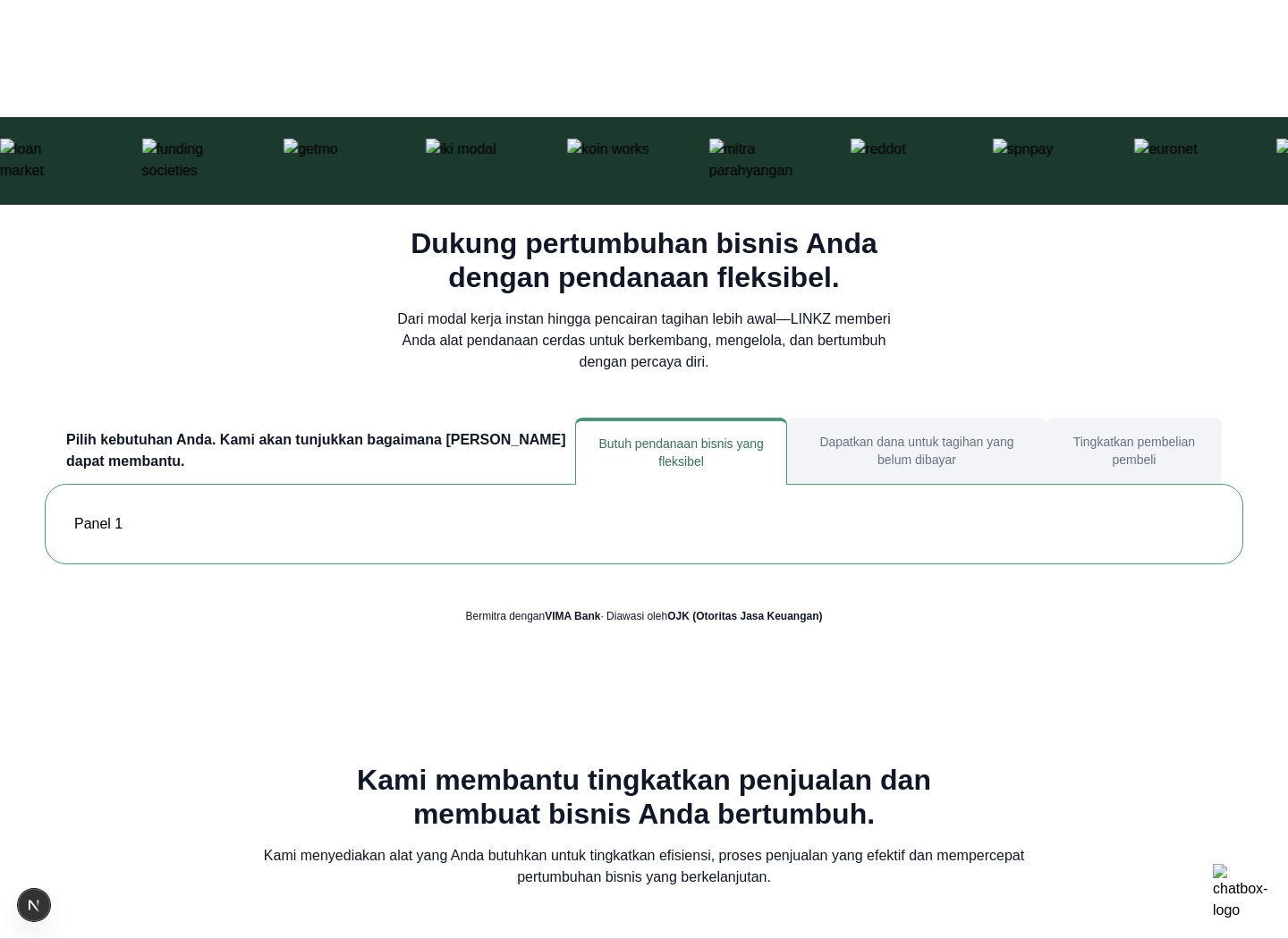 click on "Dapatkan dana untuk tagihan yang belum dibayar" at bounding box center (917, 451) 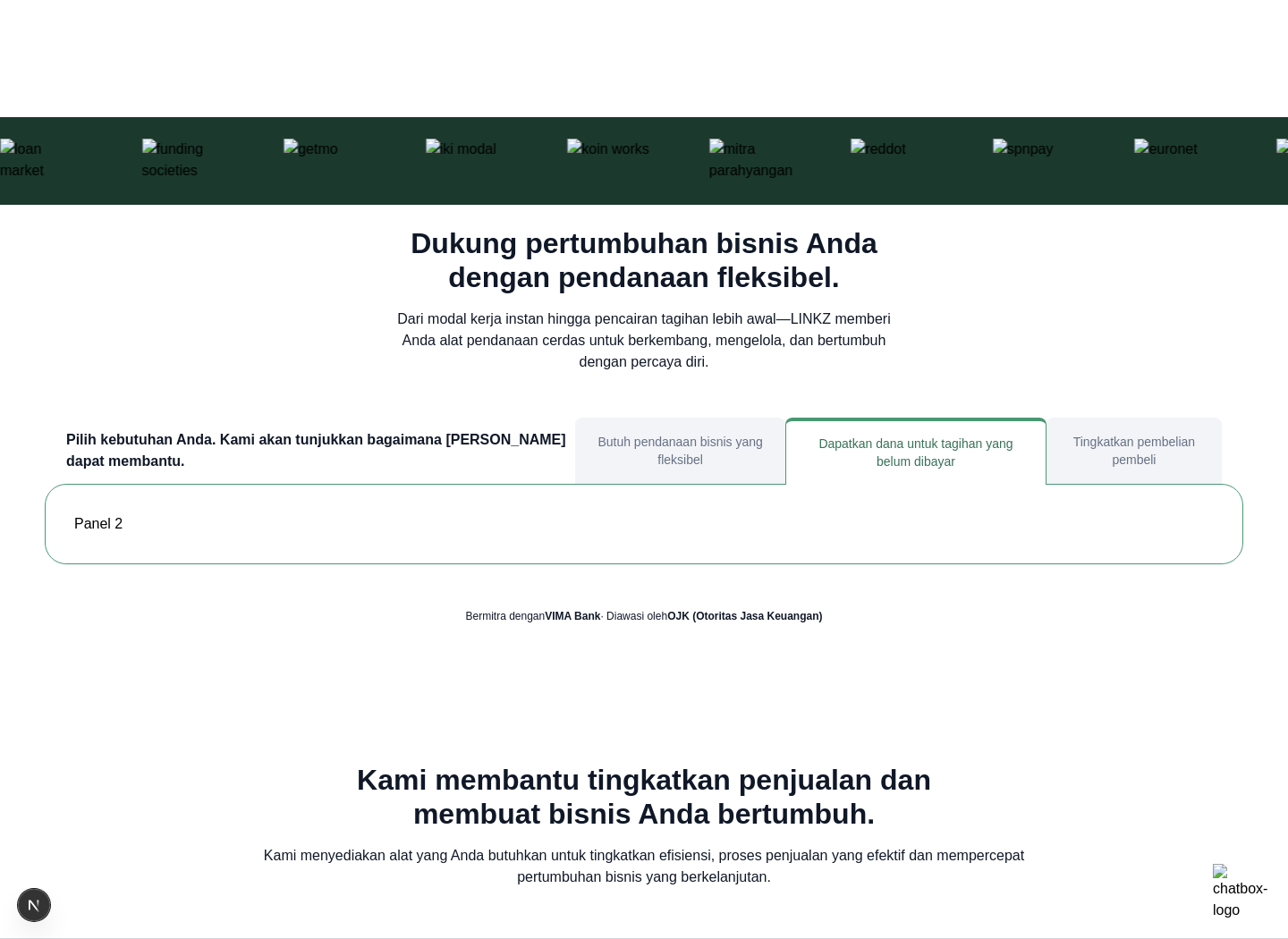 click on "Pilih kebutuhan Anda. Kami akan tunjukkan bagaimana [PERSON_NAME] dapat membantu." at bounding box center (320, 451) 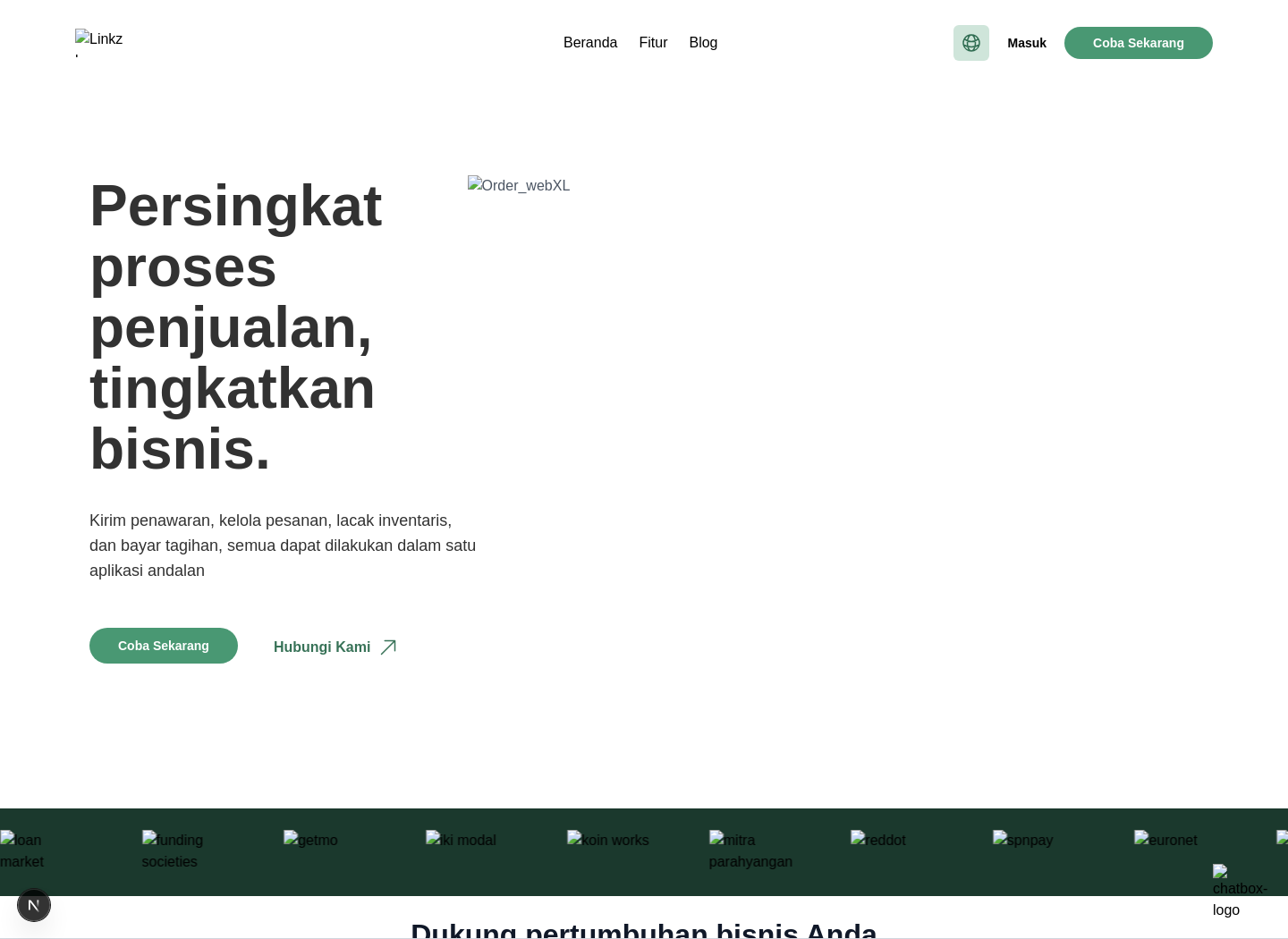 scroll, scrollTop: 0, scrollLeft: 0, axis: both 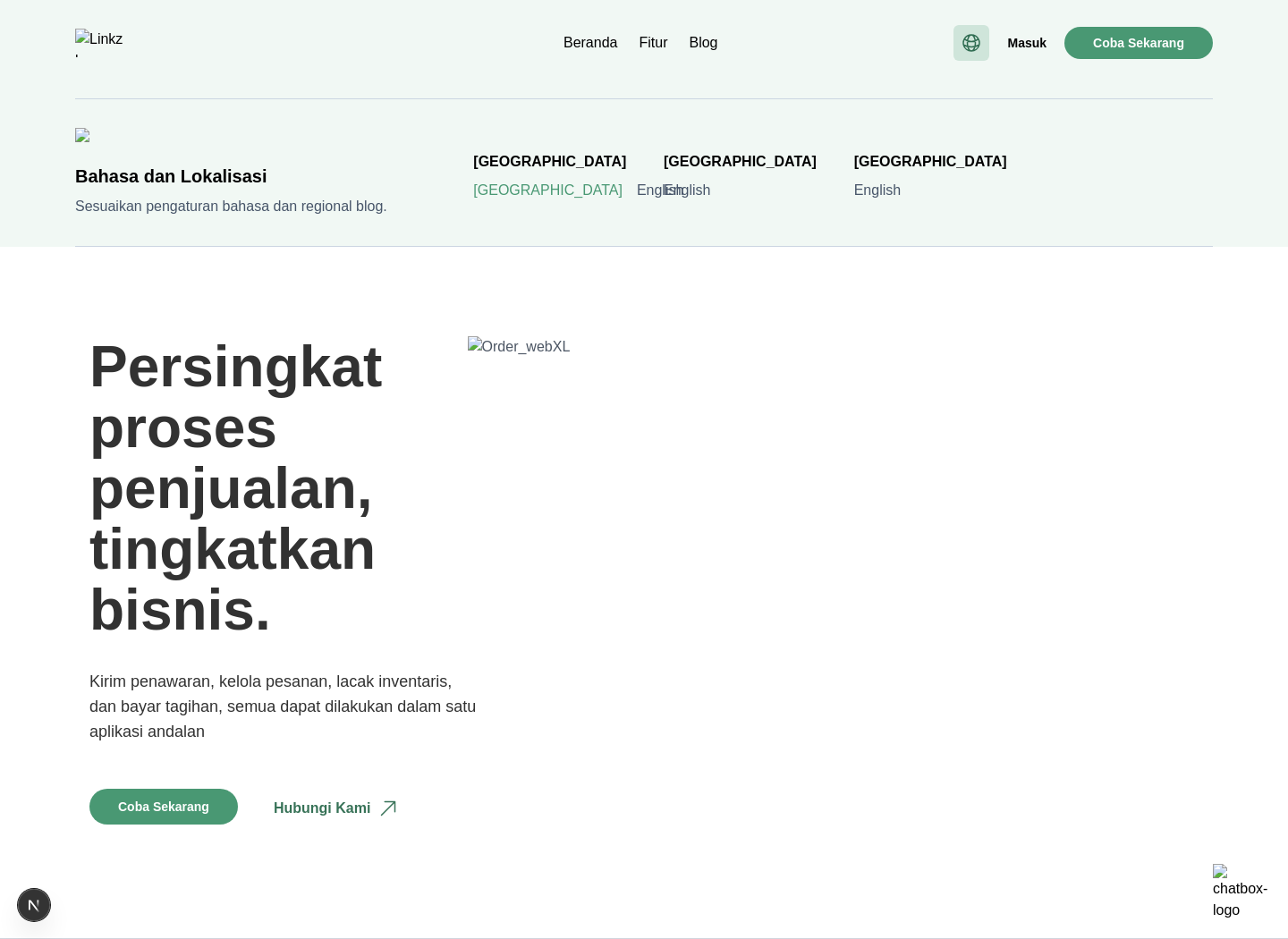 click on "[GEOGRAPHIC_DATA]" at bounding box center (547, 190) 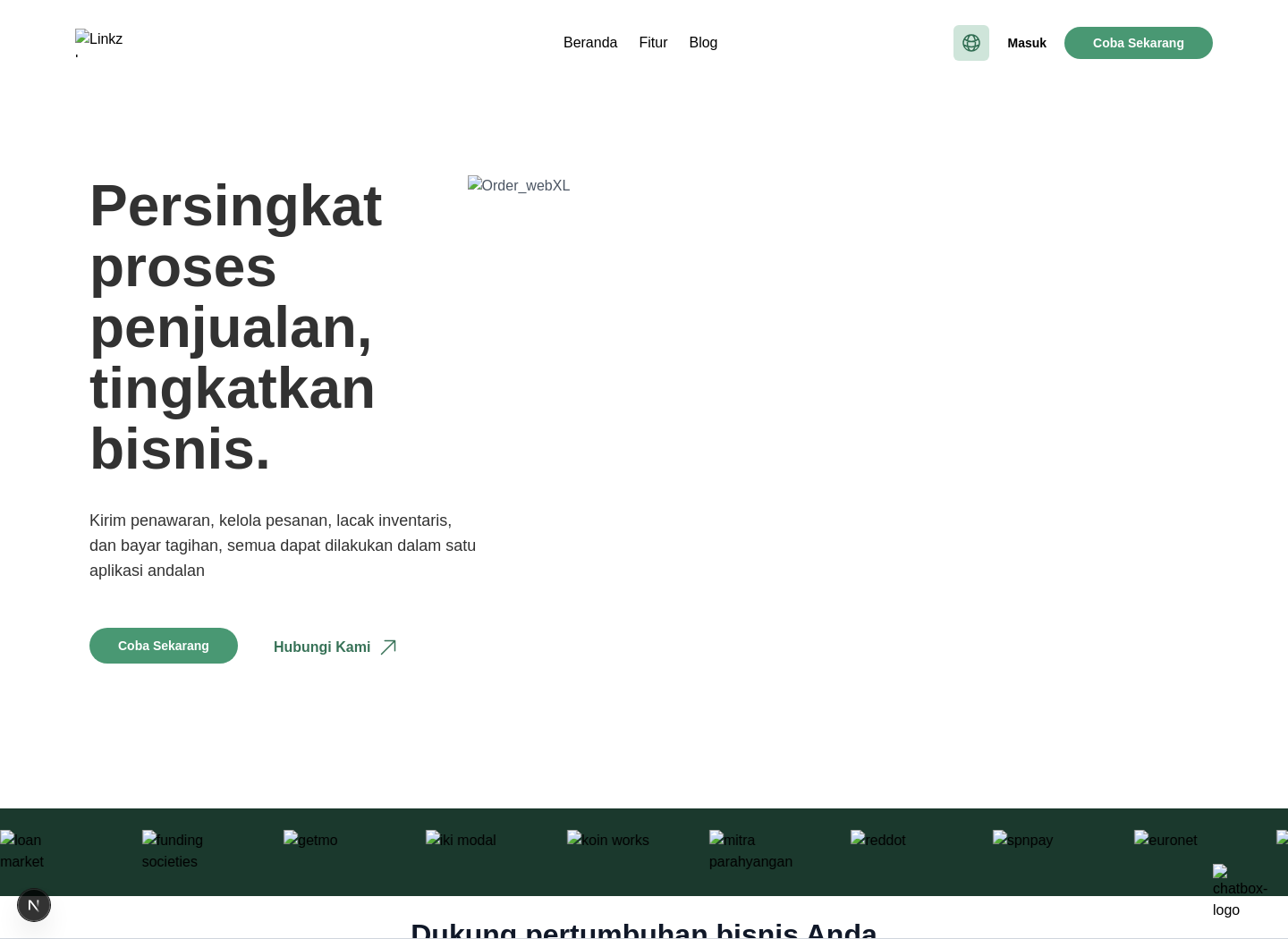 scroll, scrollTop: 0, scrollLeft: 0, axis: both 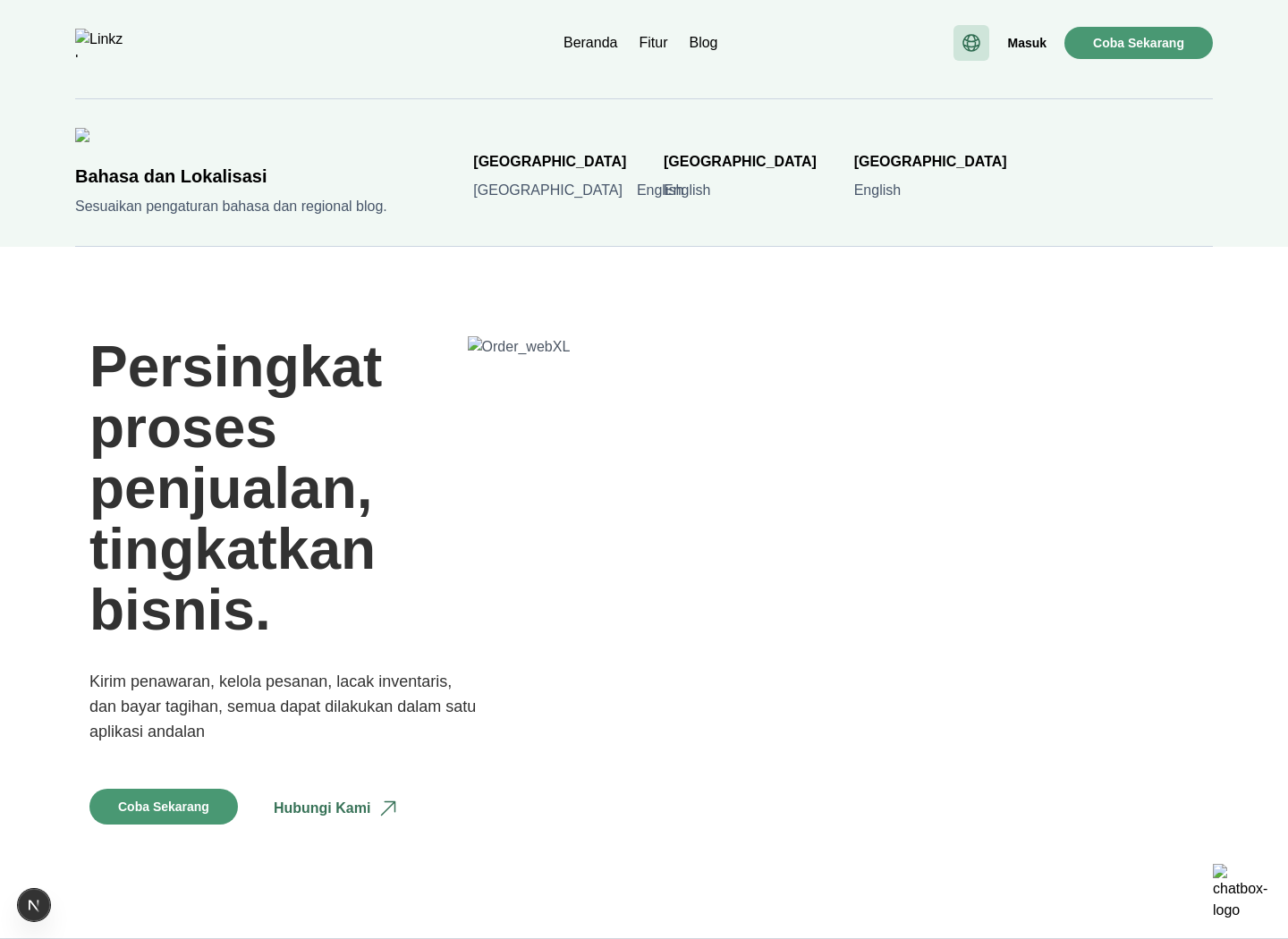 click on "Bahasa dan Lokalisasi Sesuaikan pengaturan bahasa dan regional blog. Indonesia Indonesia English Singapore English Malaysia English" at bounding box center [644, 173] 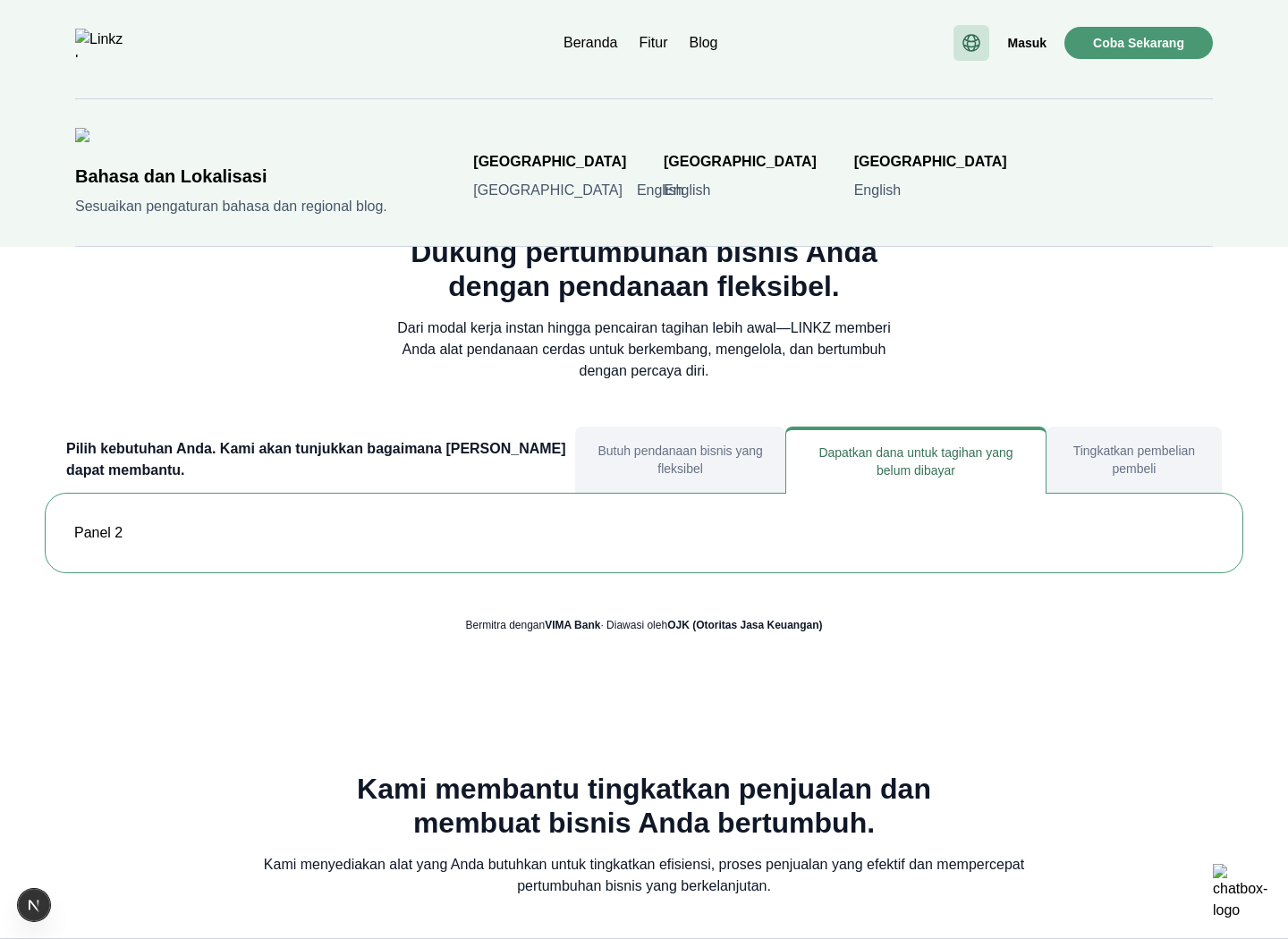 scroll, scrollTop: 842, scrollLeft: 0, axis: vertical 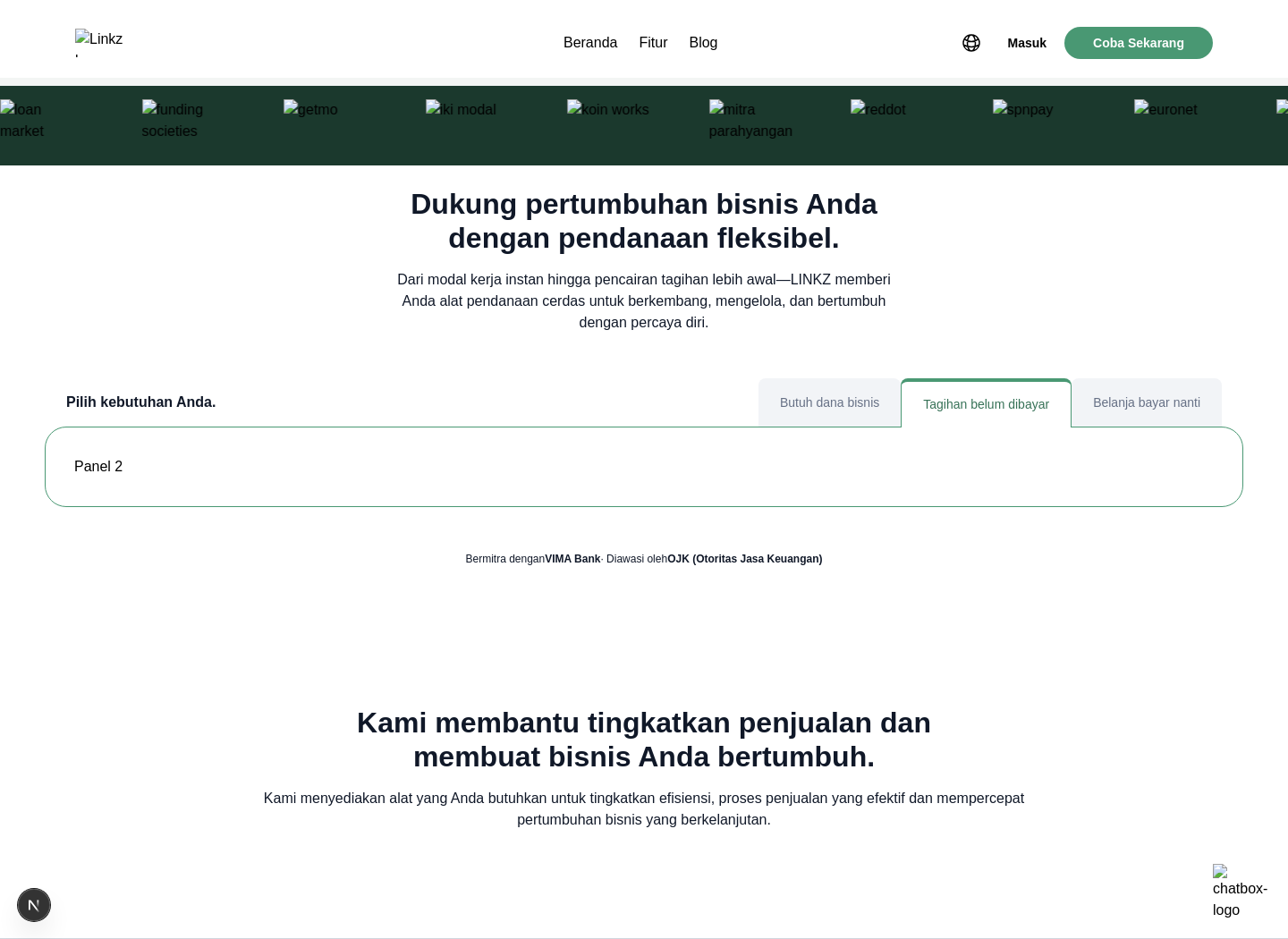 click on "Pilih kebutuhan Anda." at bounding box center (140, 402) 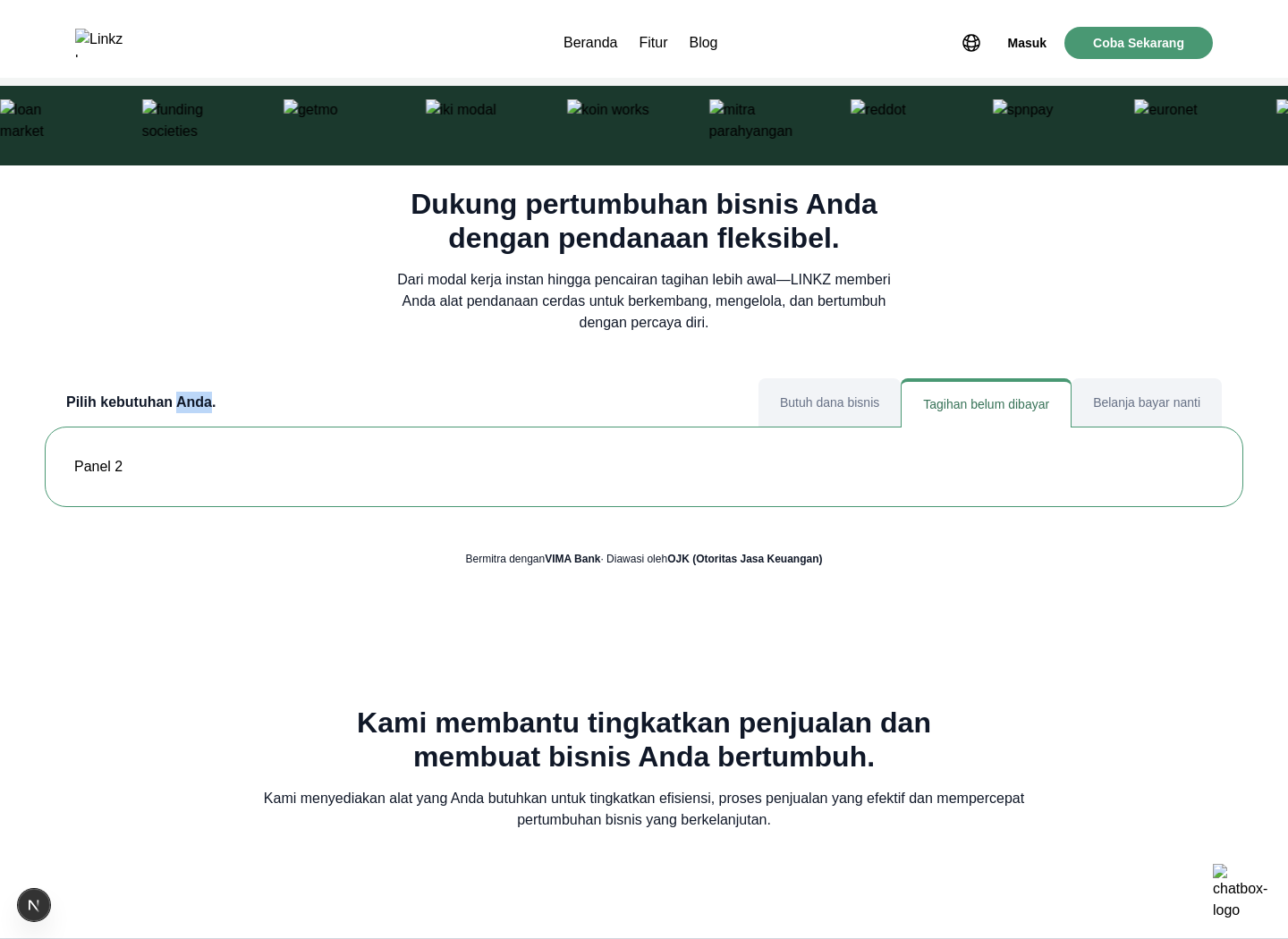 click on "Pilih kebutuhan Anda." at bounding box center [140, 402] 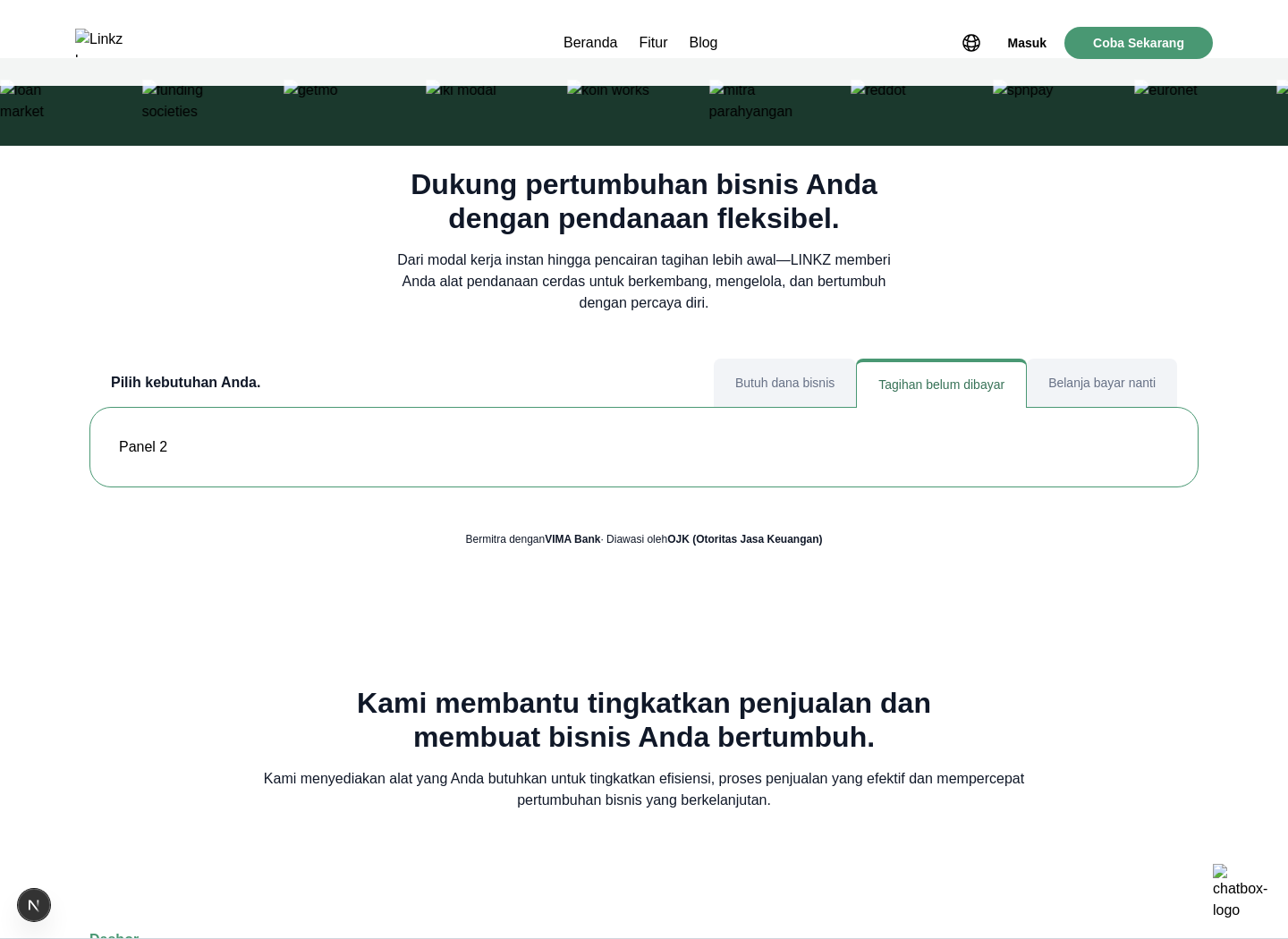scroll, scrollTop: 744, scrollLeft: 0, axis: vertical 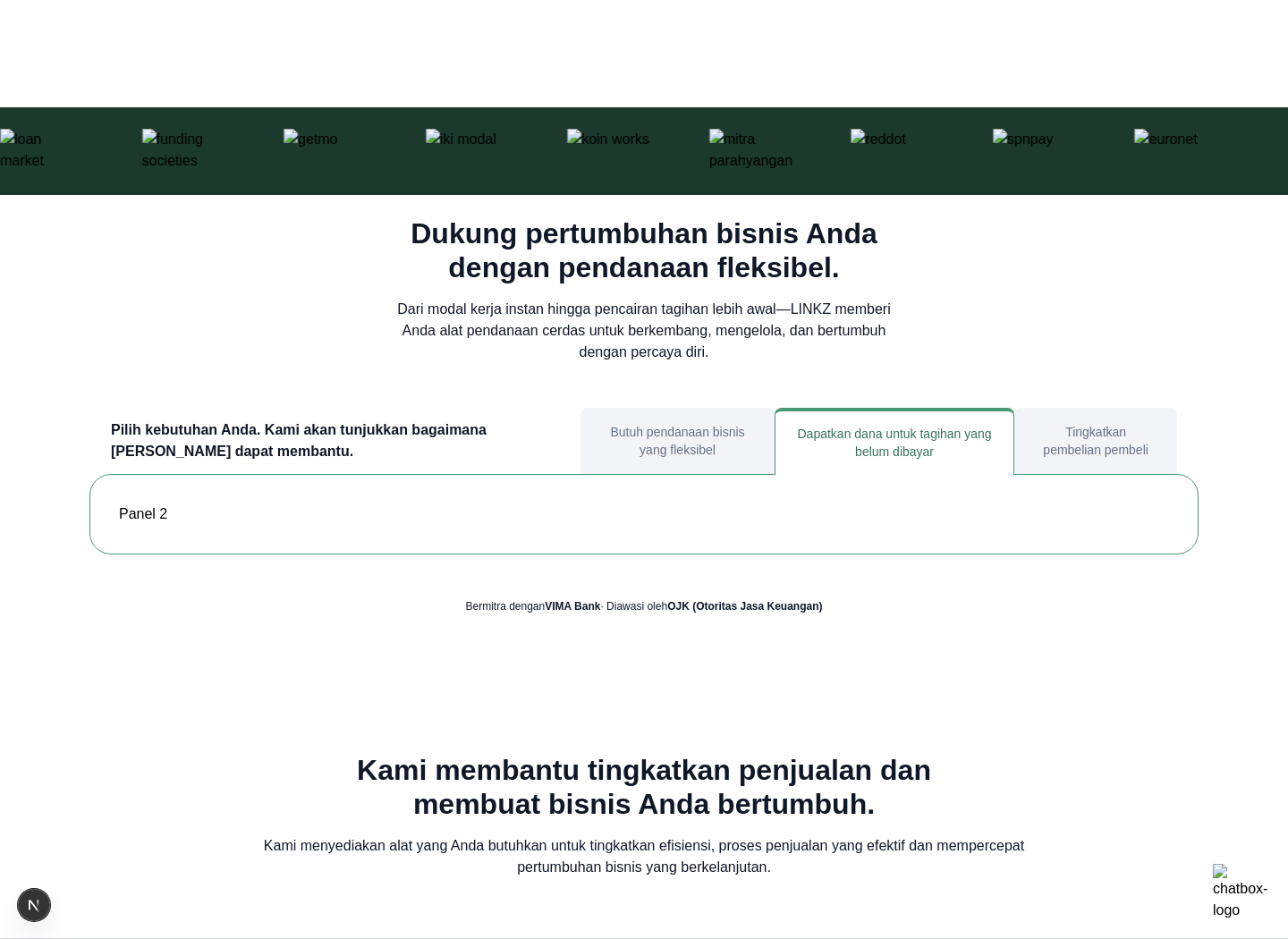 click on "Butuh pendanaan bisnis yang fleksibel" at bounding box center [677, 441] 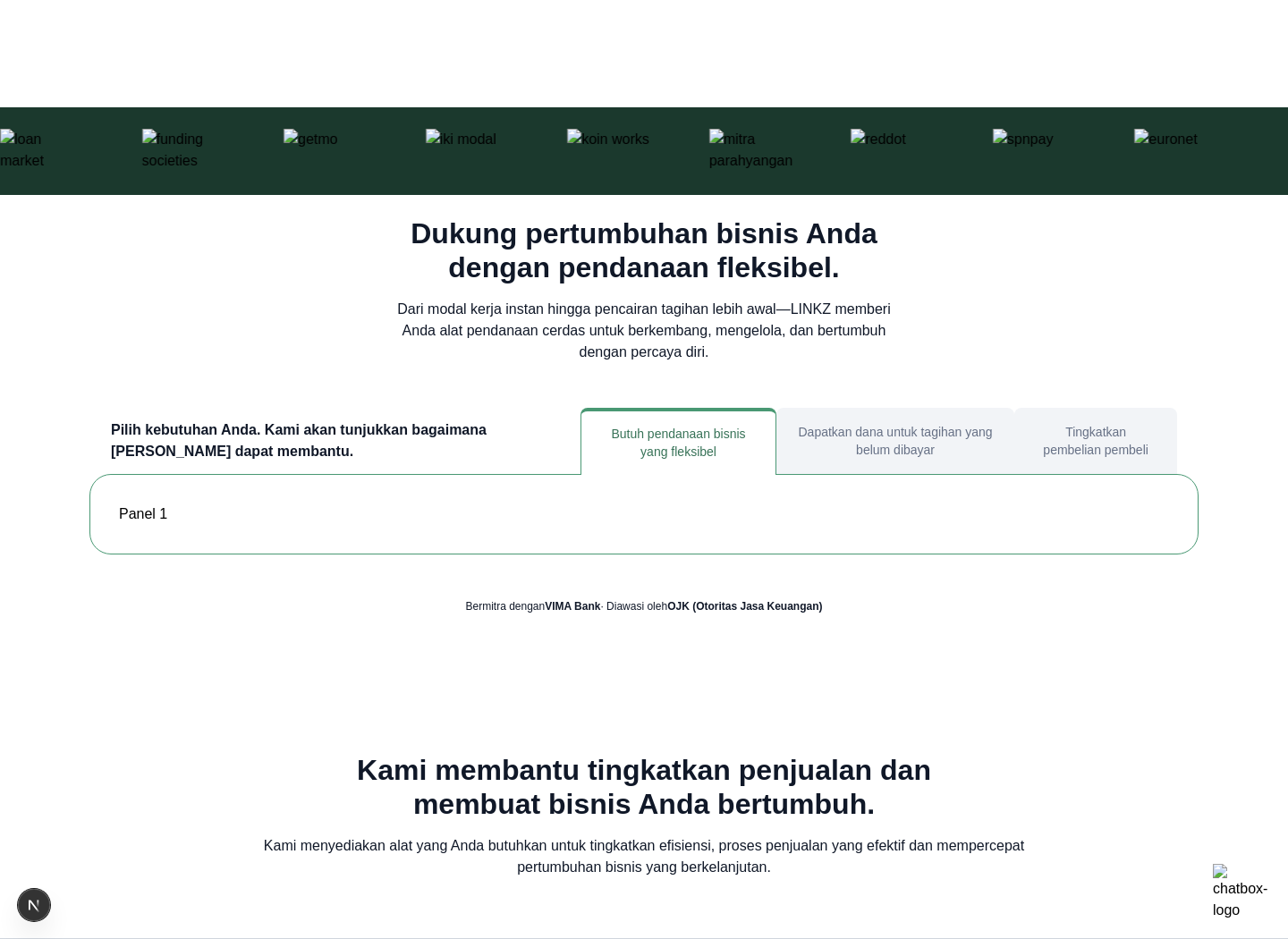 click on "Dapatkan dana untuk tagihan yang belum dibayar" at bounding box center (895, 441) 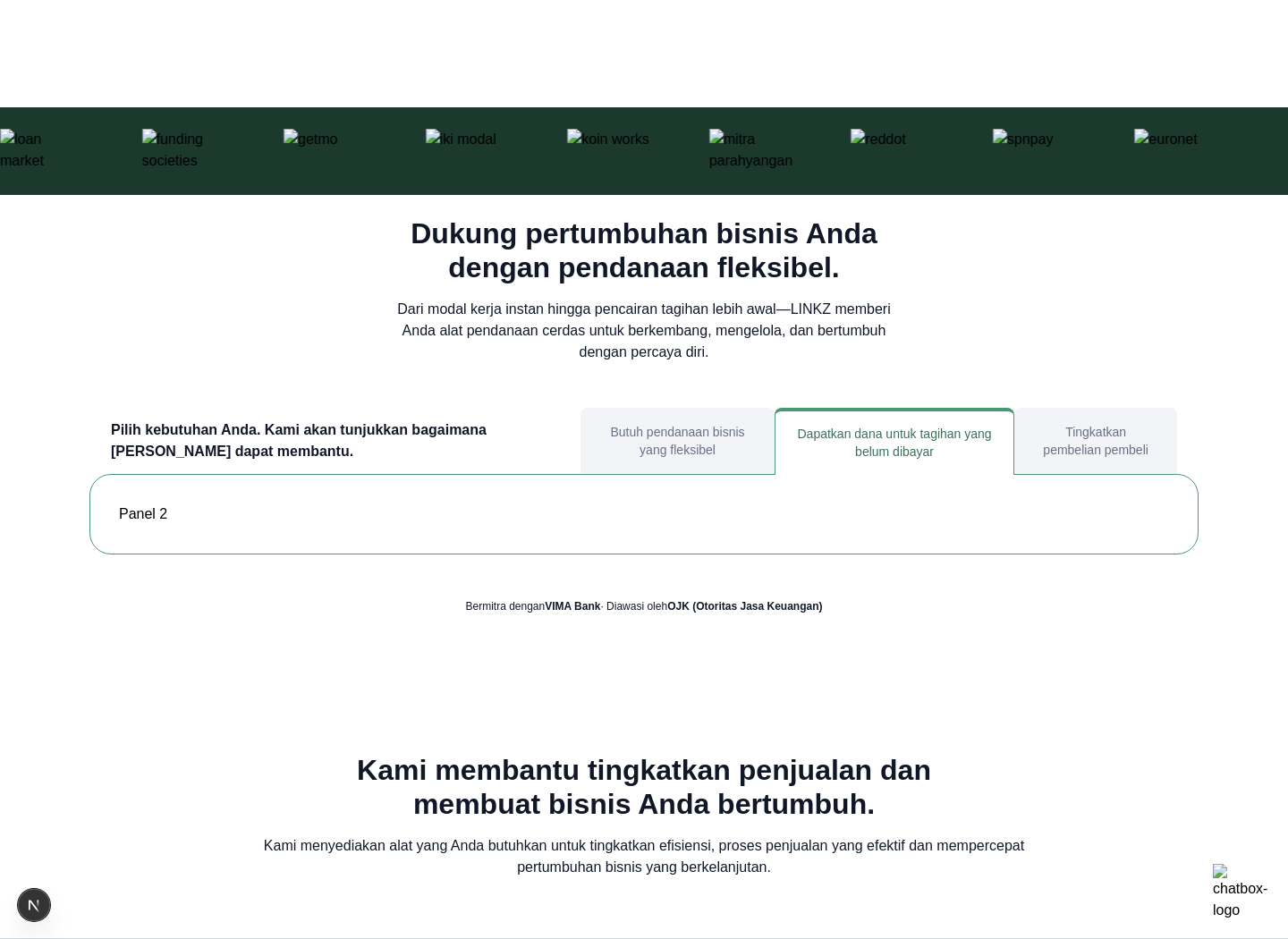 click on "Tingkatkan pembelian pembeli" at bounding box center (1096, 441) 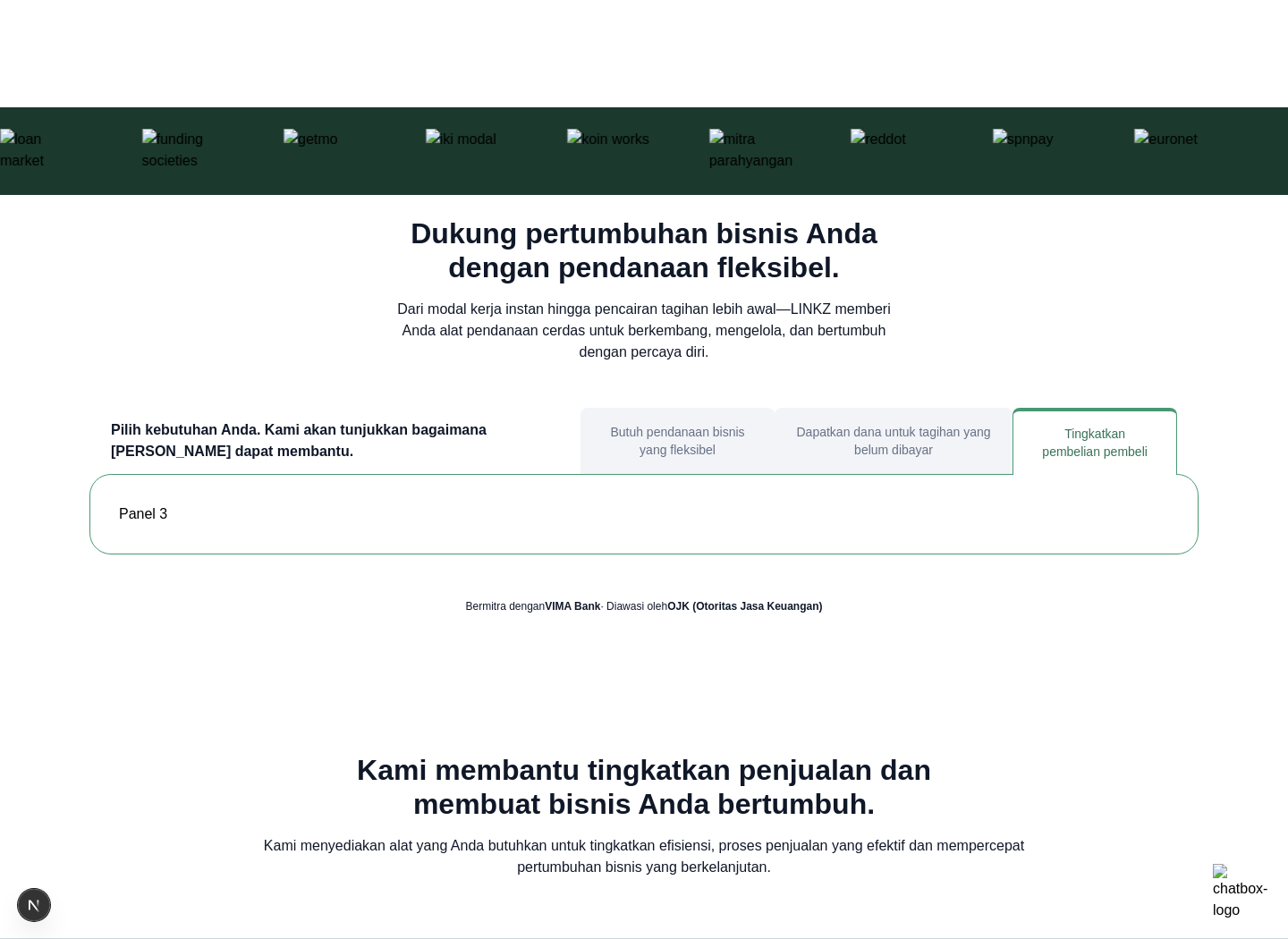 click on "Butuh pendanaan bisnis yang fleksibel" at bounding box center (677, 441) 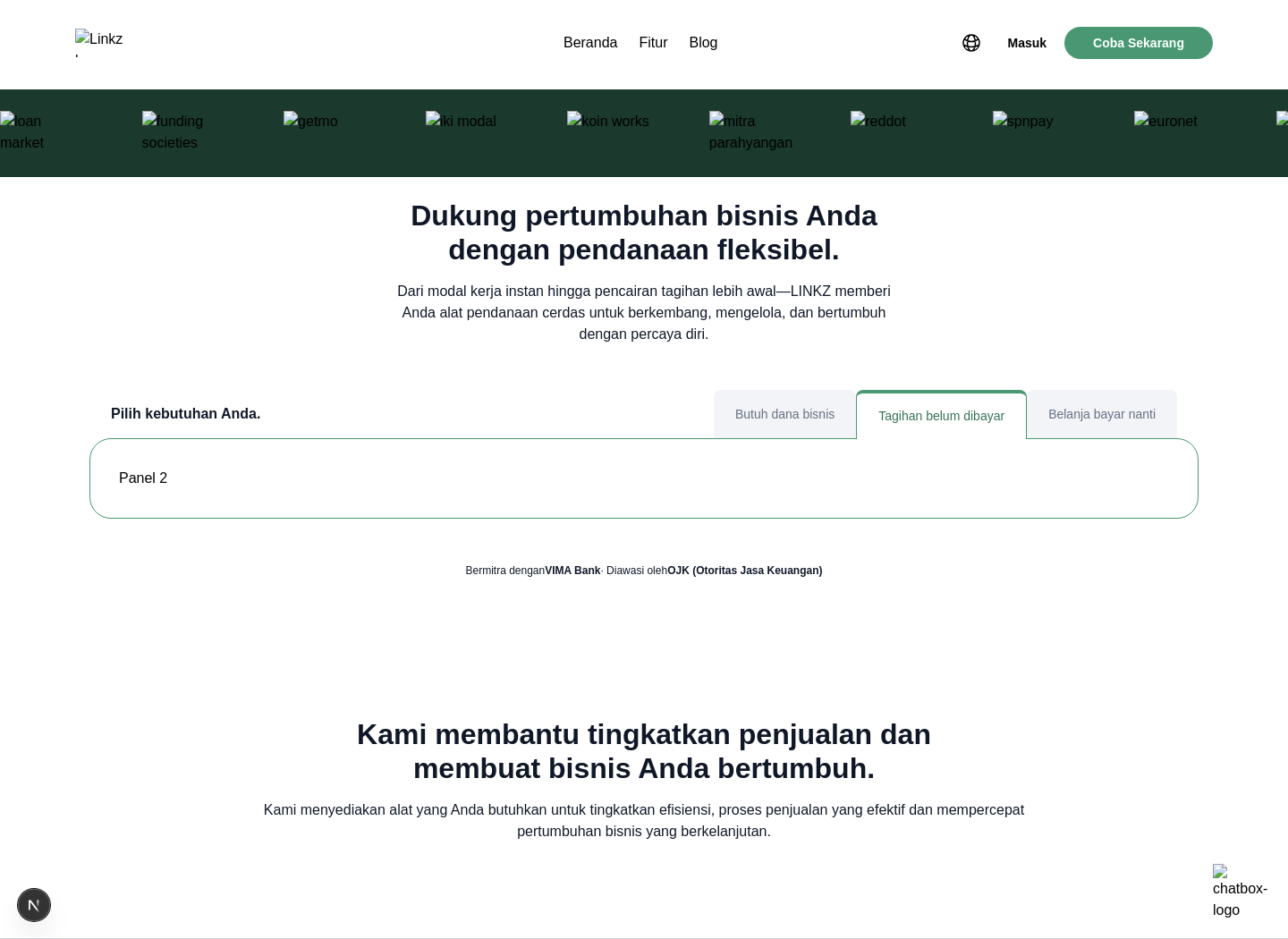 scroll, scrollTop: 704, scrollLeft: 0, axis: vertical 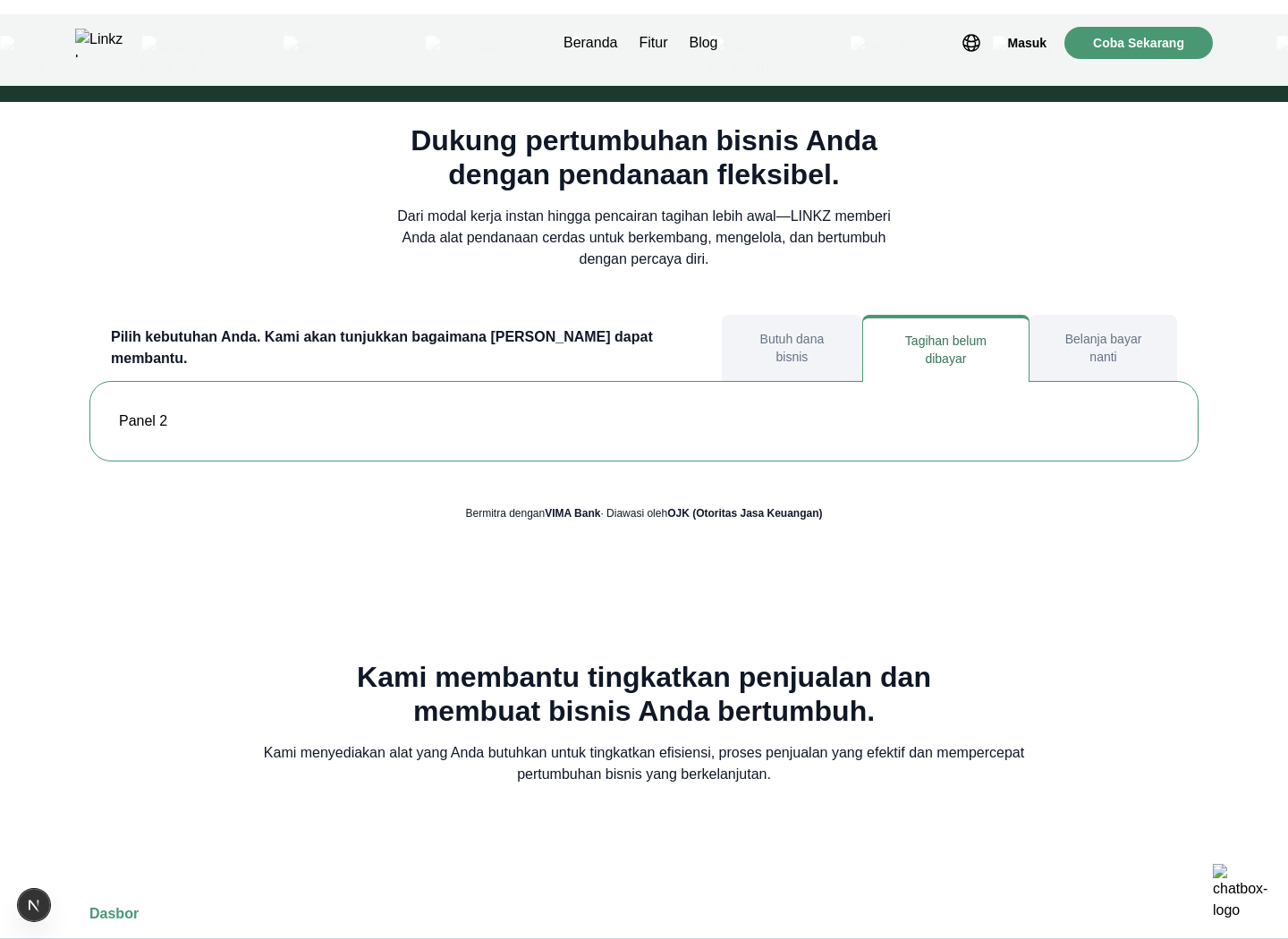 click on "Butuh dana bisnis" at bounding box center [792, 348] 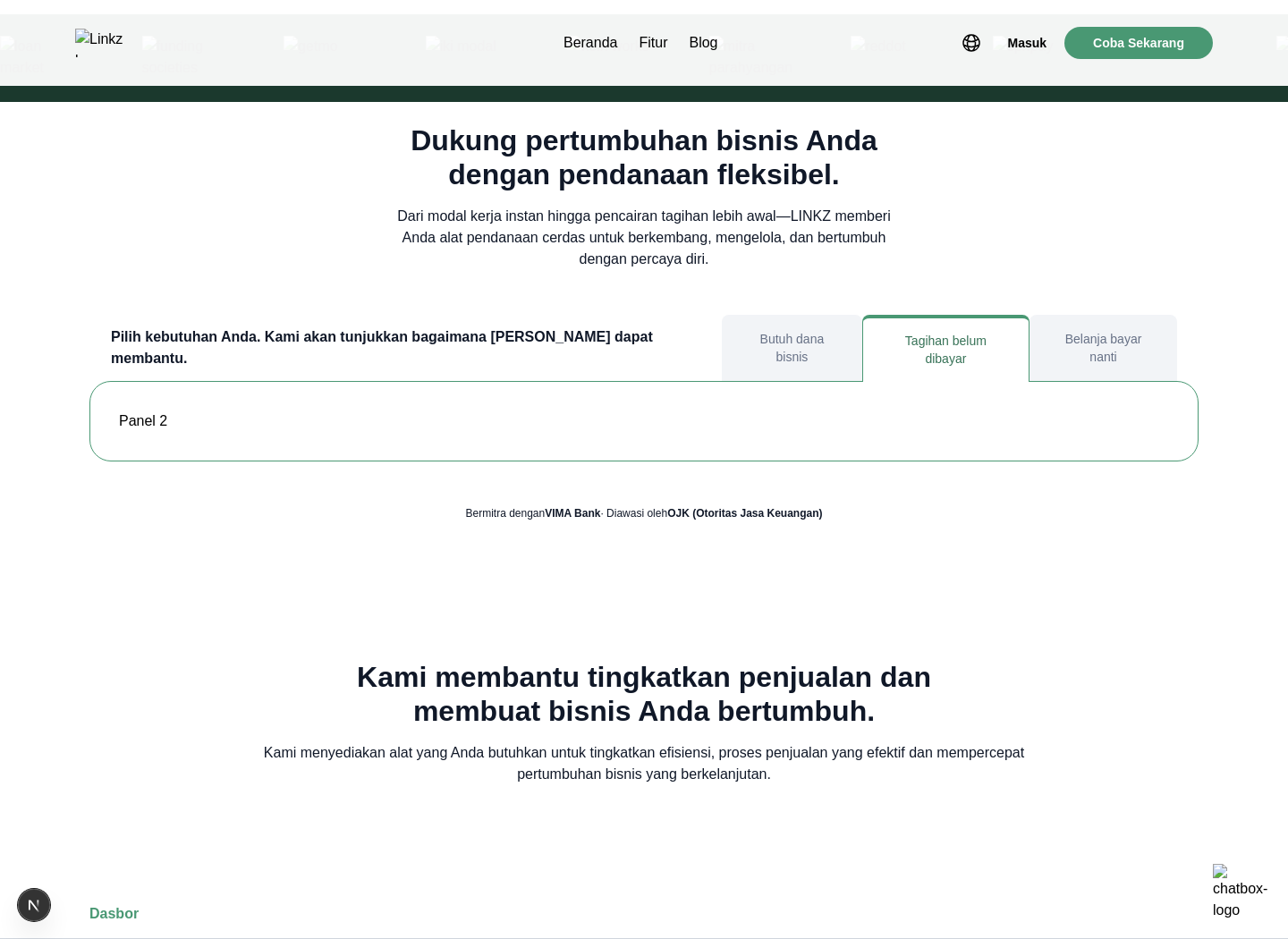 click on "Butuh dana bisnis" at bounding box center (792, 348) 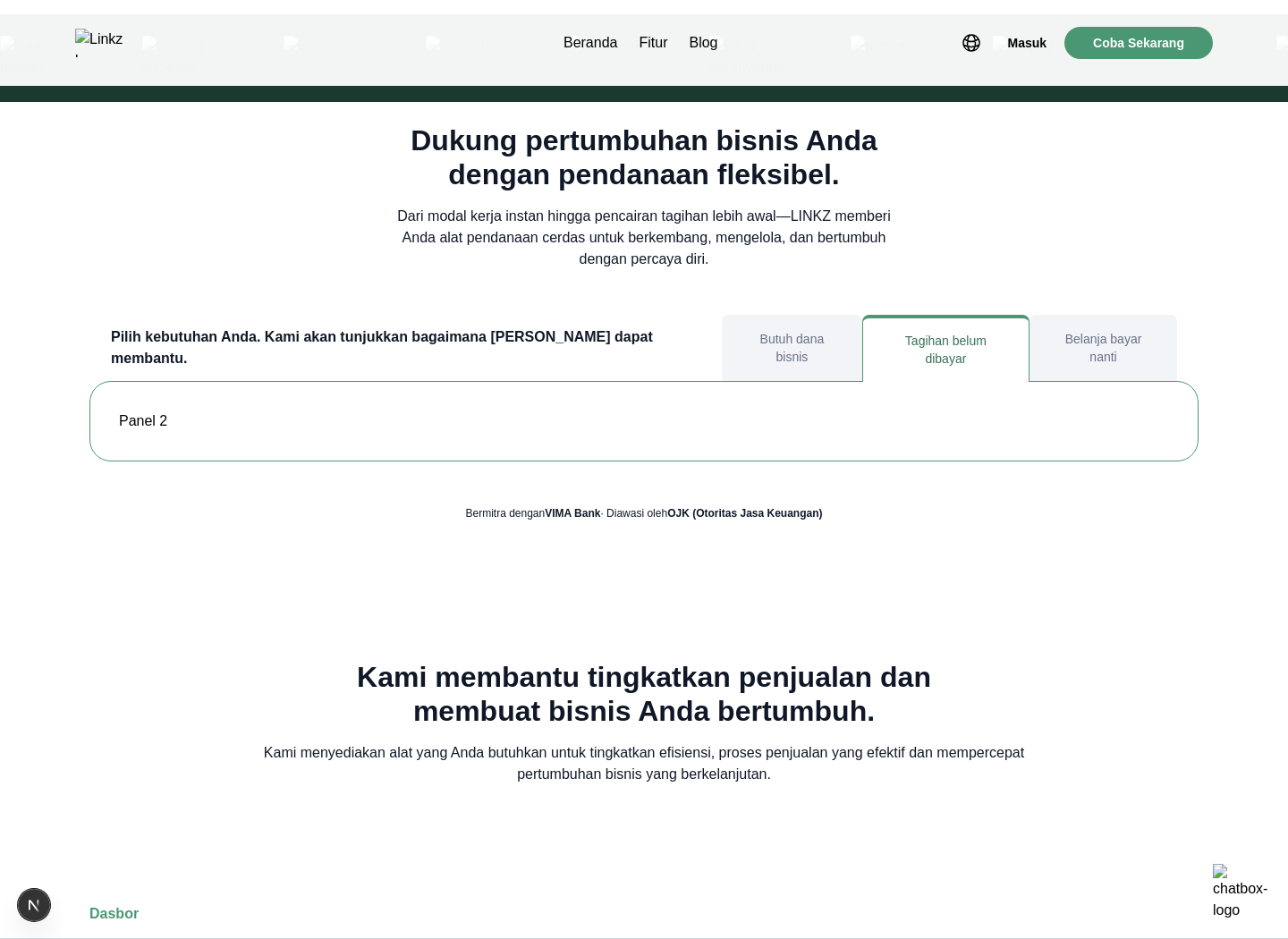 click on "Butuh dana bisnis" at bounding box center (792, 348) 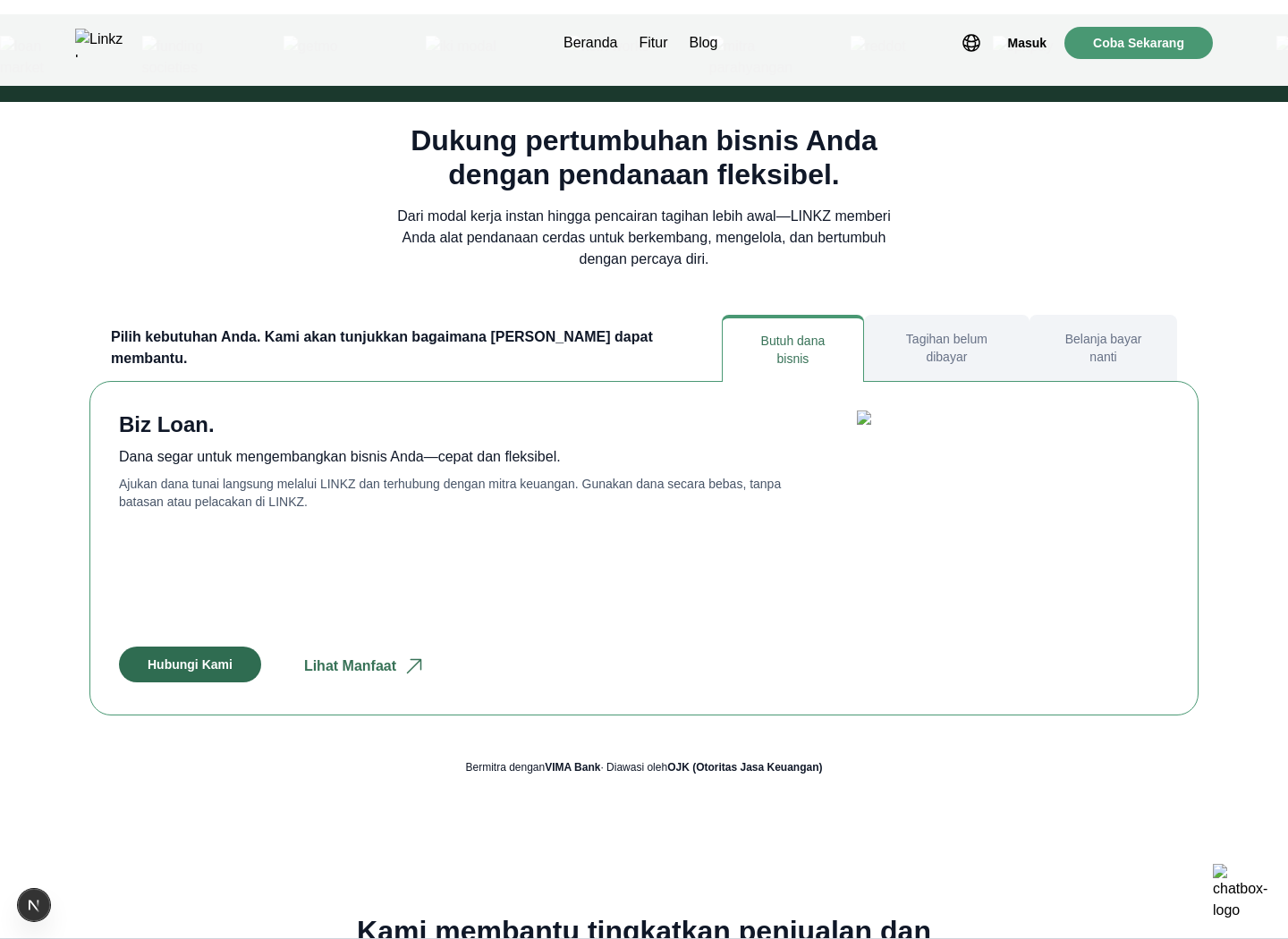 scroll, scrollTop: 787, scrollLeft: 0, axis: vertical 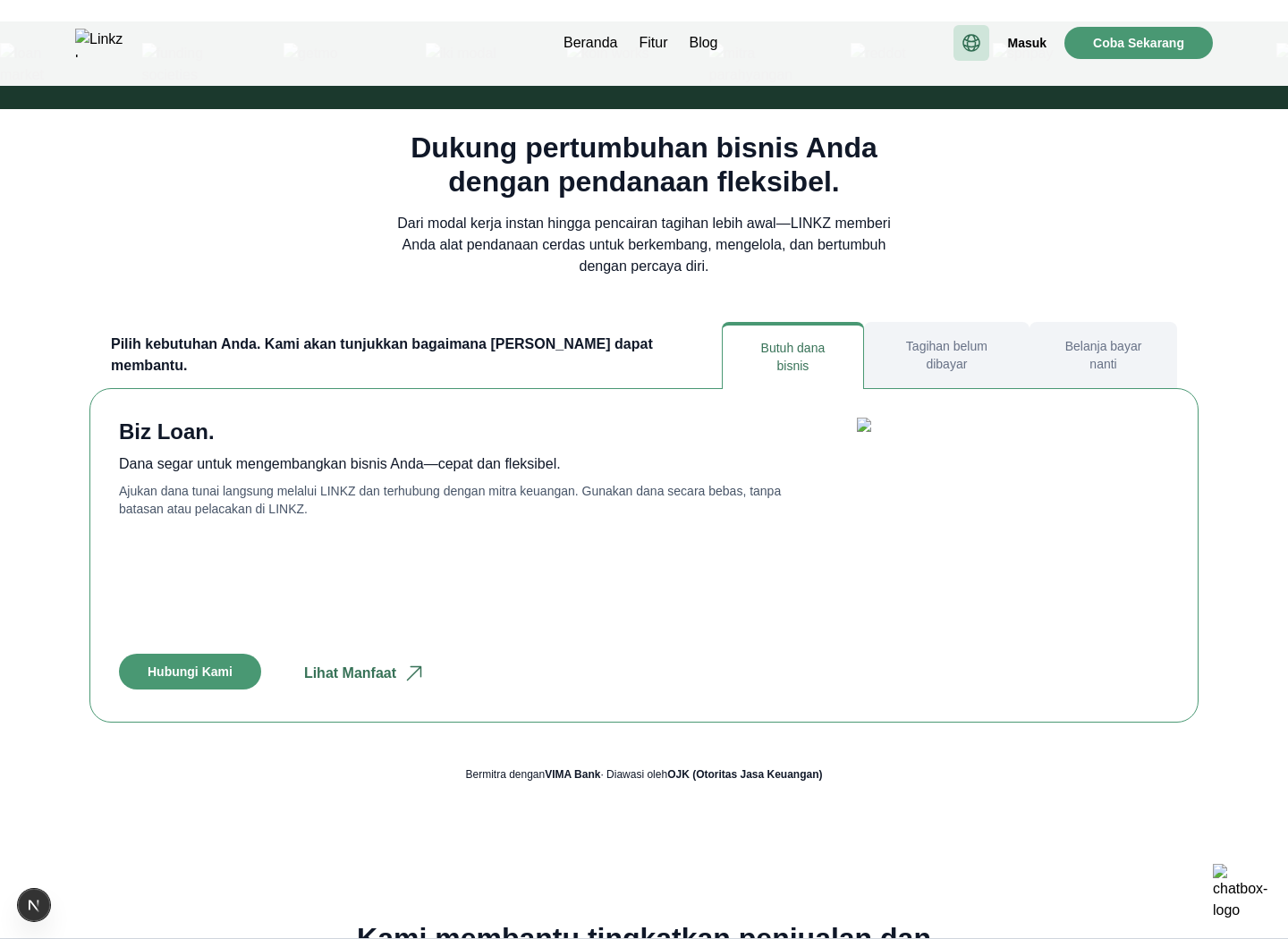 click at bounding box center (971, 43) 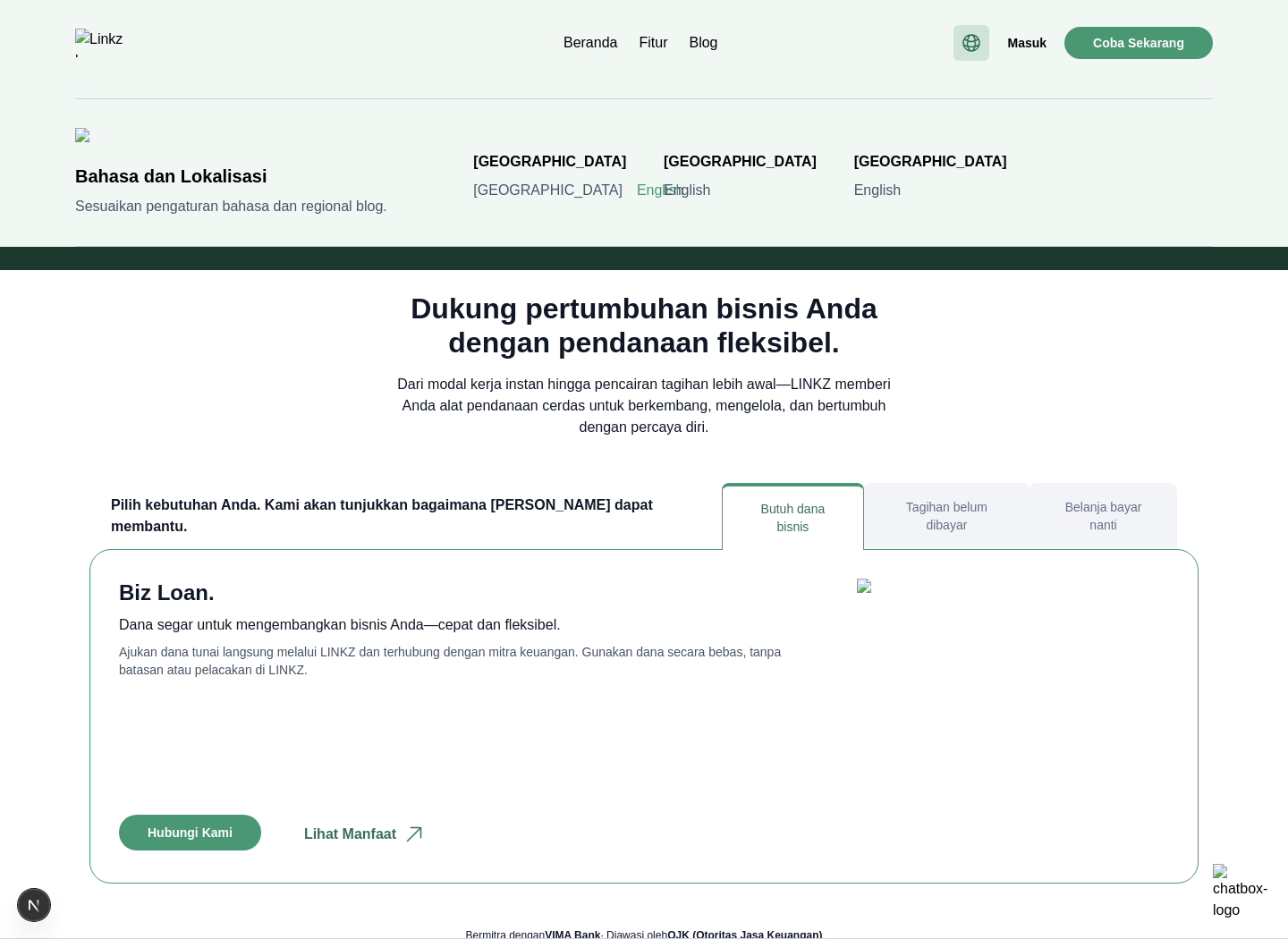 click on "English" at bounding box center (660, 190) 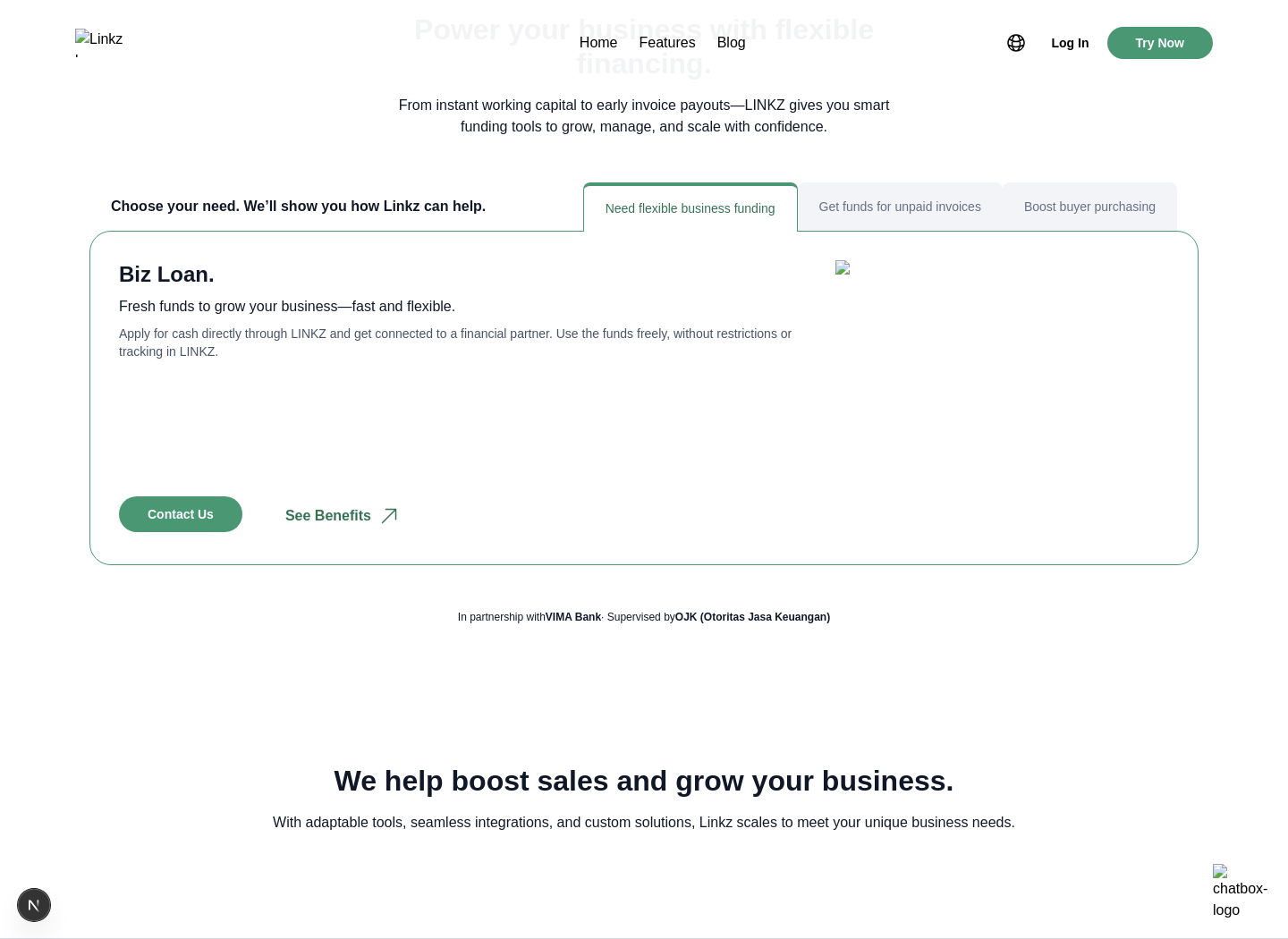 scroll, scrollTop: 755, scrollLeft: 0, axis: vertical 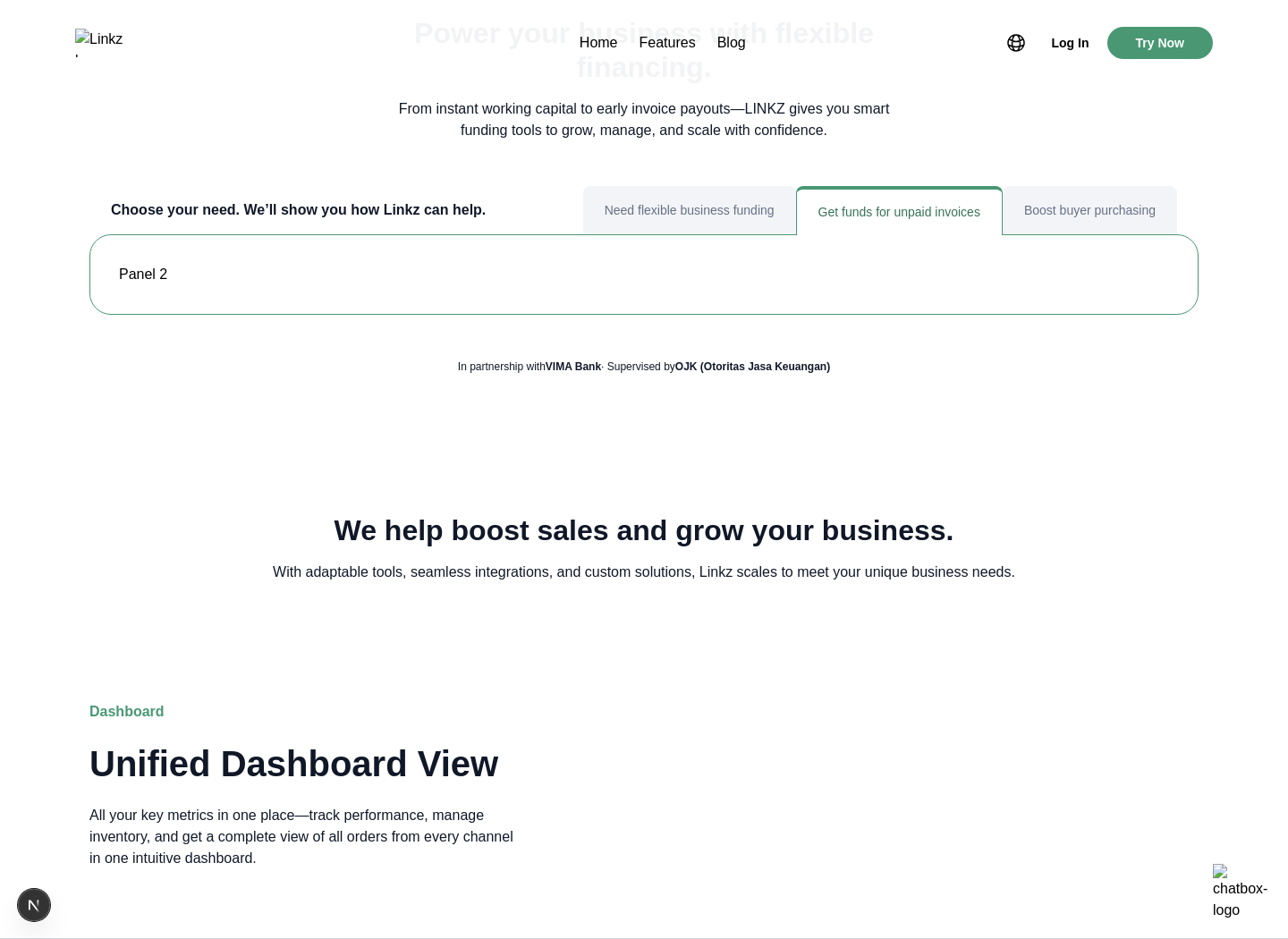 click on "Need flexible business funding" at bounding box center (690, 210) 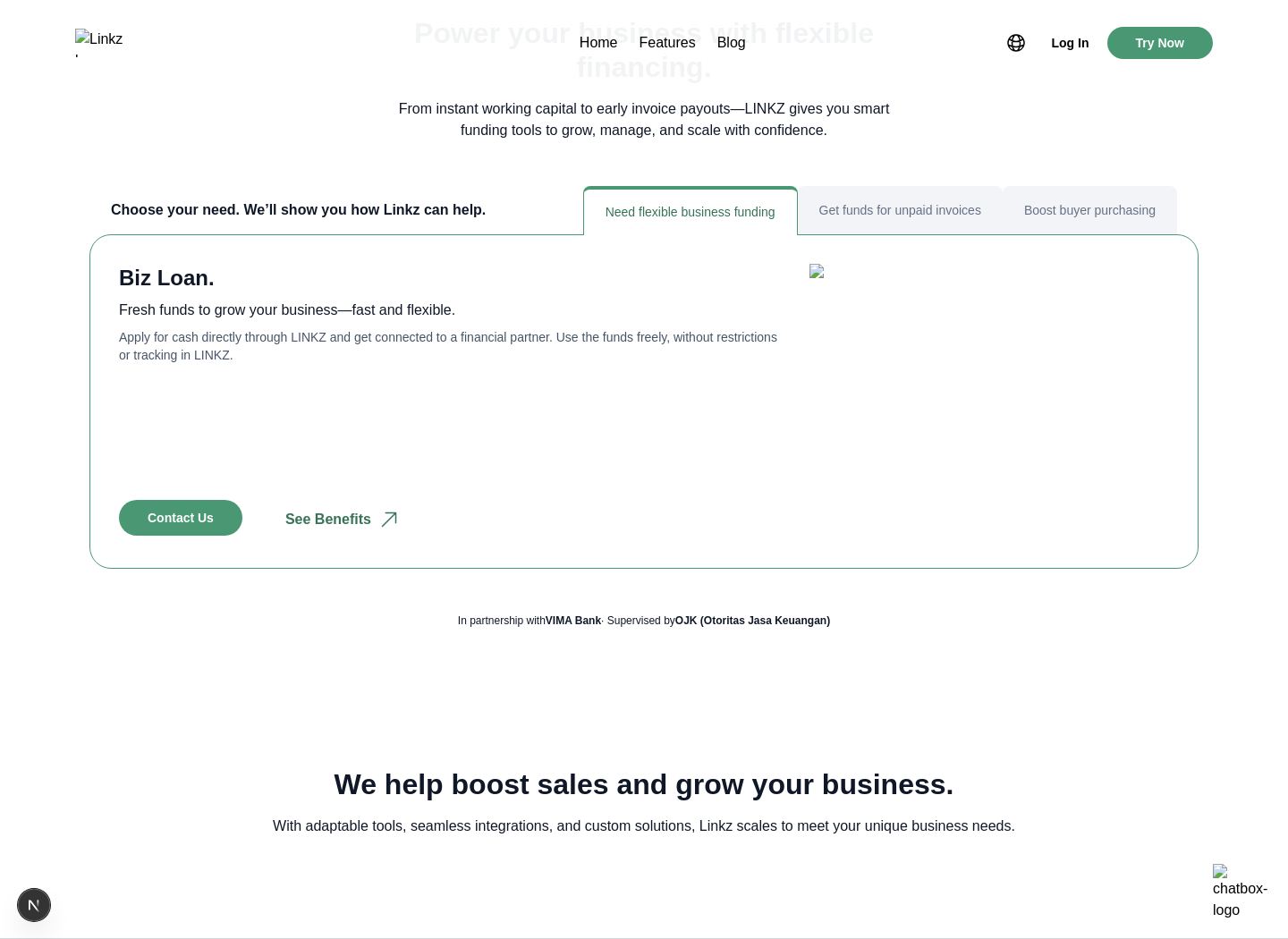 click on "Apply for cash directly through LINKZ and get connected to a financial partner. Use the funds freely, without restrictions or tracking in LINKZ." at bounding box center (450, 346) 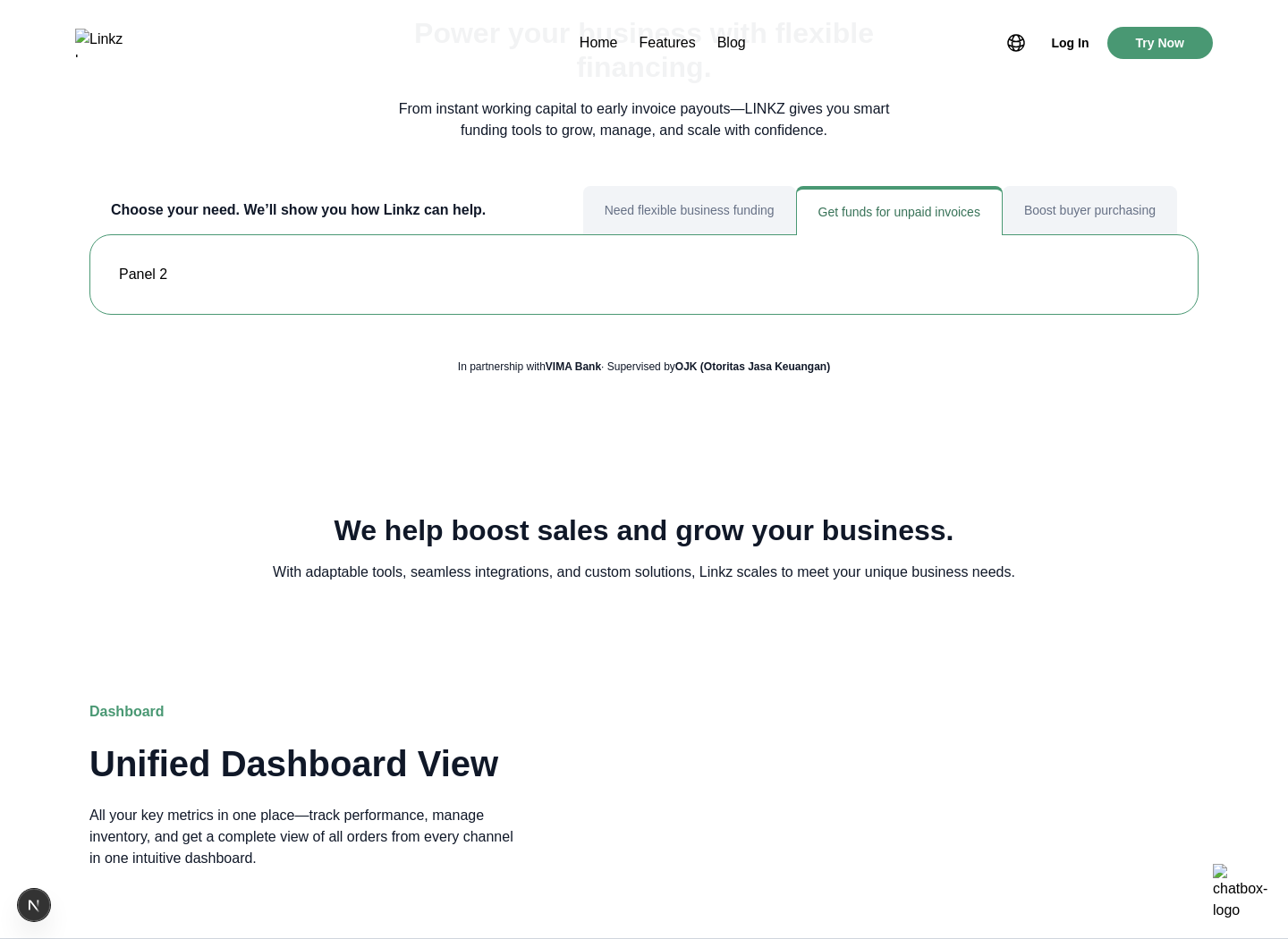 click on "Need flexible business funding" at bounding box center [690, 210] 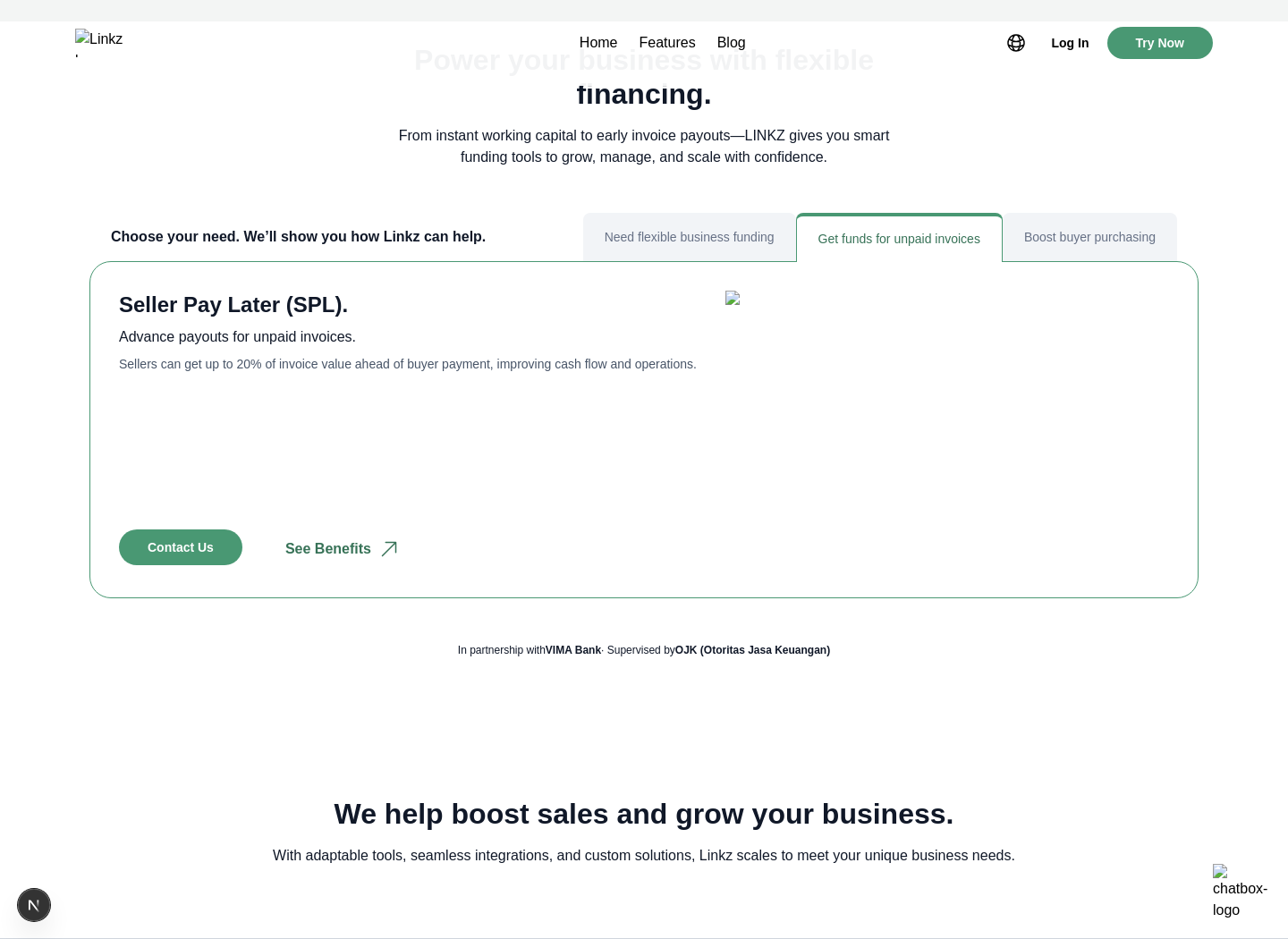 scroll, scrollTop: 723, scrollLeft: 0, axis: vertical 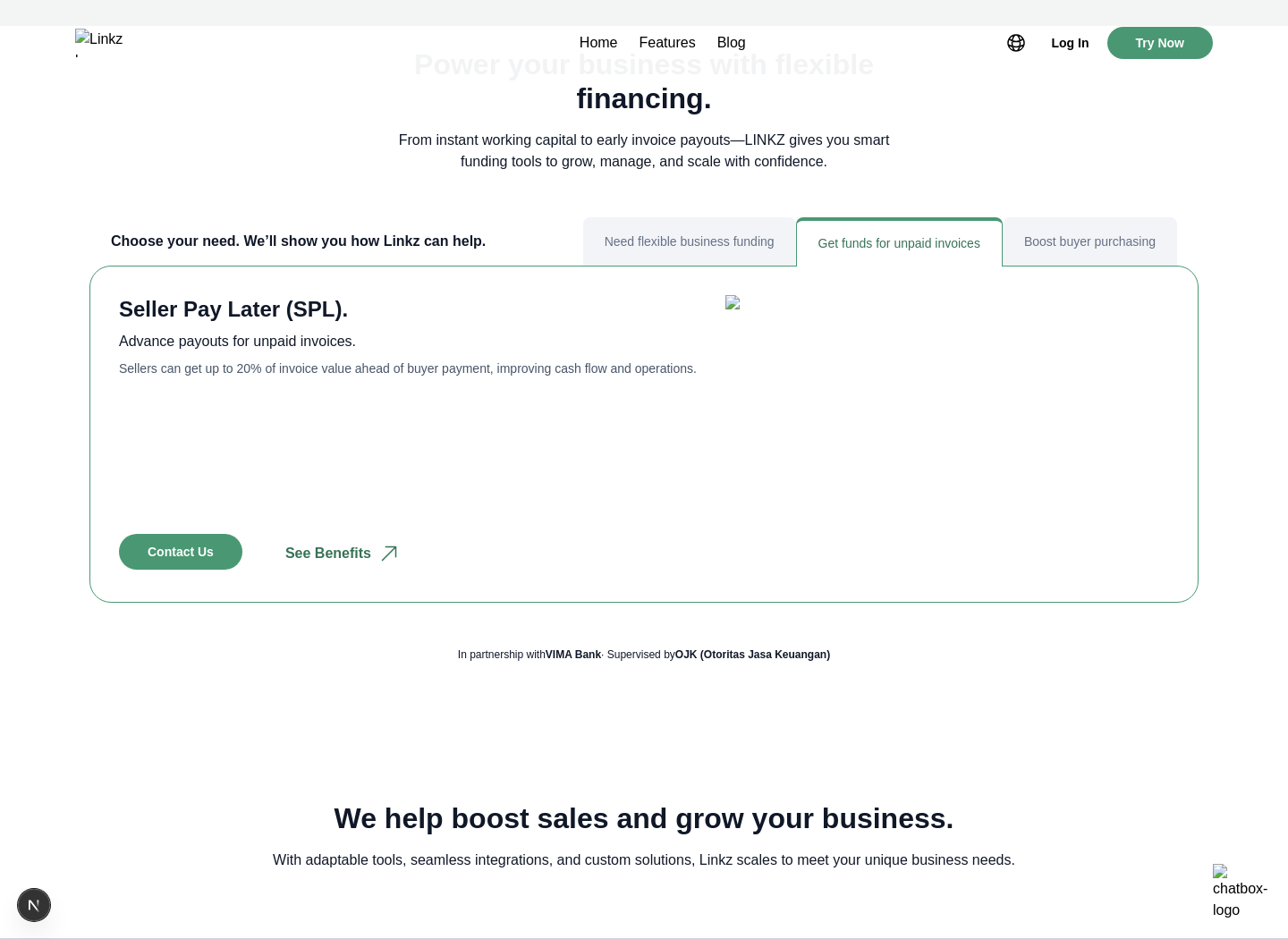 click on "Boost buyer purchasing" at bounding box center [1089, 241] 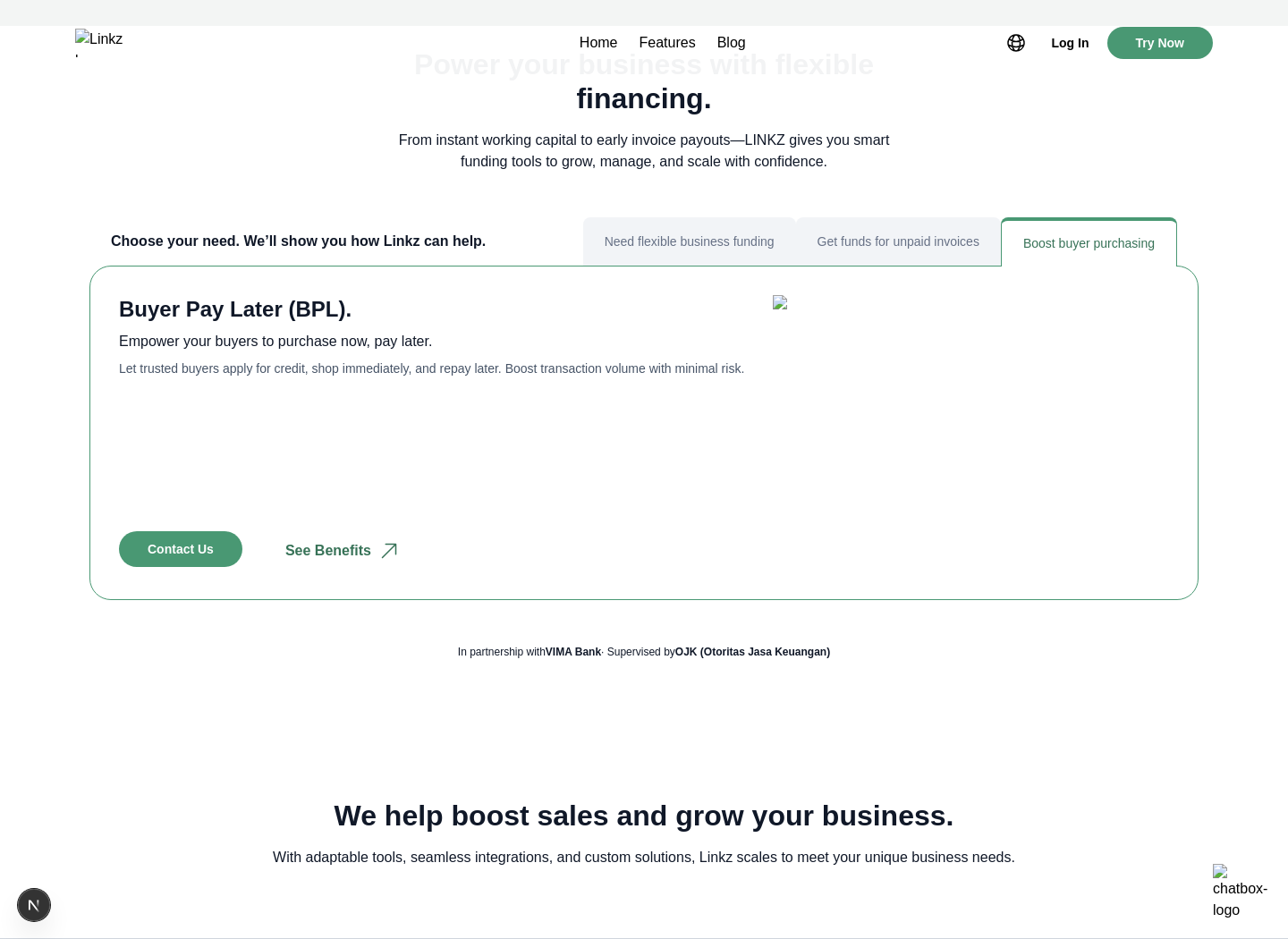 click on "Get funds for unpaid invoices" at bounding box center [898, 241] 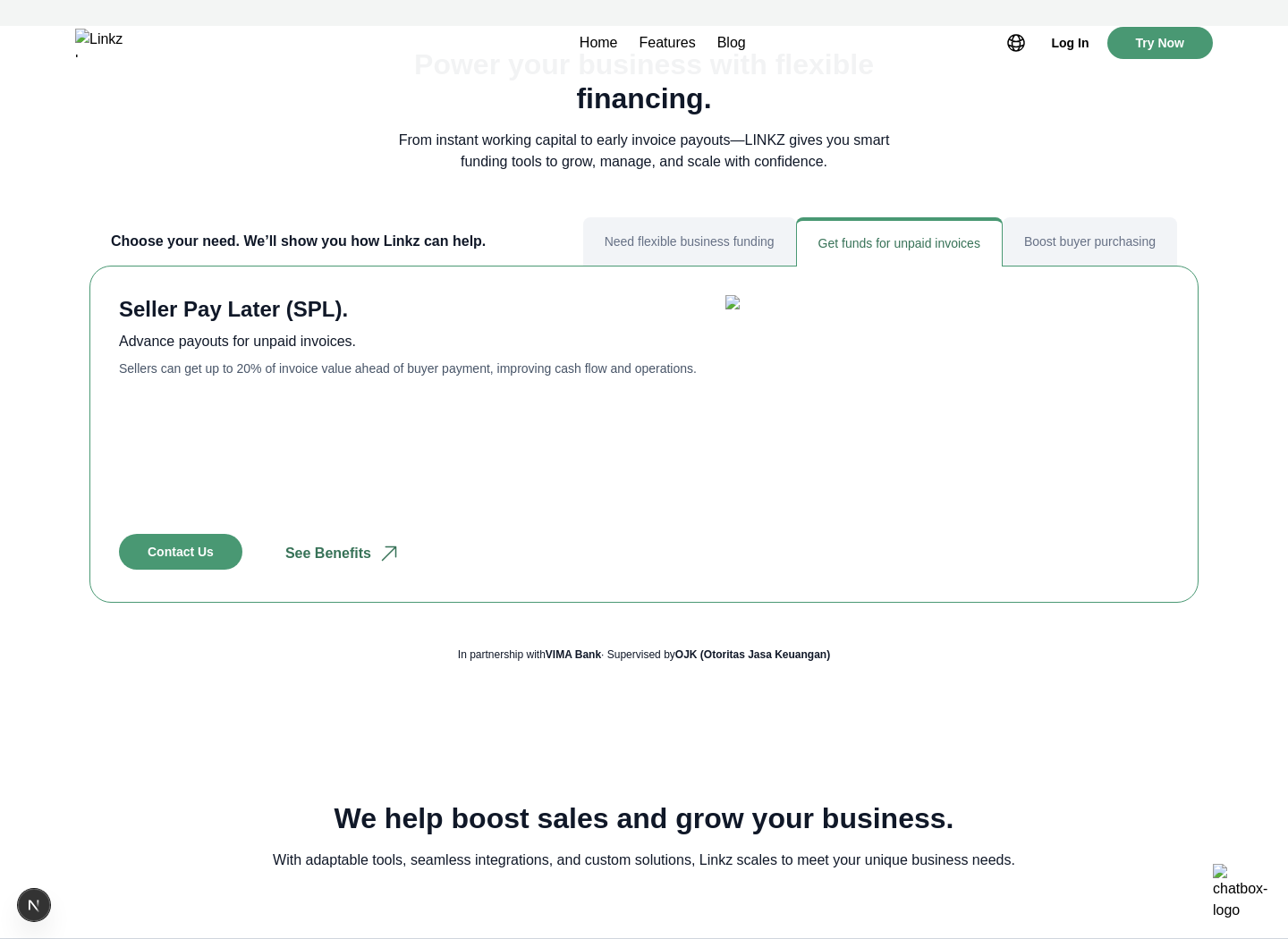 click on "Need flexible business funding" at bounding box center [690, 241] 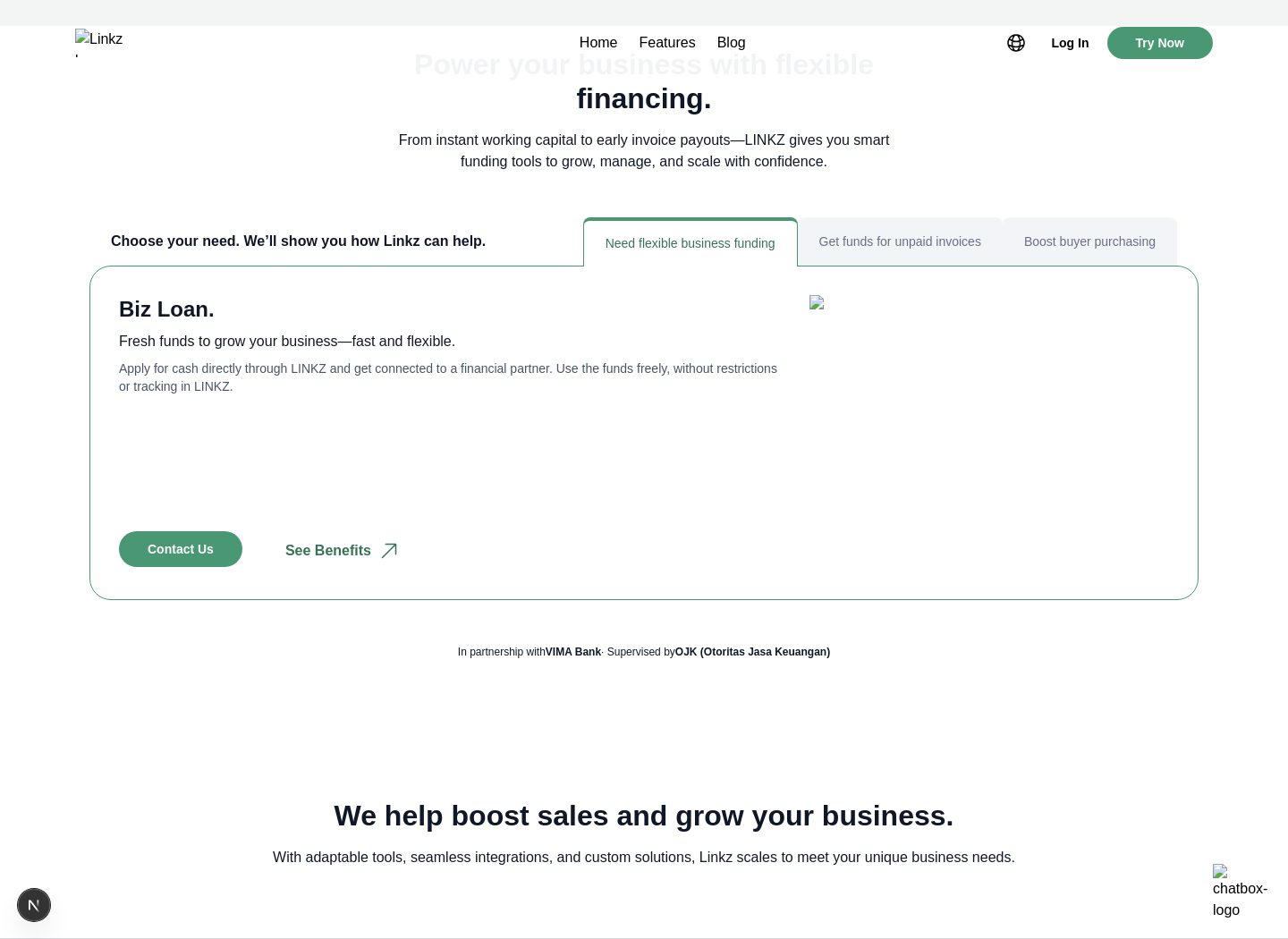 click on "Get funds for unpaid invoices" at bounding box center (900, 241) 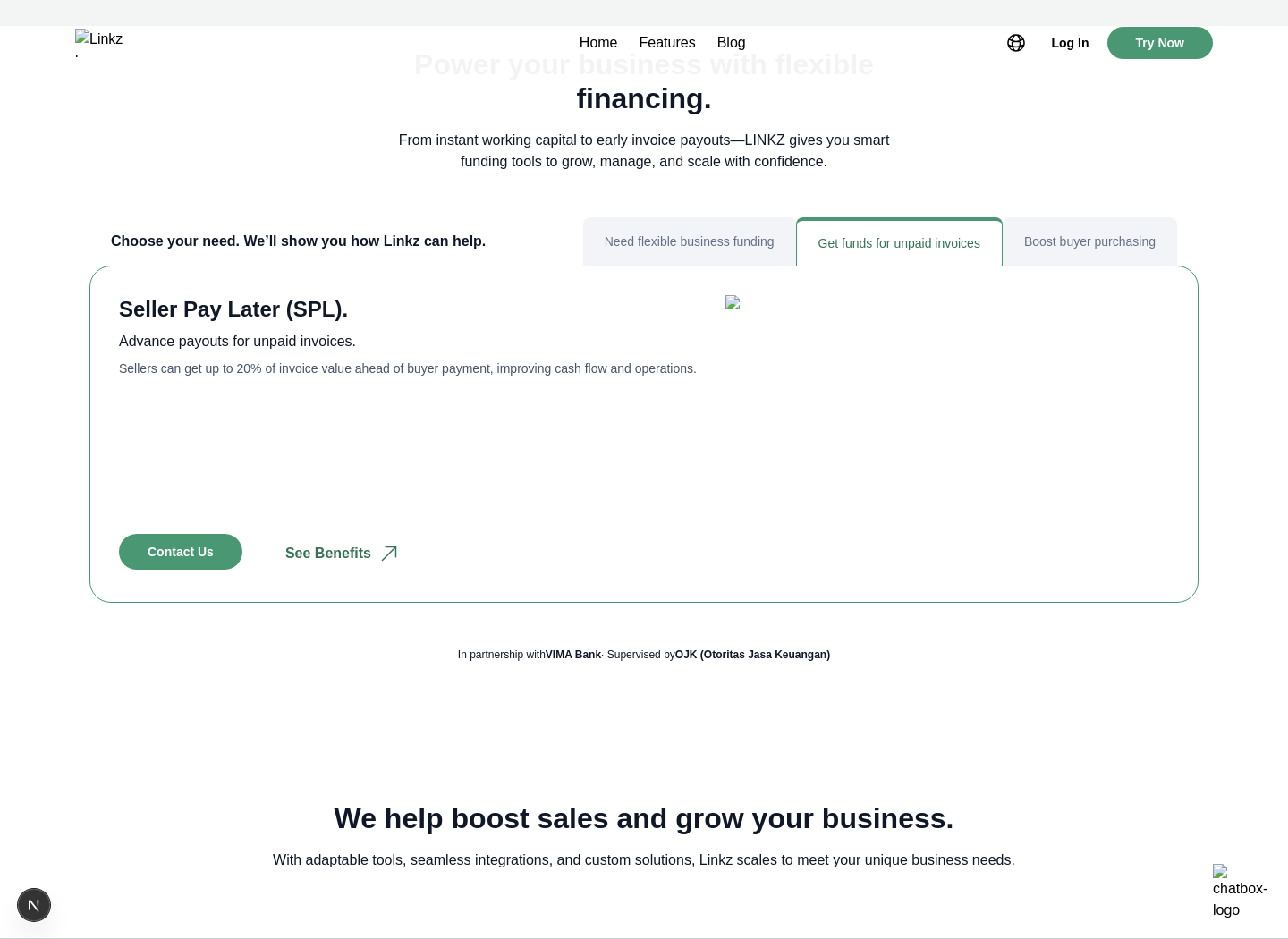 click on "Boost buyer purchasing" at bounding box center [1089, 241] 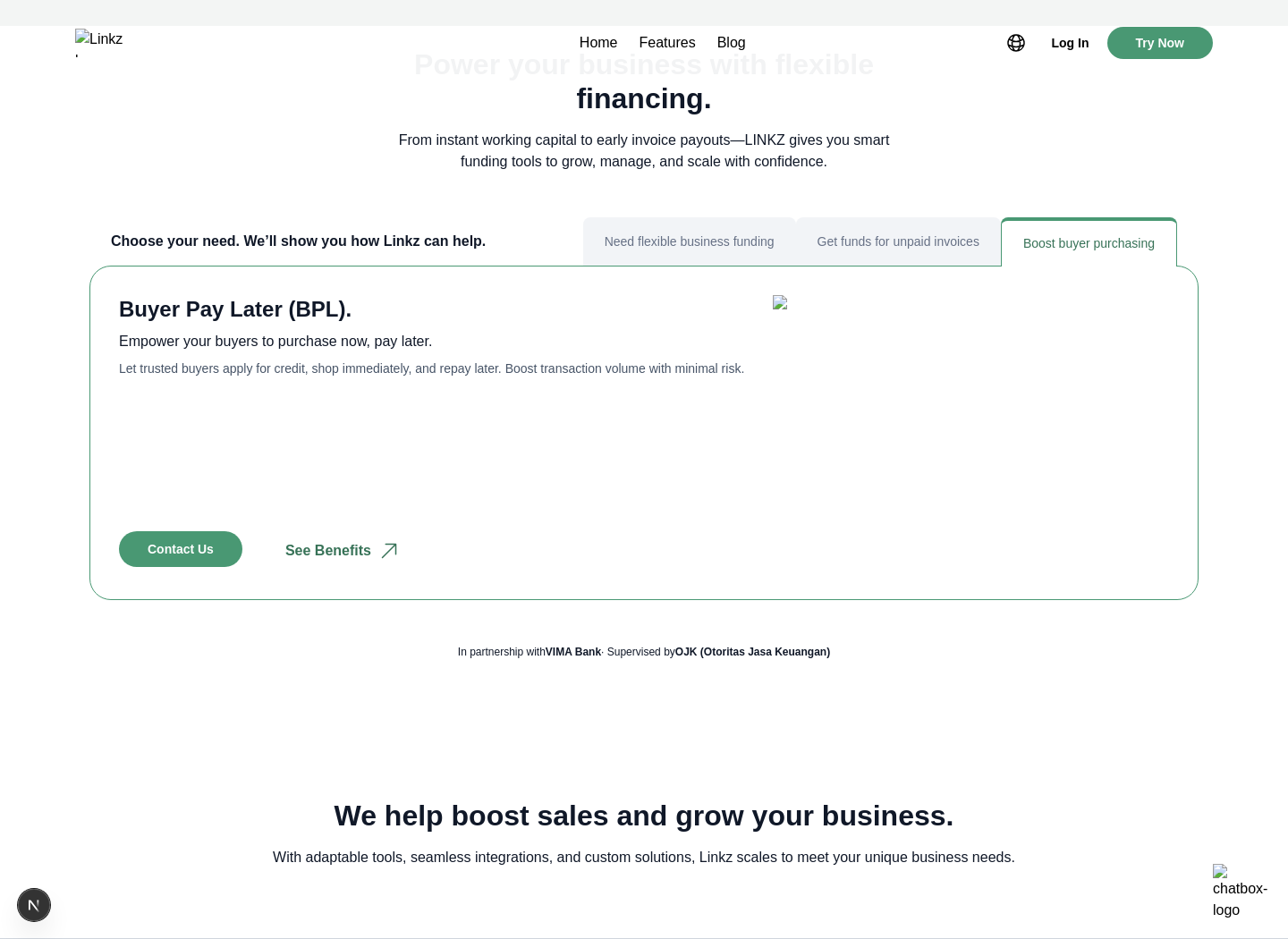 click on "Get funds for unpaid invoices" at bounding box center (898, 241) 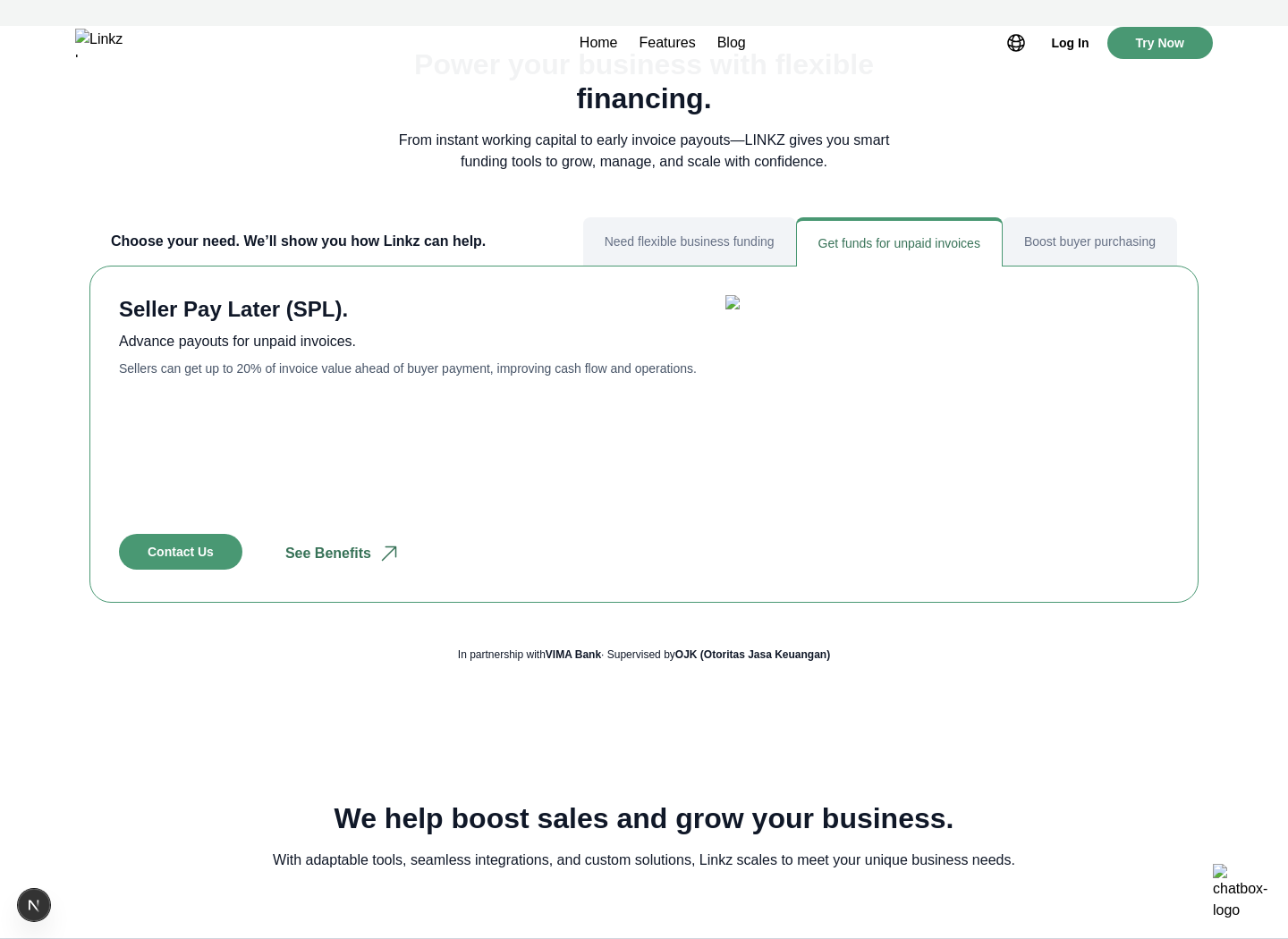click on "Need flexible business funding" at bounding box center (690, 241) 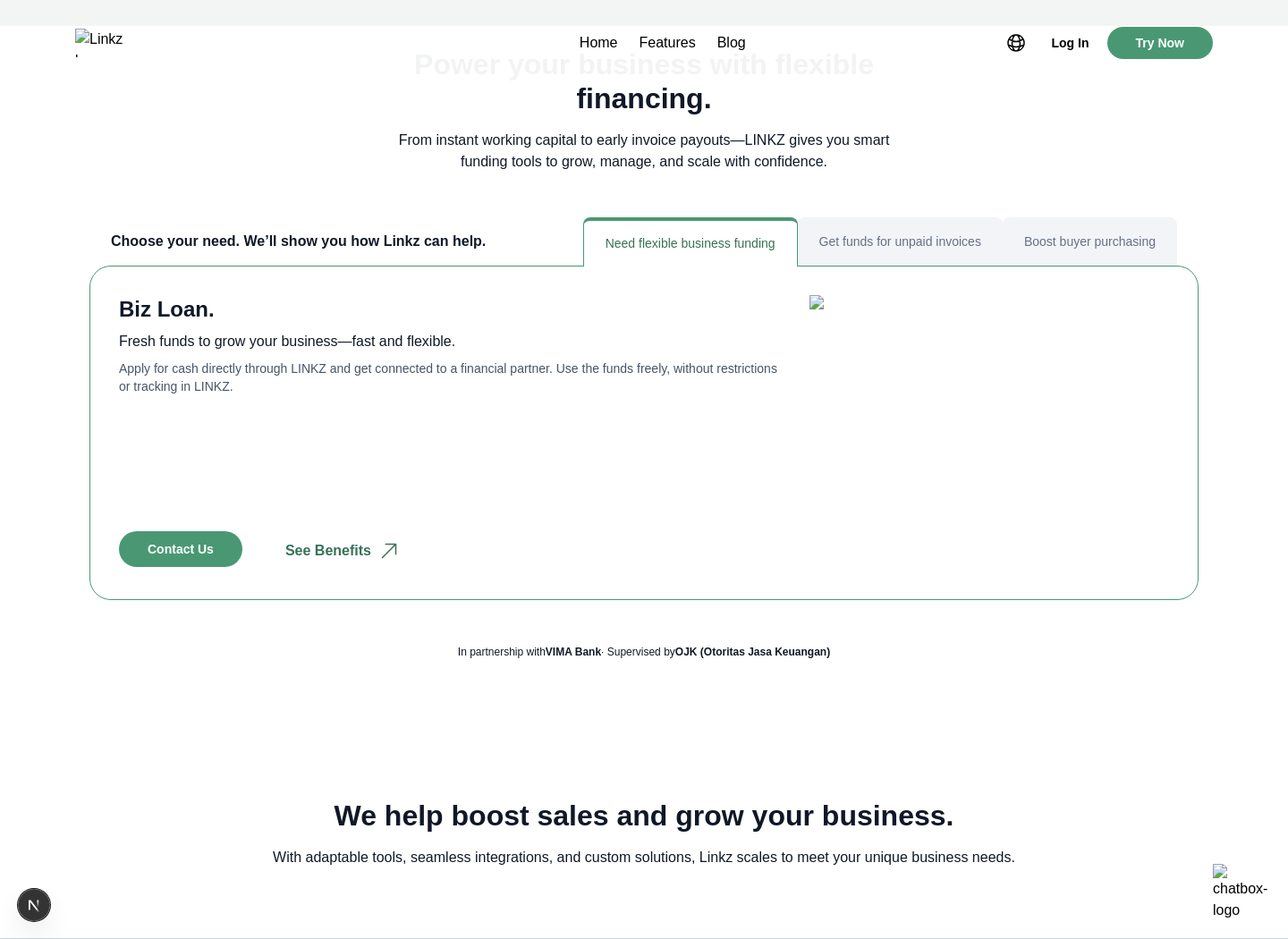click on "Get funds for unpaid invoices" at bounding box center (900, 241) 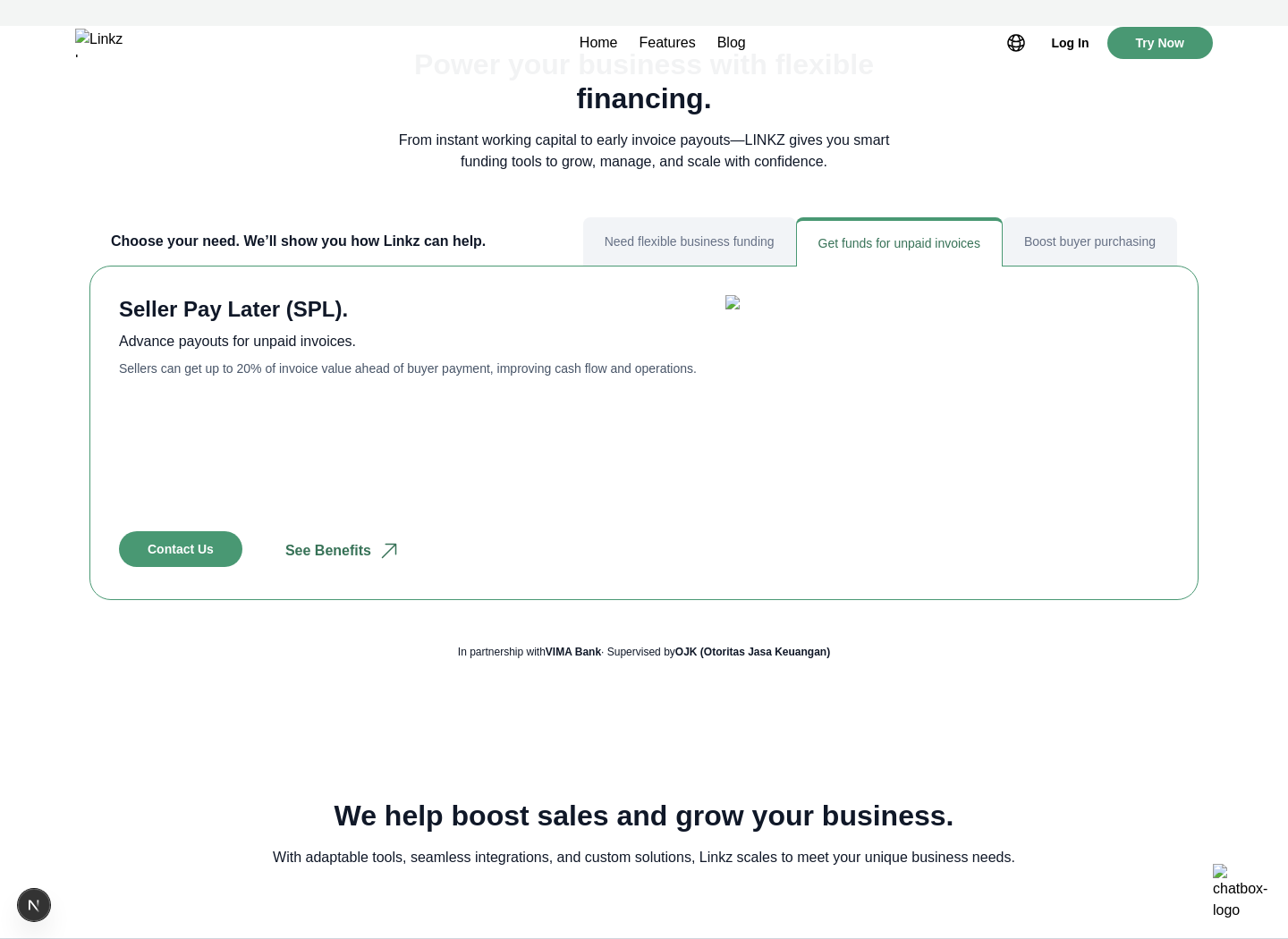 click on "Need flexible business funding" at bounding box center (690, 241) 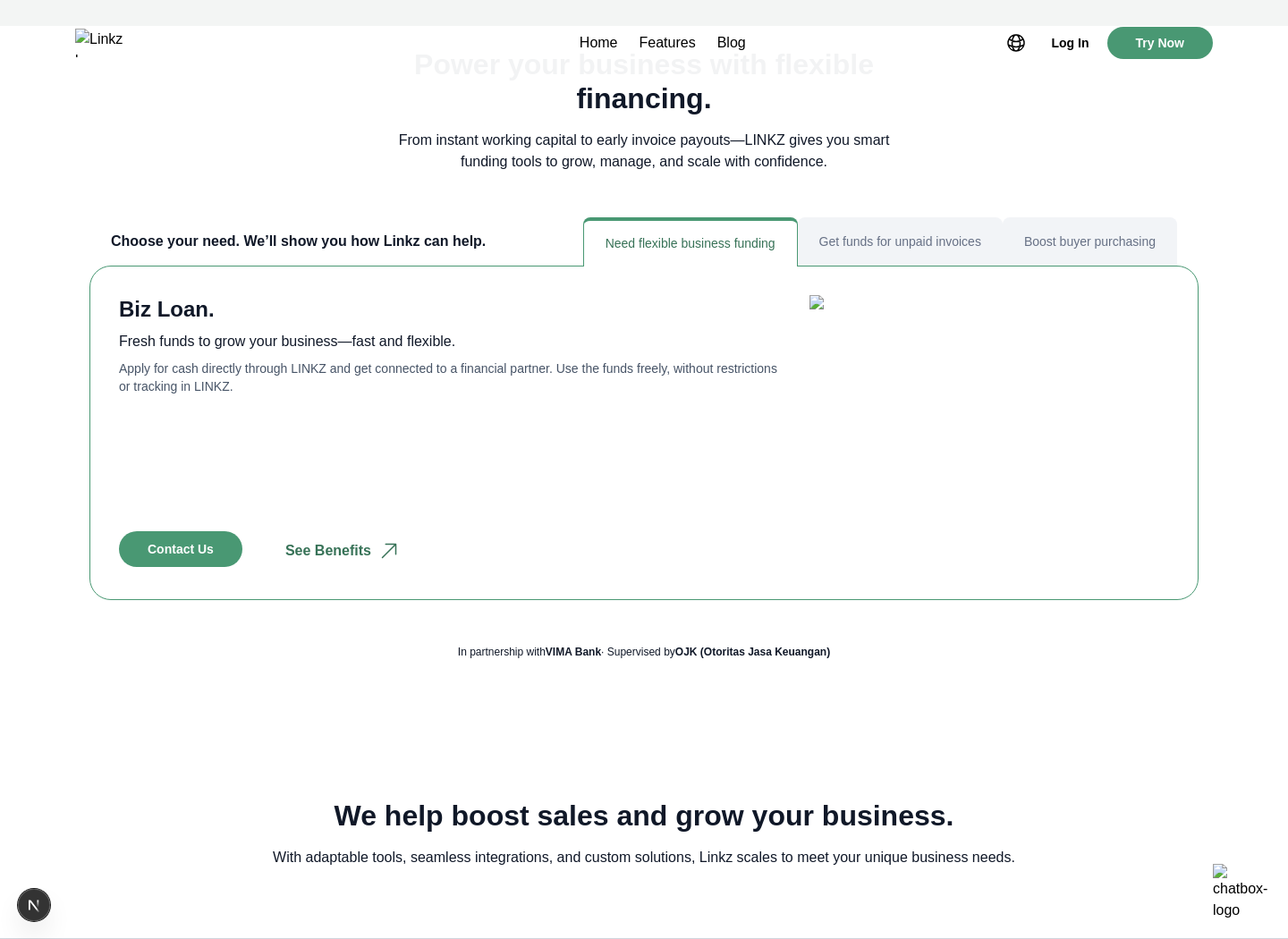 click on "Get funds for unpaid invoices" at bounding box center [900, 241] 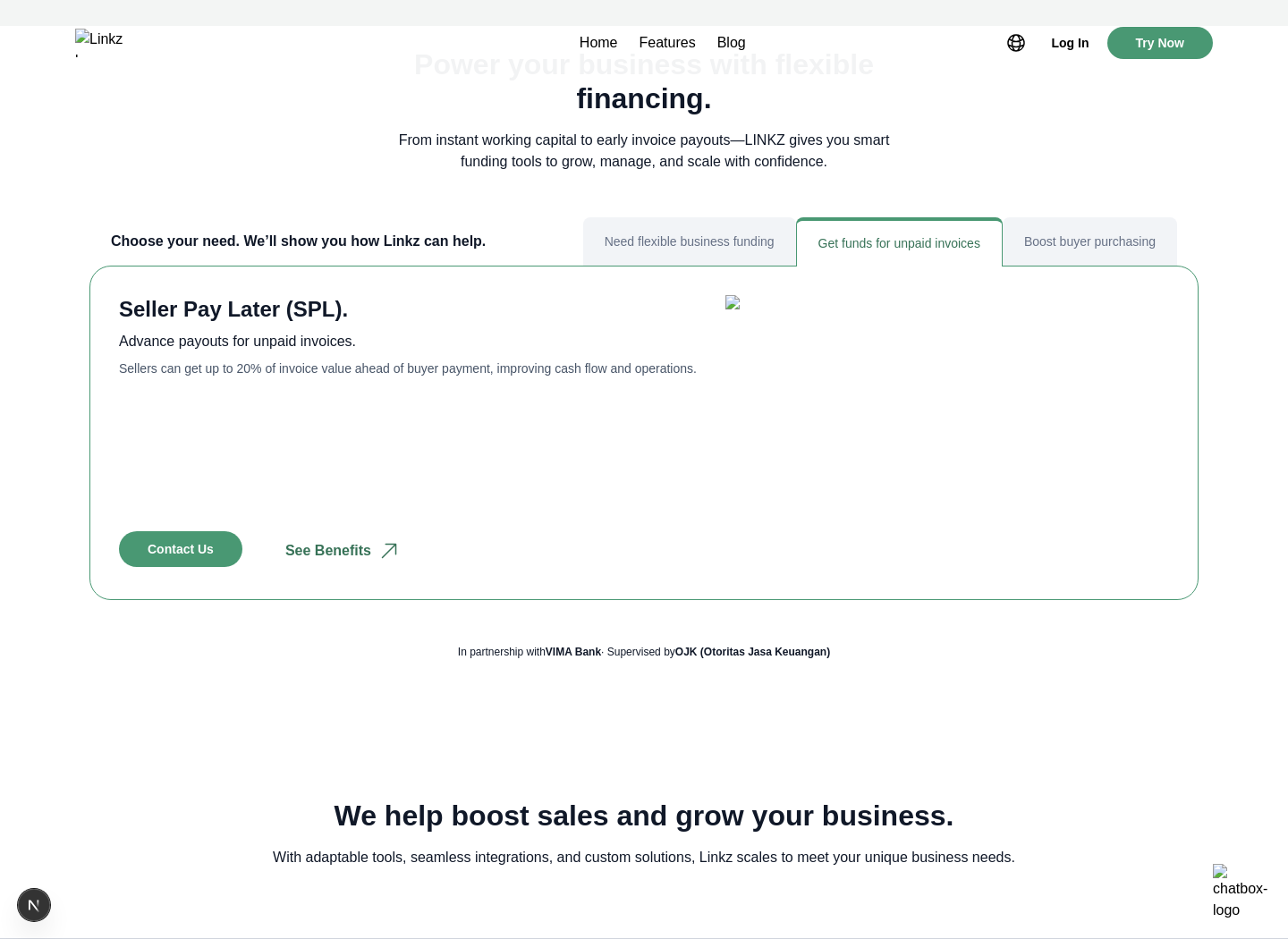 click at bounding box center [877, -165] 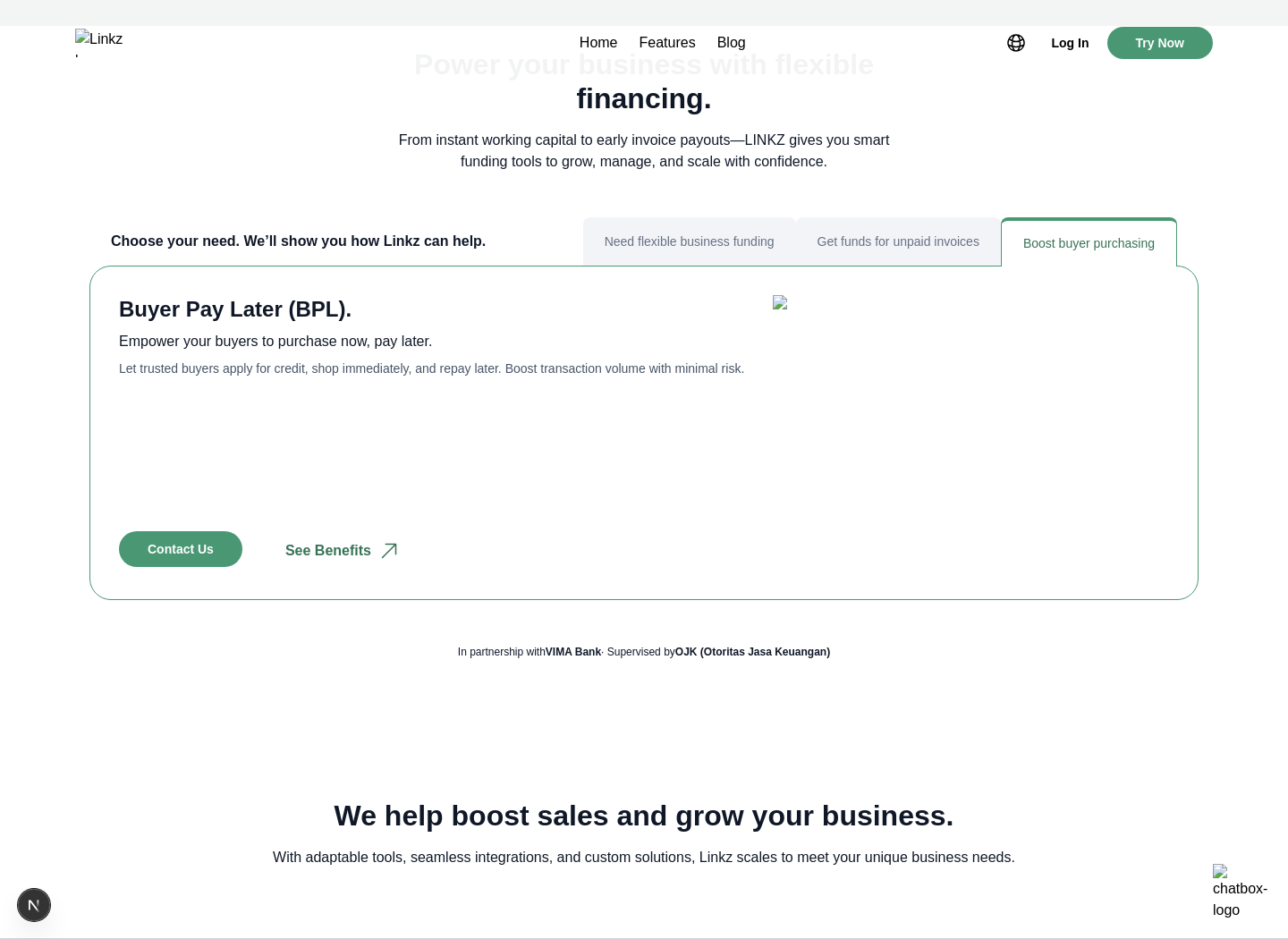 click on "Get funds for unpaid invoices" at bounding box center (898, 241) 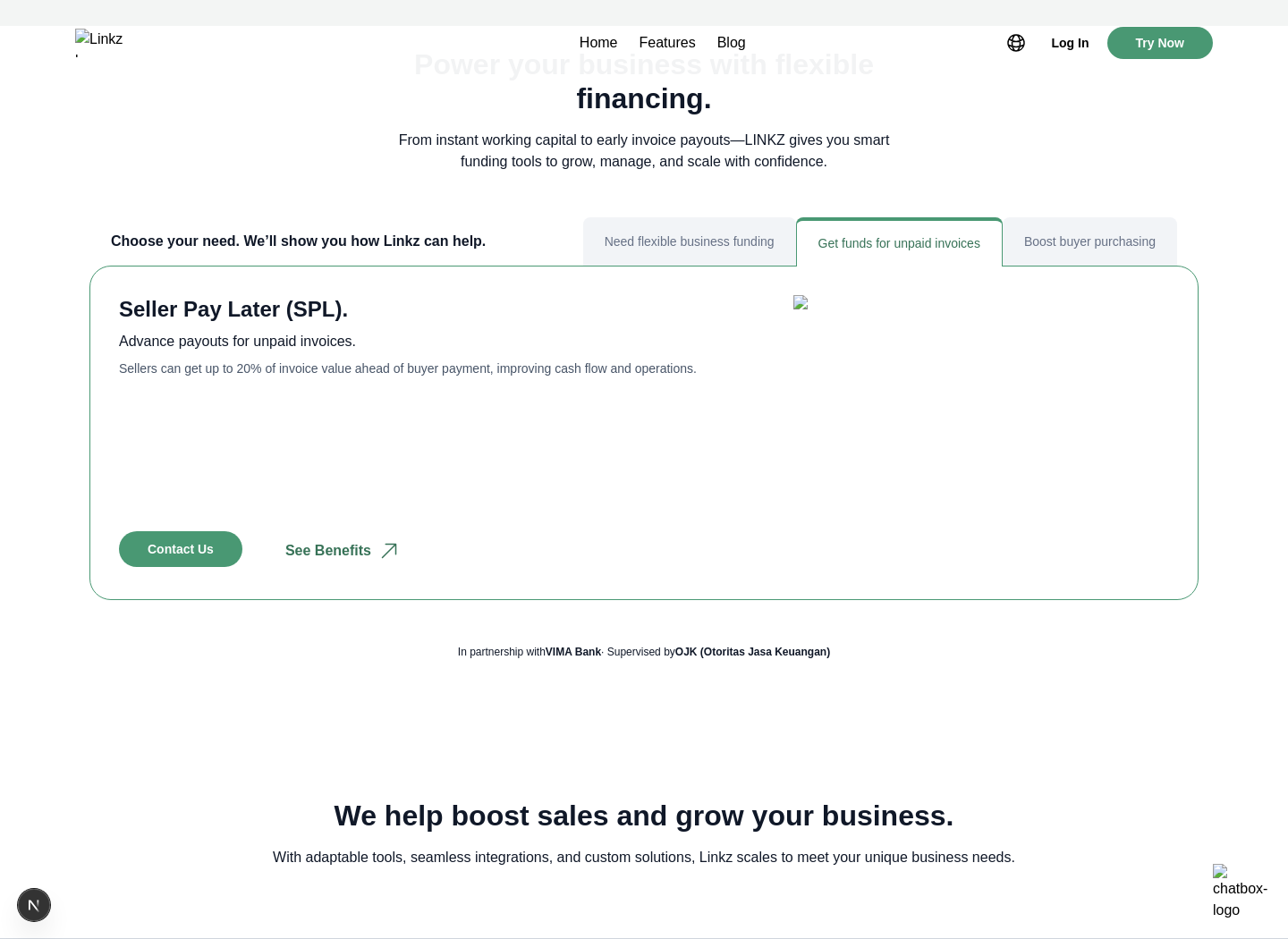 click on "Need flexible business funding" at bounding box center [690, 241] 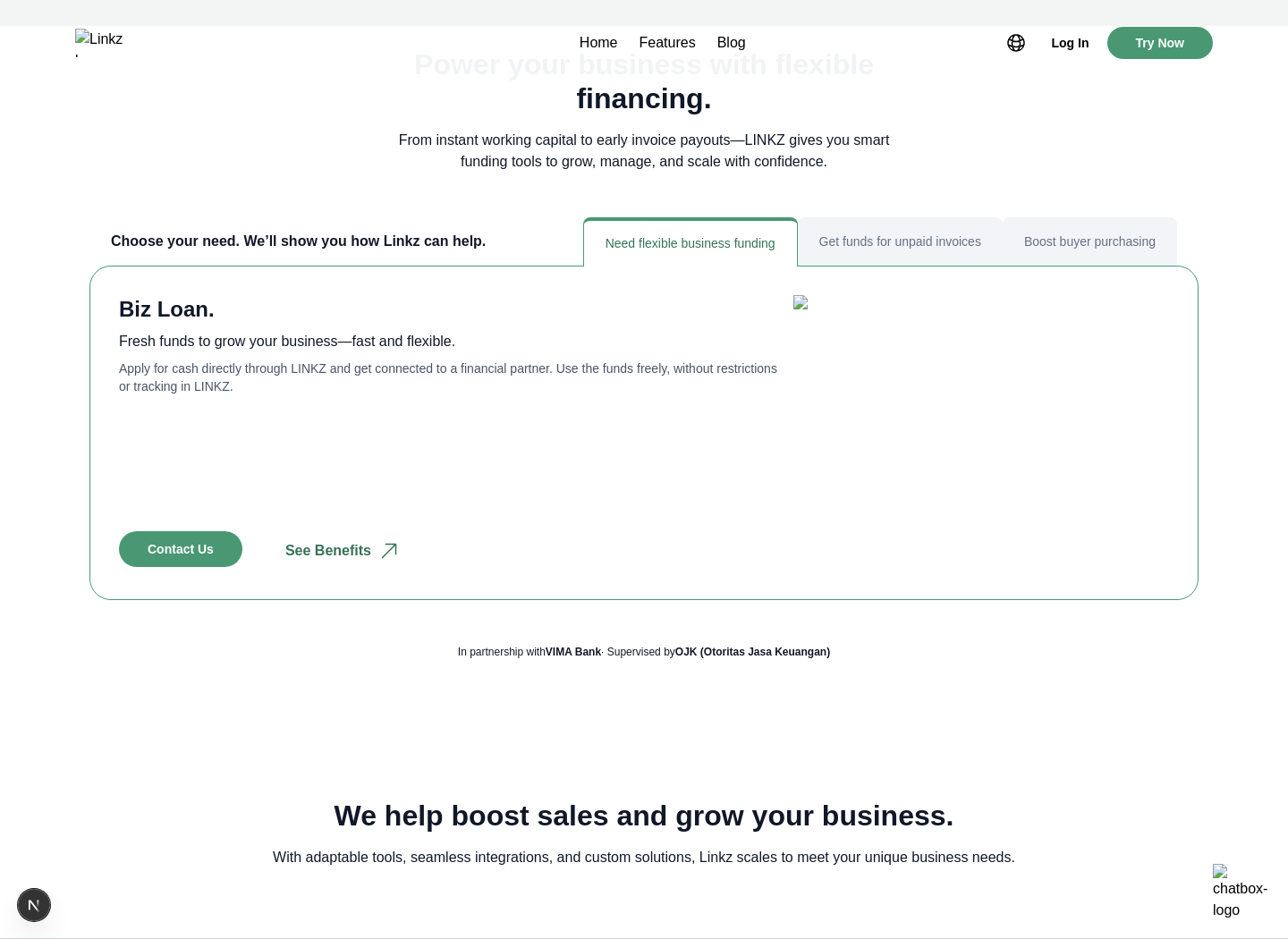 click on "Get funds for unpaid invoices" at bounding box center (900, 241) 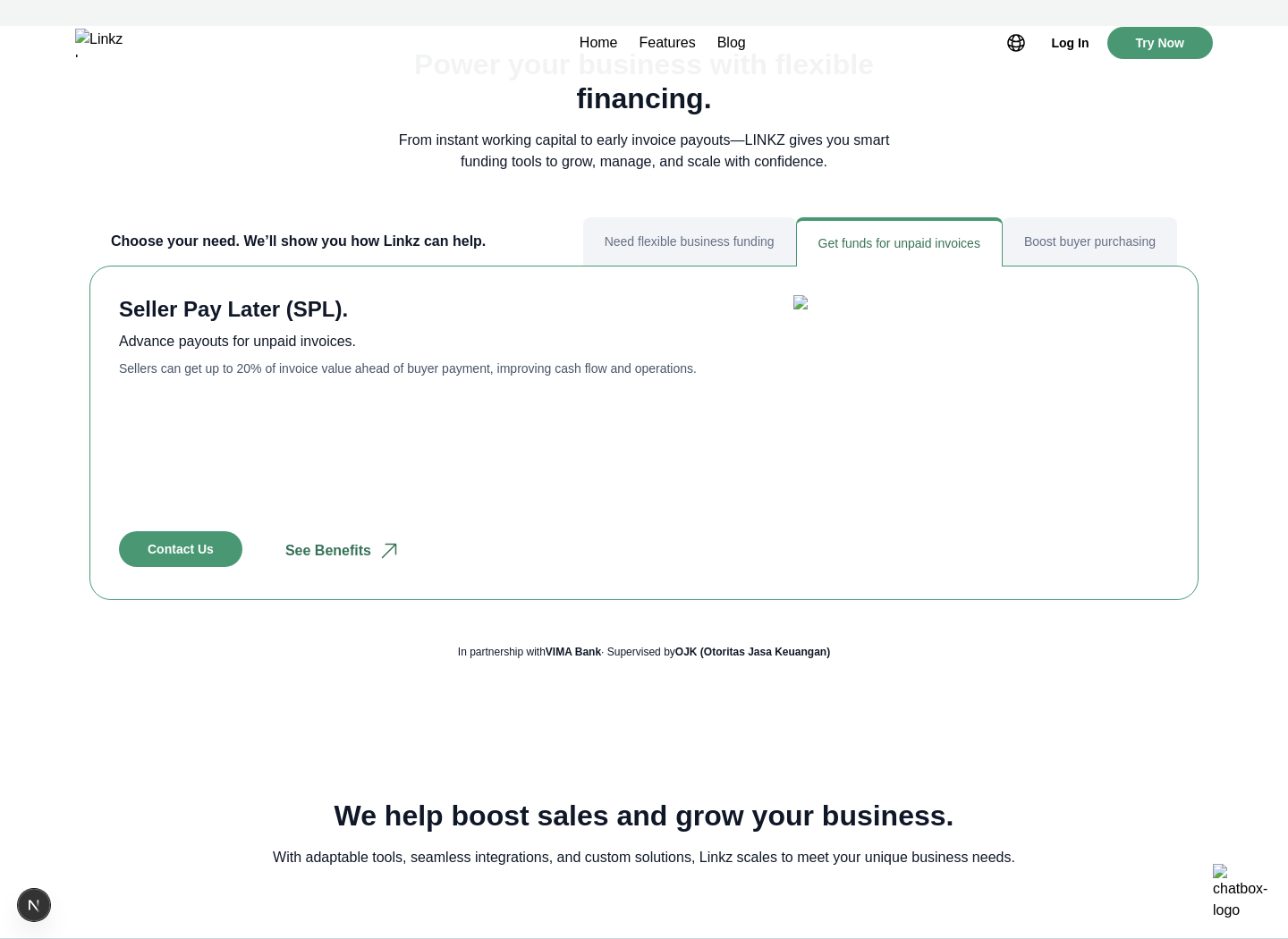 click on "Boost buyer purchasing" at bounding box center (1089, 241) 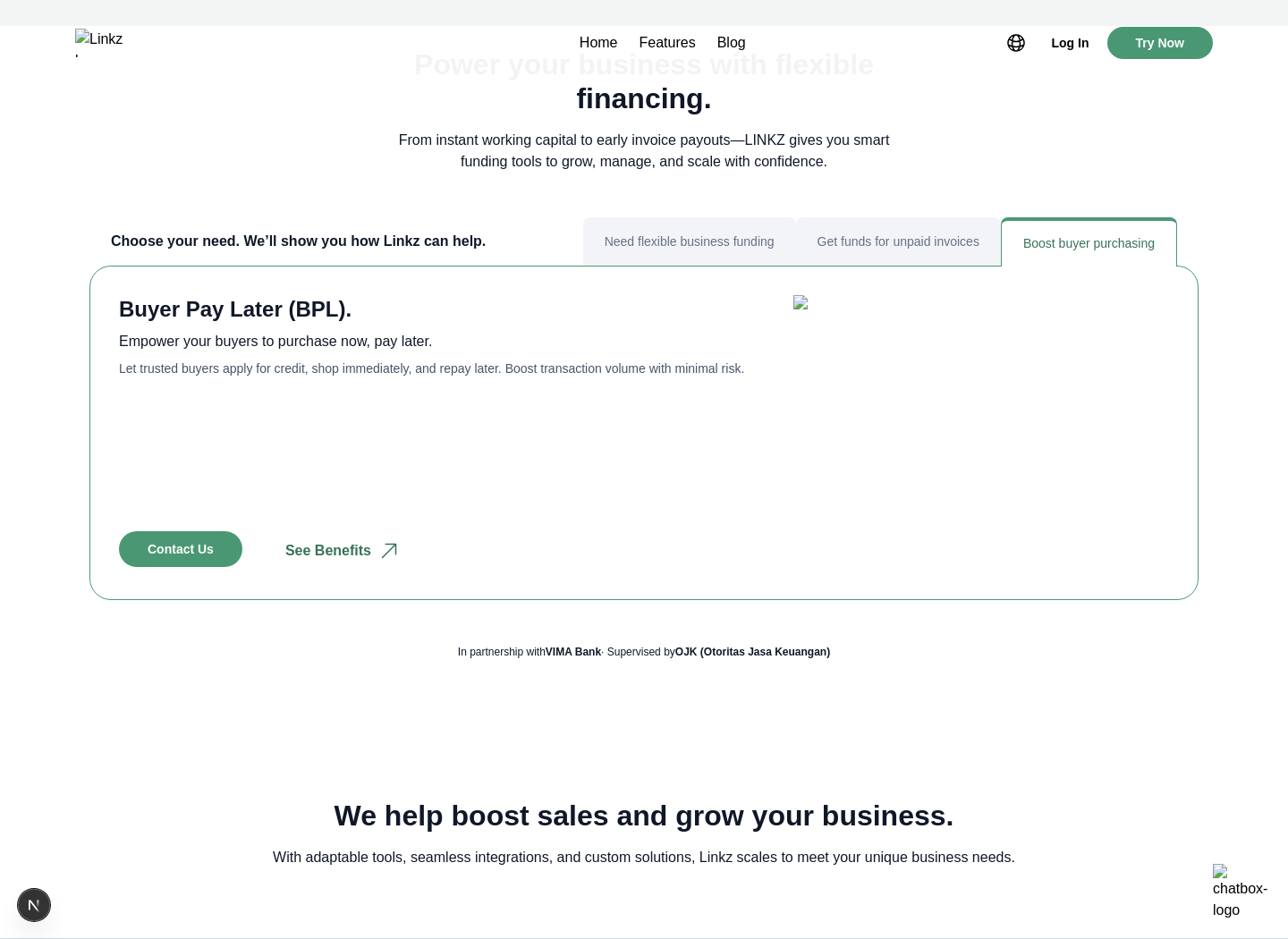 click on "Get funds for unpaid invoices" at bounding box center [898, 241] 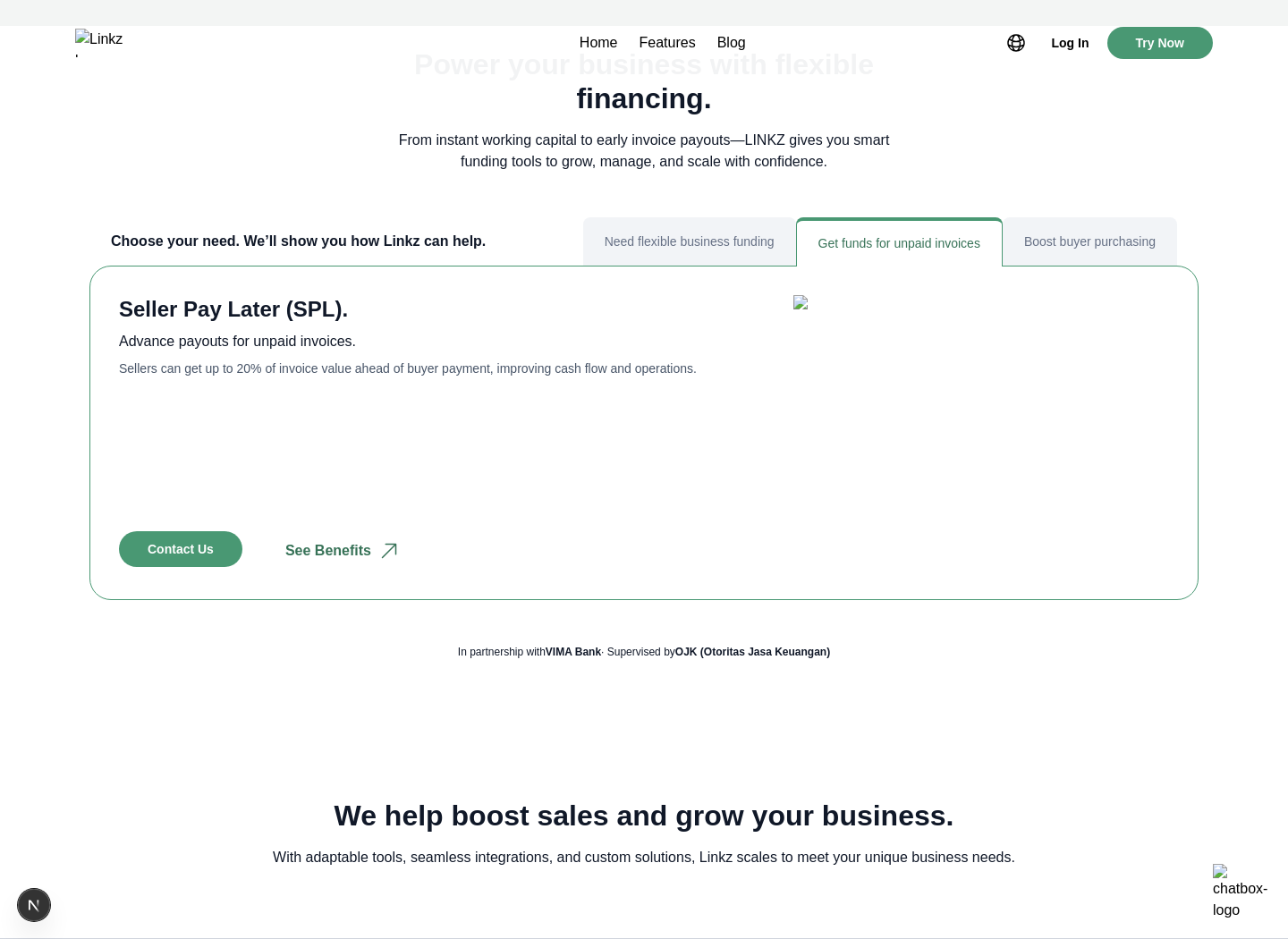 click on "Need flexible business funding" at bounding box center (690, 241) 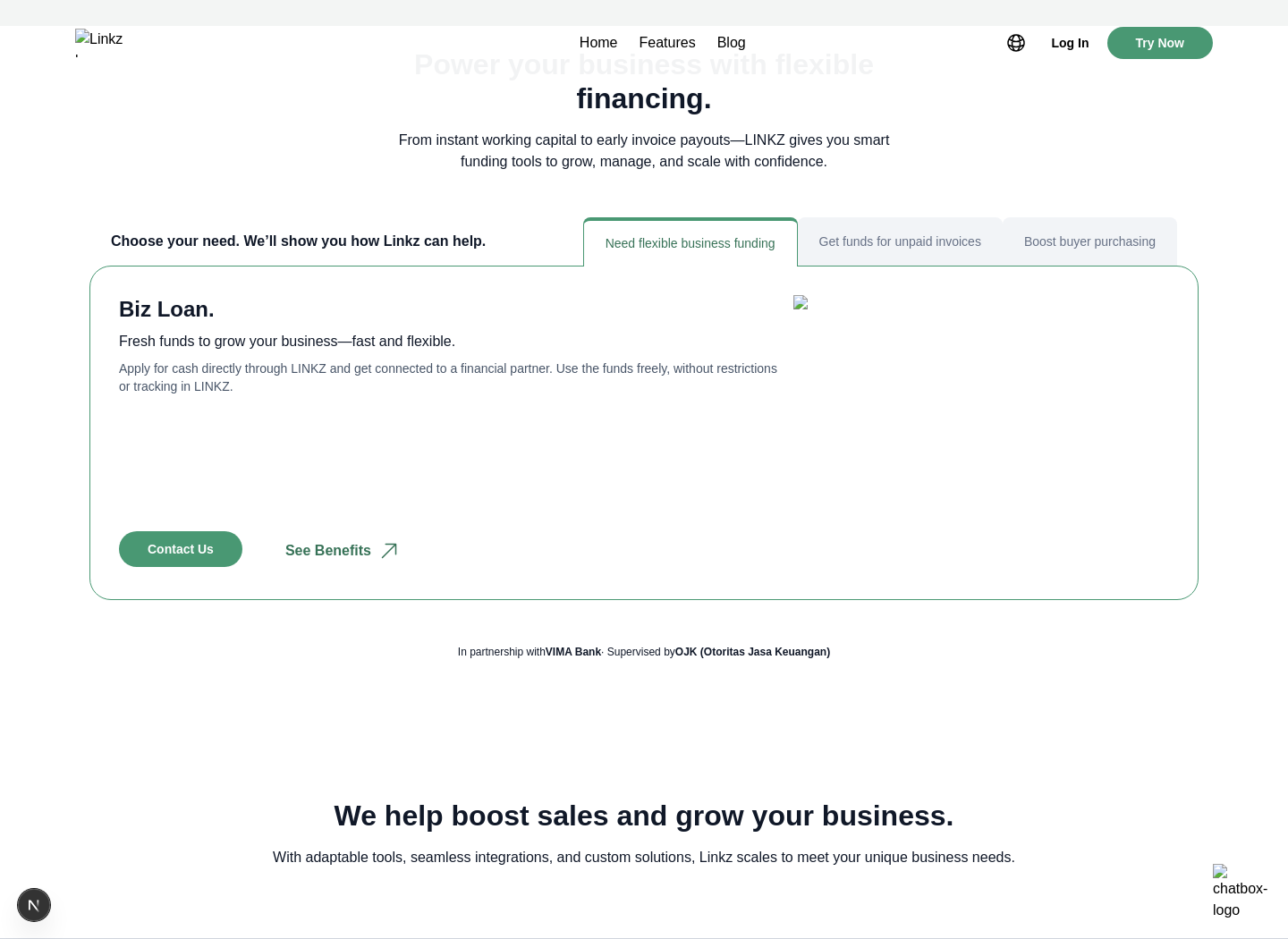 click on "Get funds for unpaid invoices" at bounding box center (900, 241) 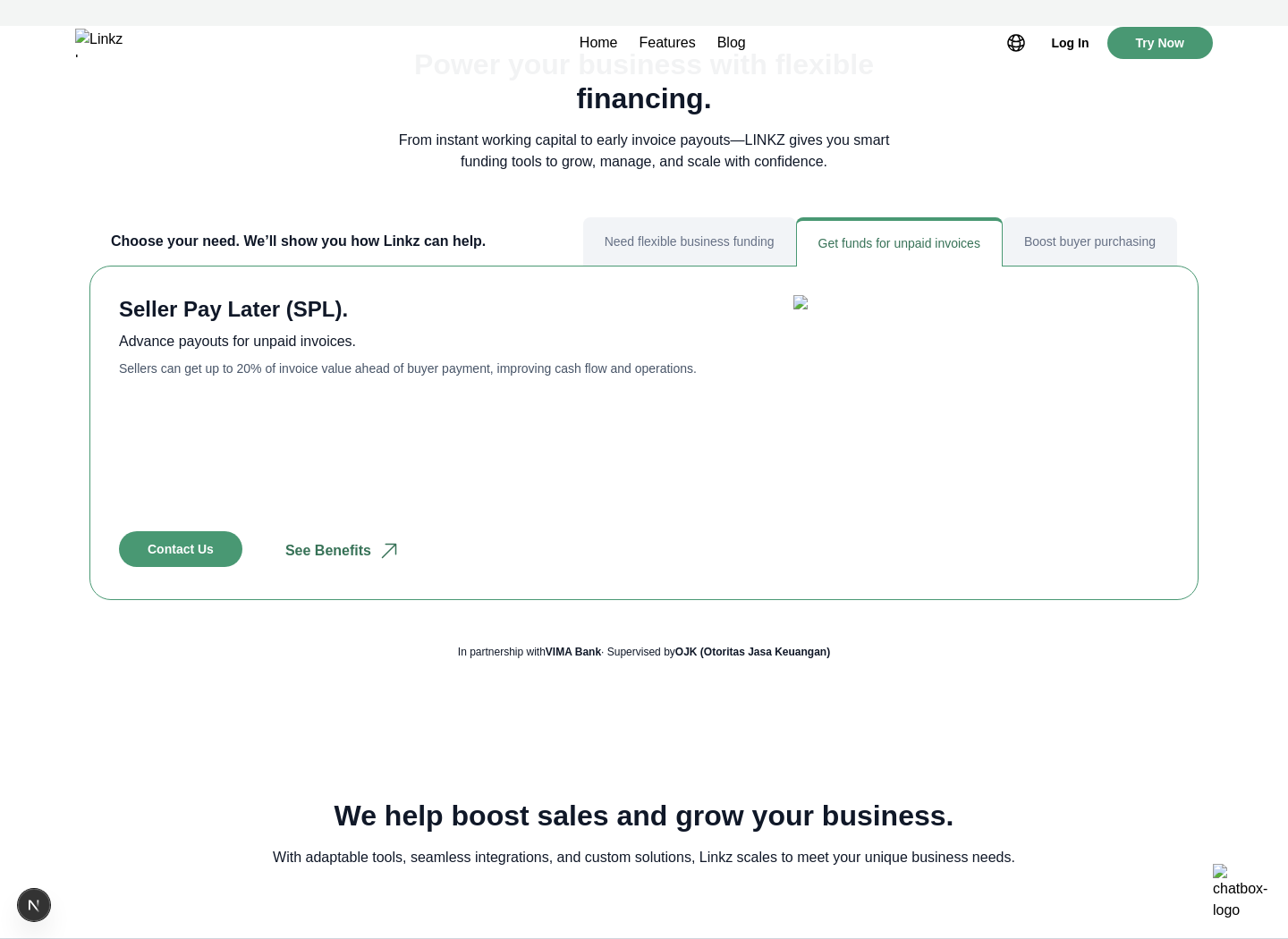 click on "Boost buyer purchasing" at bounding box center [1089, 241] 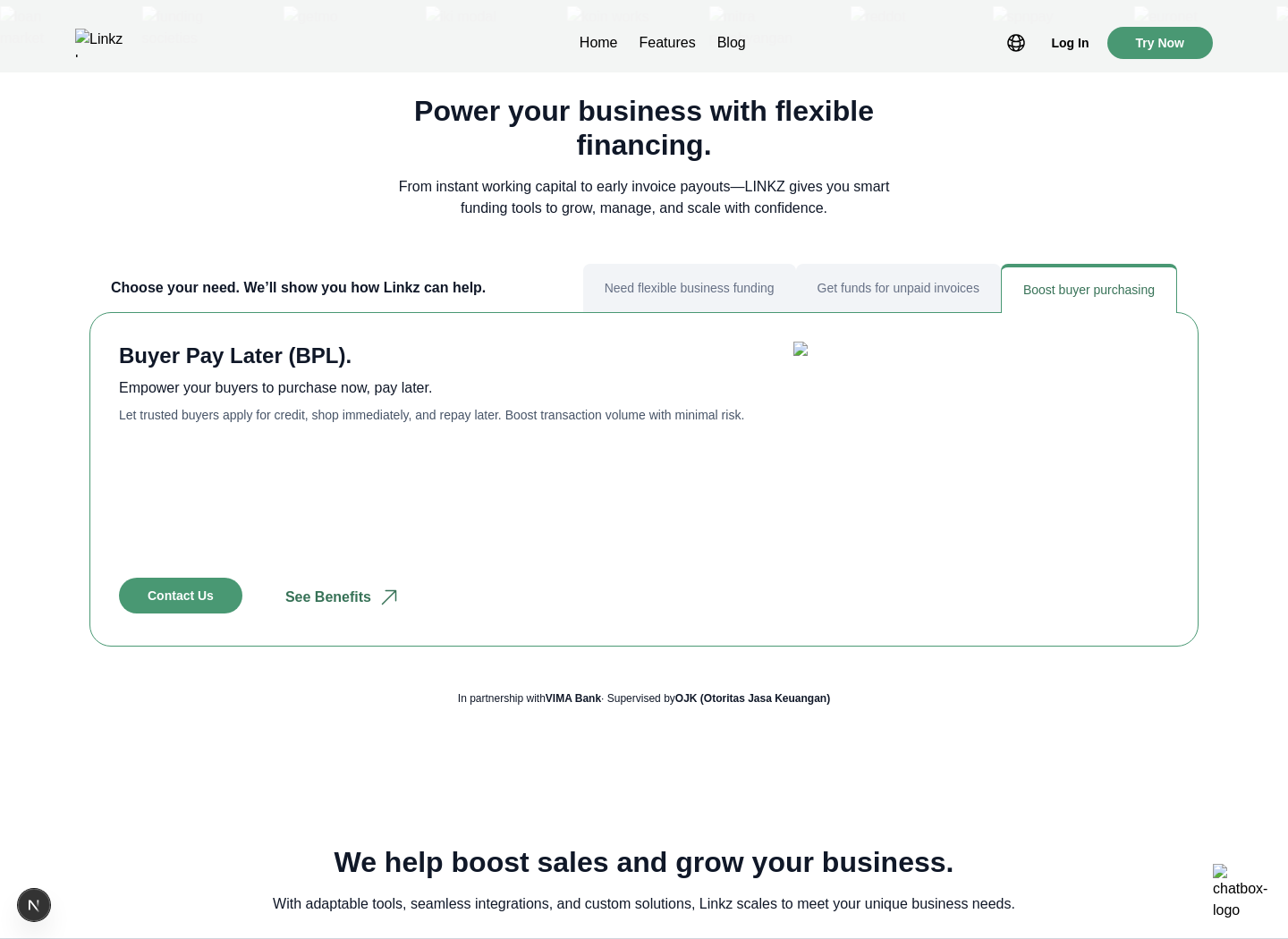 scroll, scrollTop: 673, scrollLeft: 0, axis: vertical 